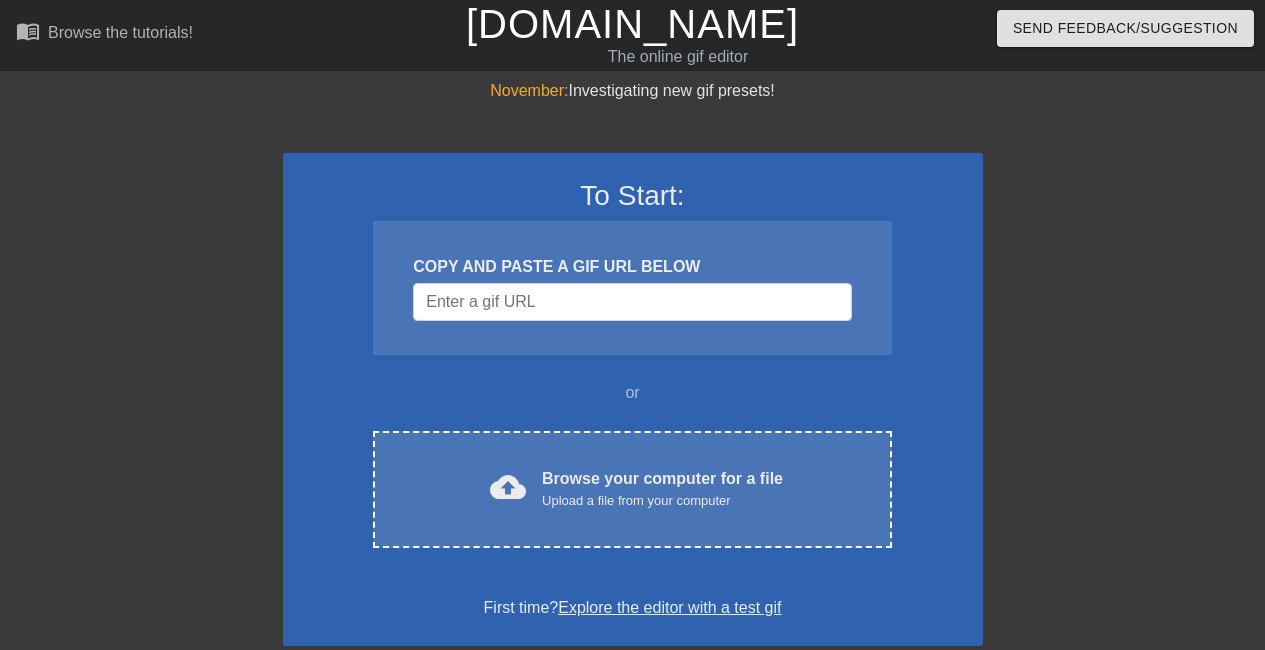 scroll, scrollTop: 0, scrollLeft: 0, axis: both 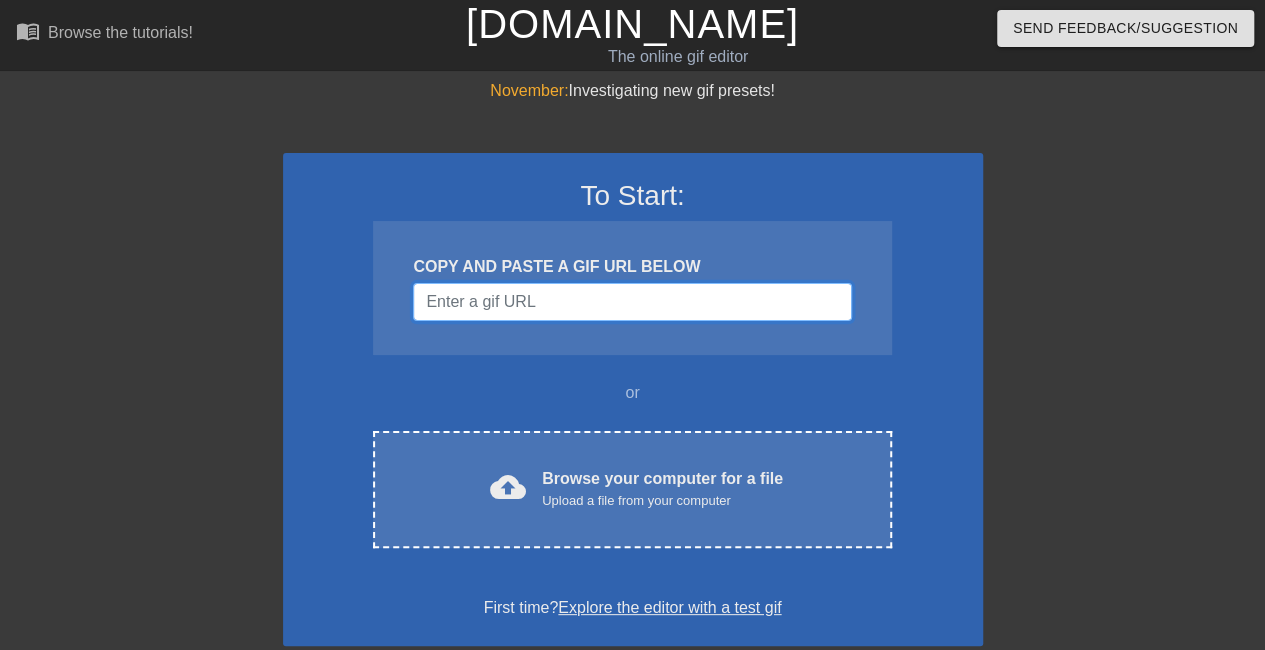 click at bounding box center [632, 302] 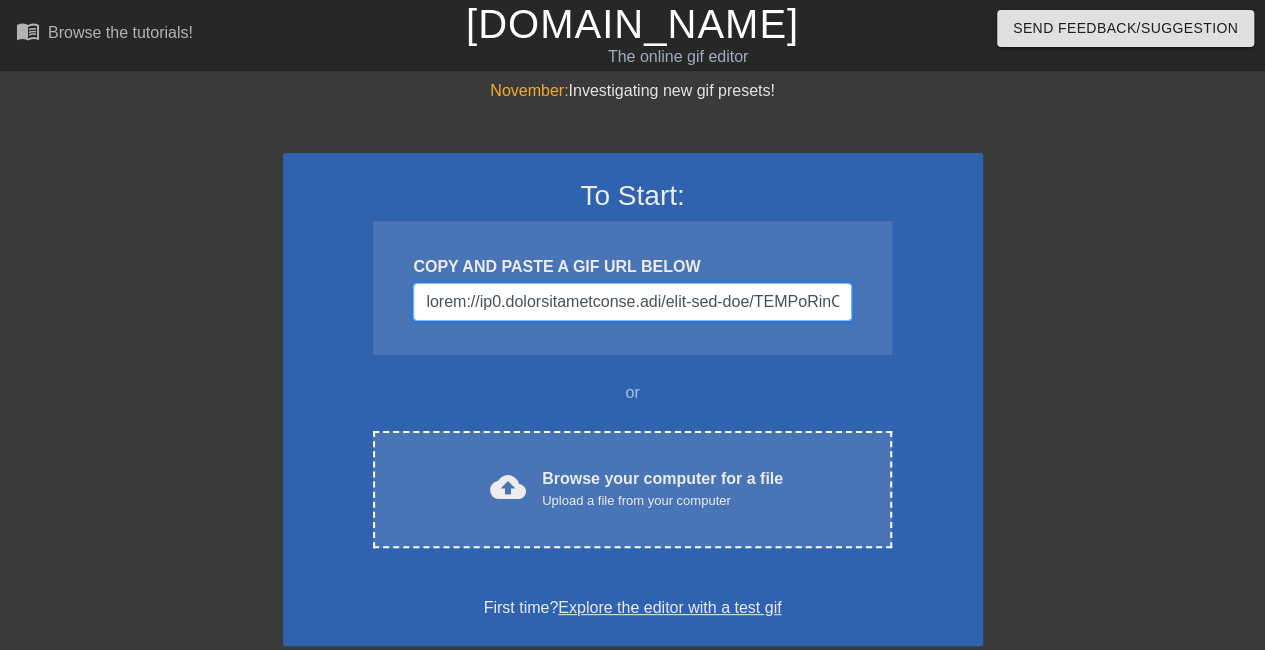 scroll, scrollTop: 0, scrollLeft: 9438, axis: horizontal 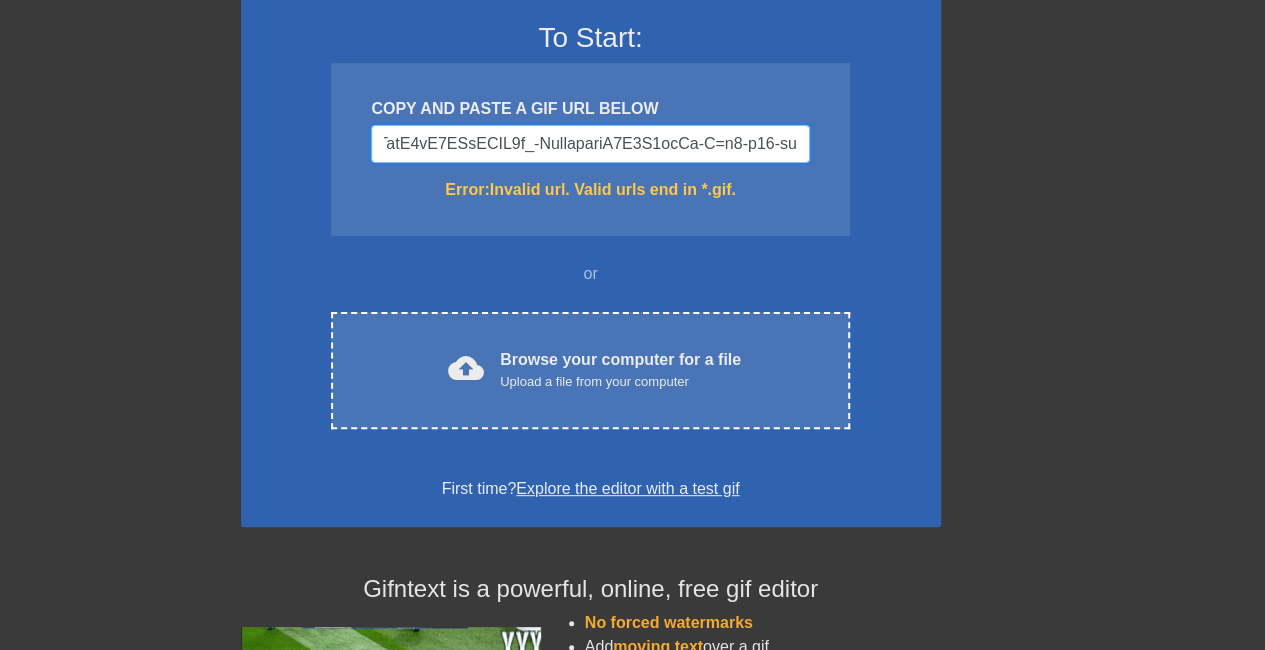 drag, startPoint x: 421, startPoint y: 293, endPoint x: 1278, endPoint y: 638, distance: 923.83655 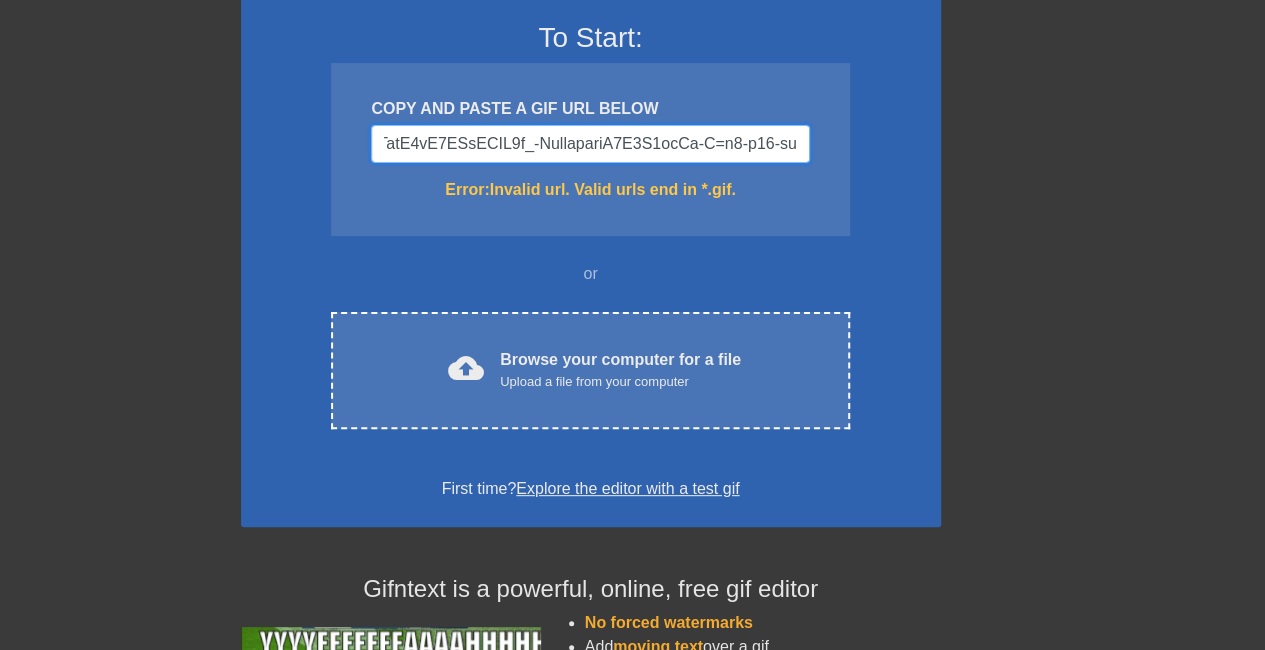 click on "menu_book Browse the tutorials! [DOMAIN_NAME] The online gif editor Send Feedback/Suggestion     November:  Investigating new gif presets! To Start: COPY AND PASTE A GIF URL BELOW Error:  Invalid url. Valid urls end in *.gif. or cloud_upload Browse your computer for a file Upload a file from your computer Choose files First time?  Explore the editor with a test gif Gifntext is a powerful, online, free gif editor No forced watermarks Add  moving text  over a gif Add  moving images  over a gif Control  when text appears  over a gif Customize   text color and outline Add  captions or subtitles  to a gif Crop  a gif Resize  a gif Reverse  a gif Animate  the added image or text on each frame of a gif Speed up  and  slow down  a gif Edit and trim  a gif's beginning and end frames" at bounding box center (590, 395) 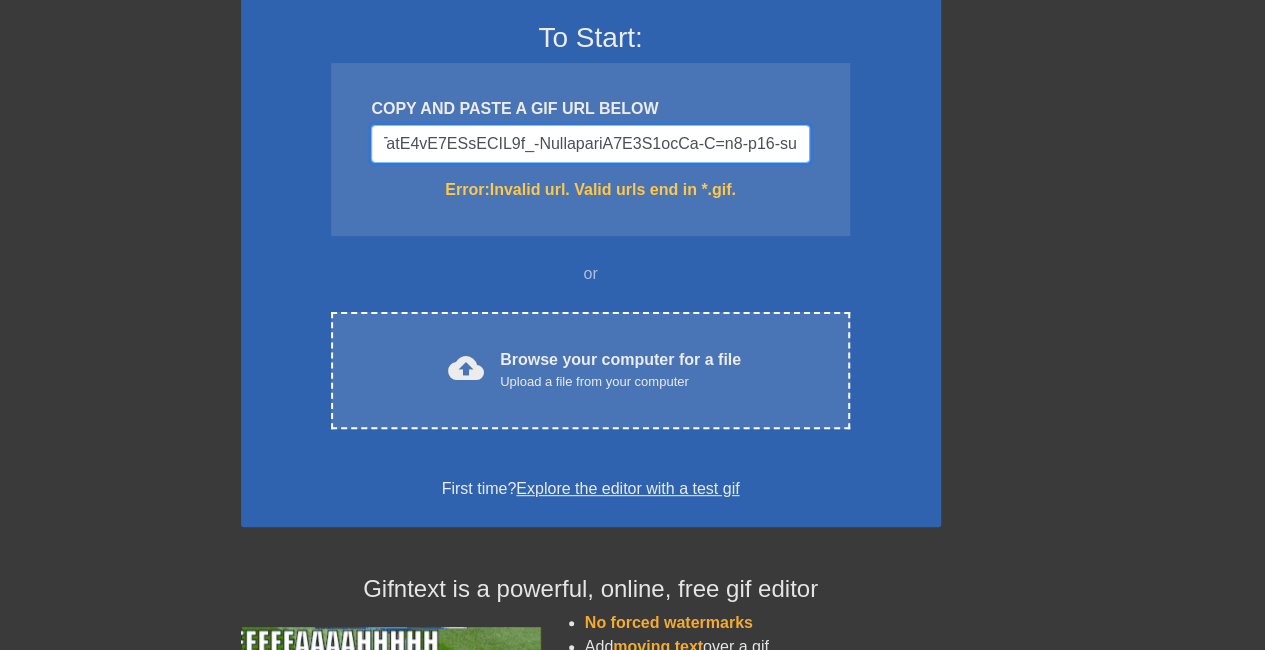 scroll, scrollTop: 160, scrollLeft: 42, axis: both 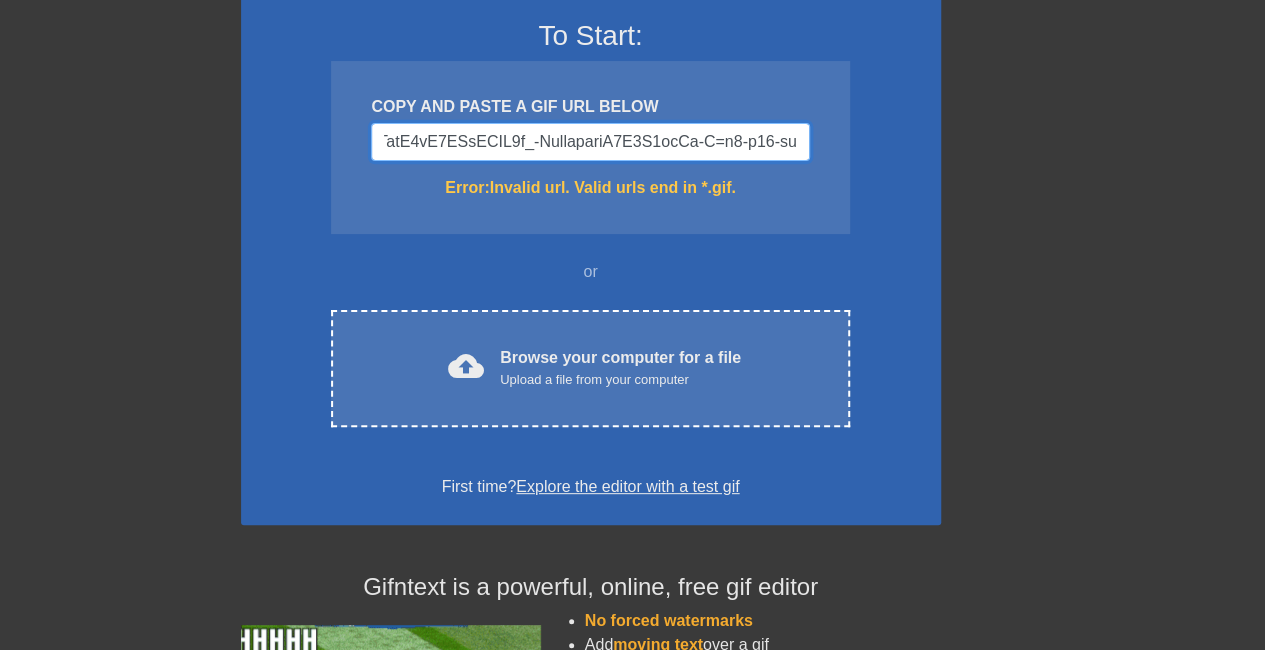 paste on "[DOMAIN_NAME][URL]" 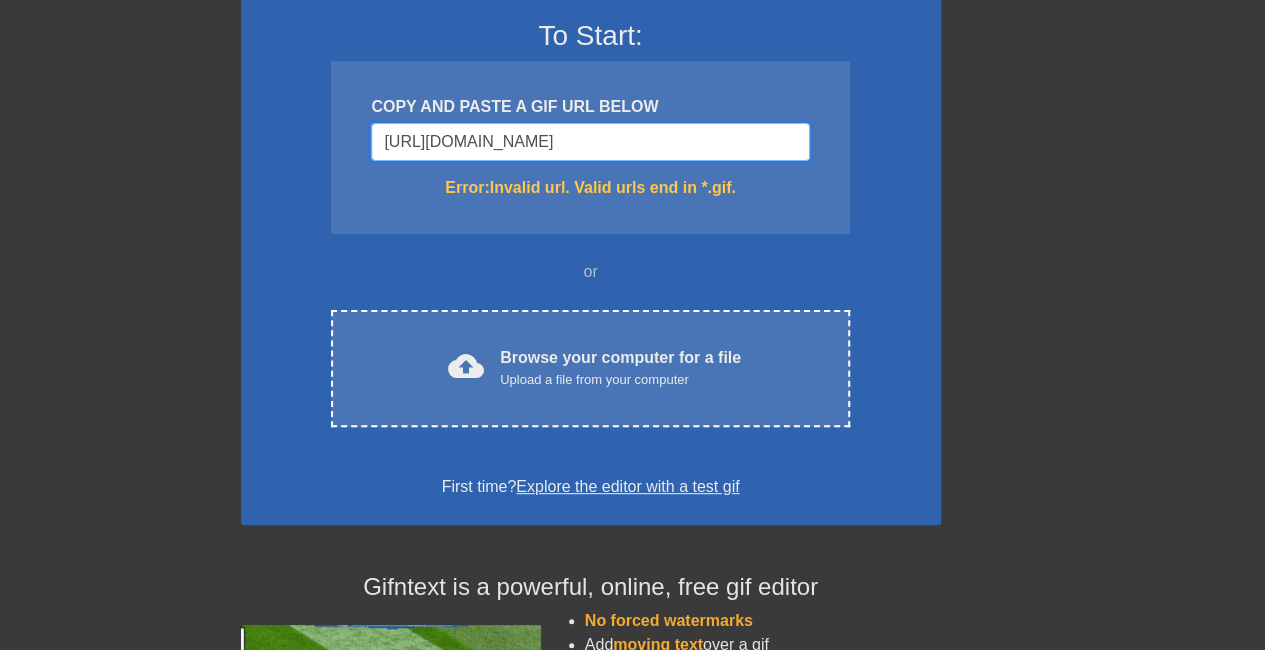 scroll, scrollTop: 0, scrollLeft: 2623, axis: horizontal 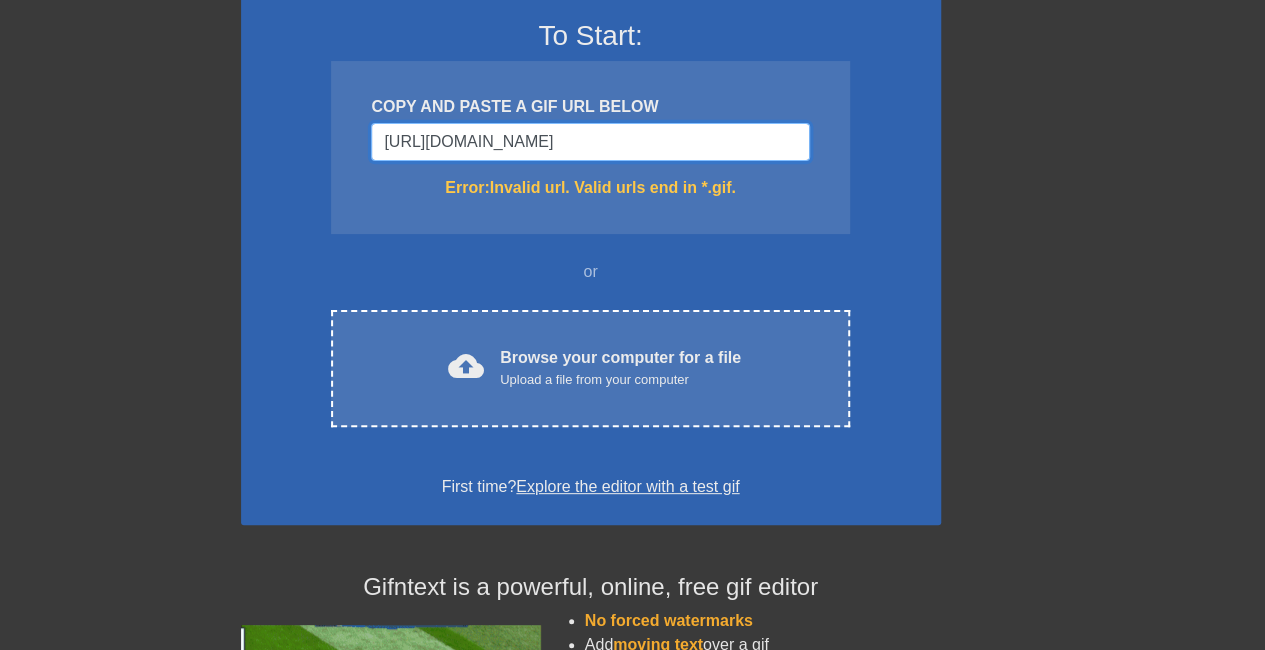 type on "[URL][DOMAIN_NAME]" 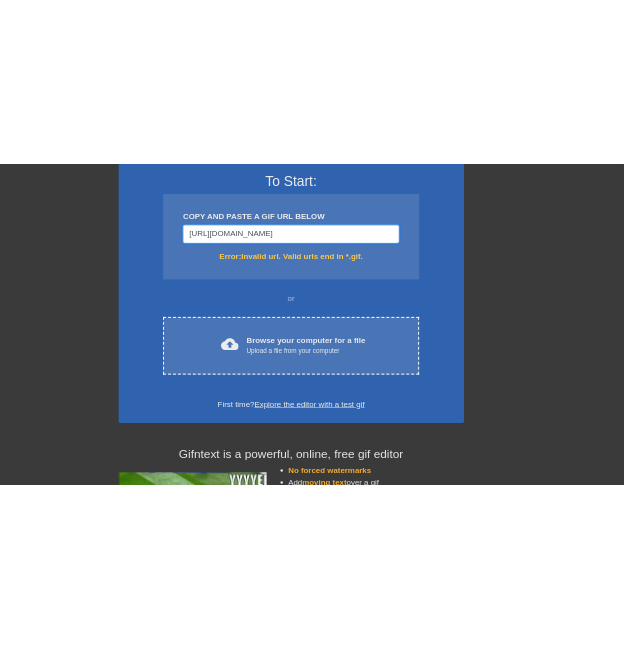 scroll, scrollTop: 160, scrollLeft: 41, axis: both 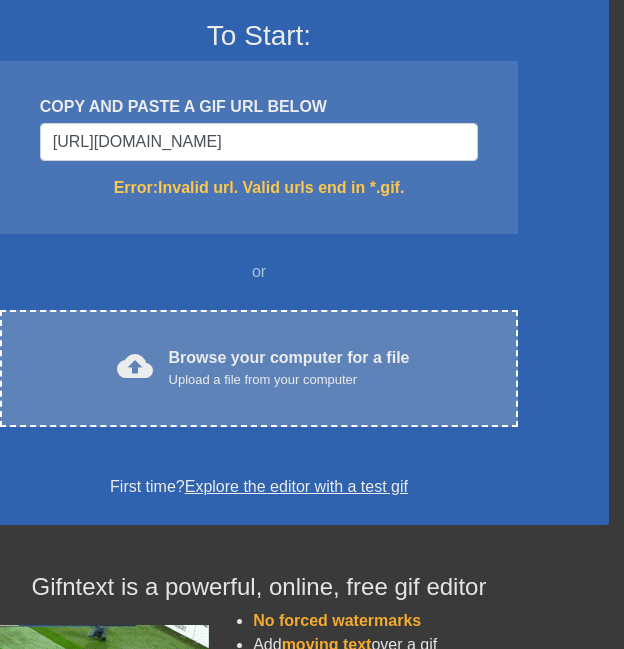 click on "Upload a file from your computer" at bounding box center (289, 380) 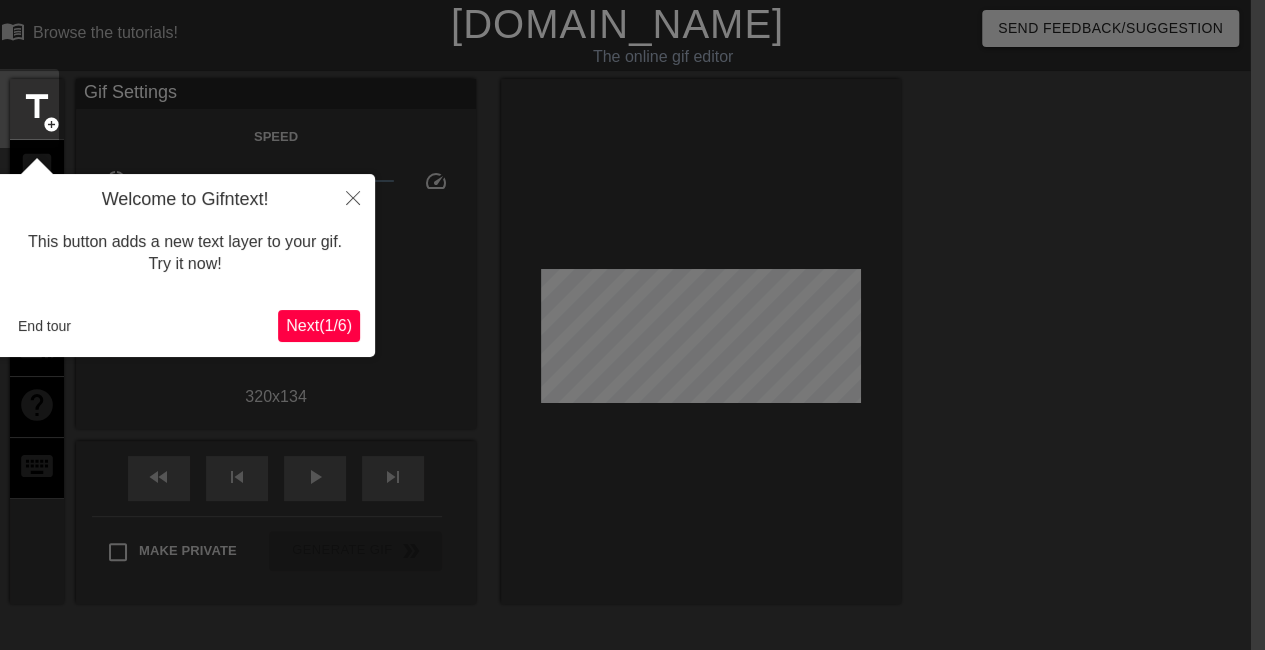 scroll, scrollTop: 49, scrollLeft: 15, axis: both 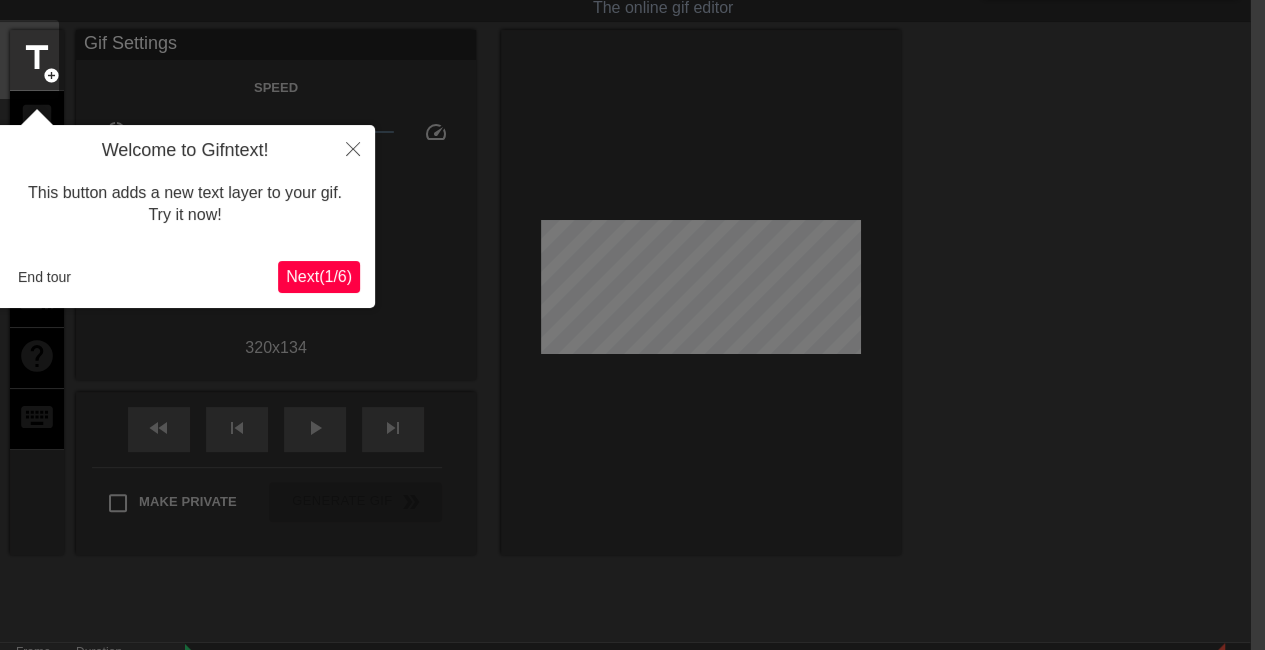 click on "Welcome to Gifntext! This button adds a new text layer to your gif. Try it now! End tour Next  ( 1 / 6 )" at bounding box center [185, 216] 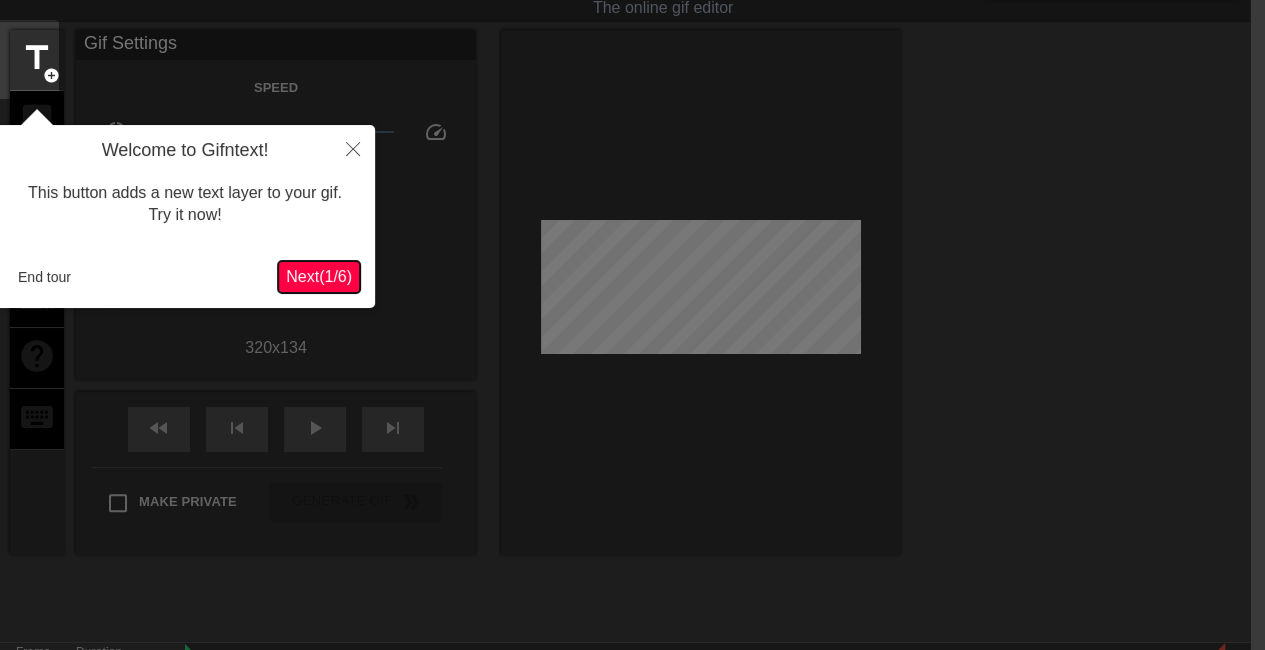 click on "Next  ( 1 / 6 )" at bounding box center (319, 276) 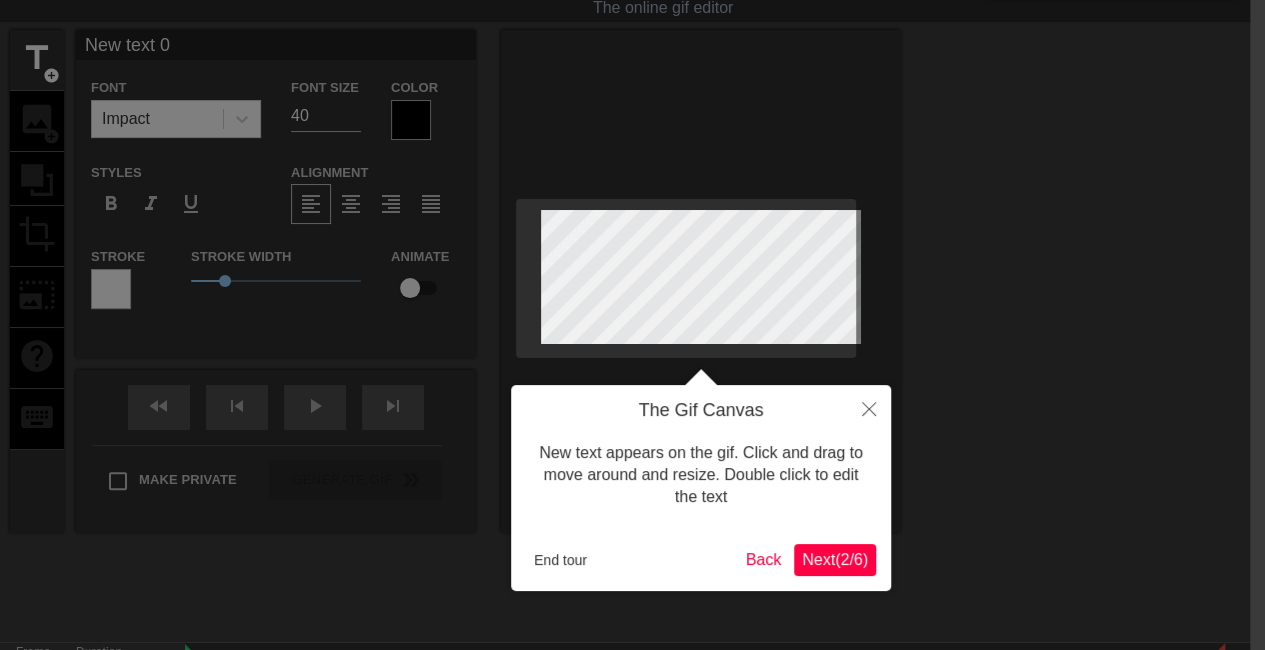 scroll, scrollTop: 0, scrollLeft: 15, axis: horizontal 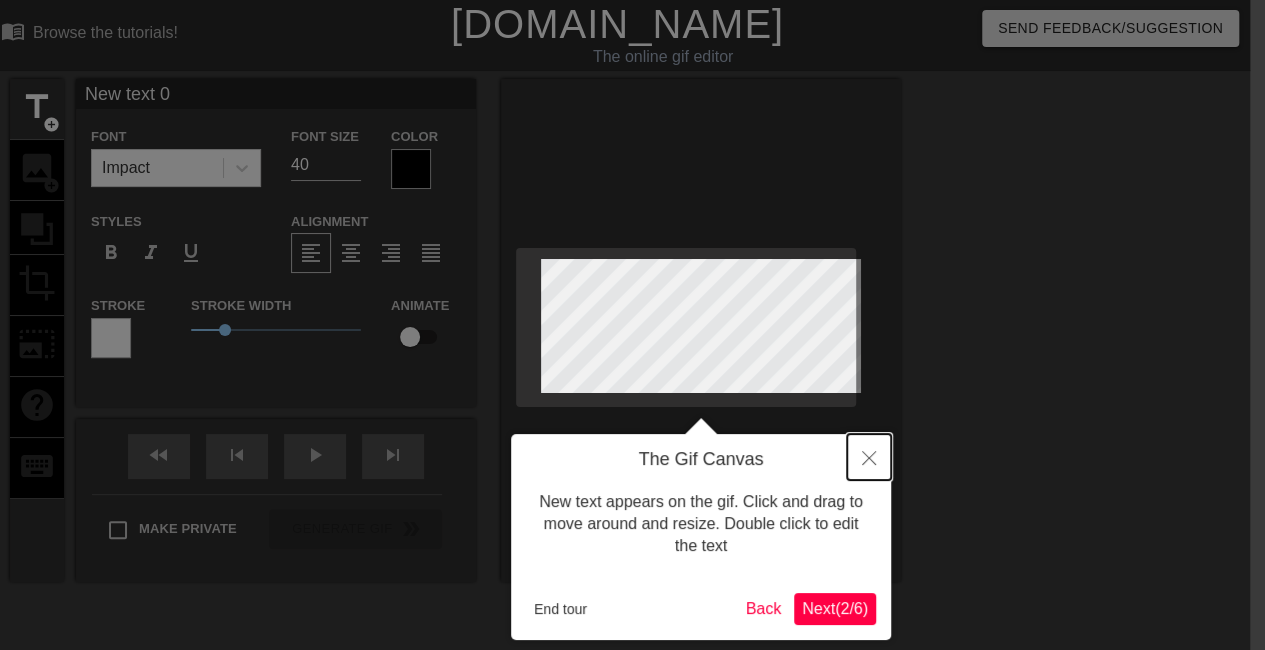 click 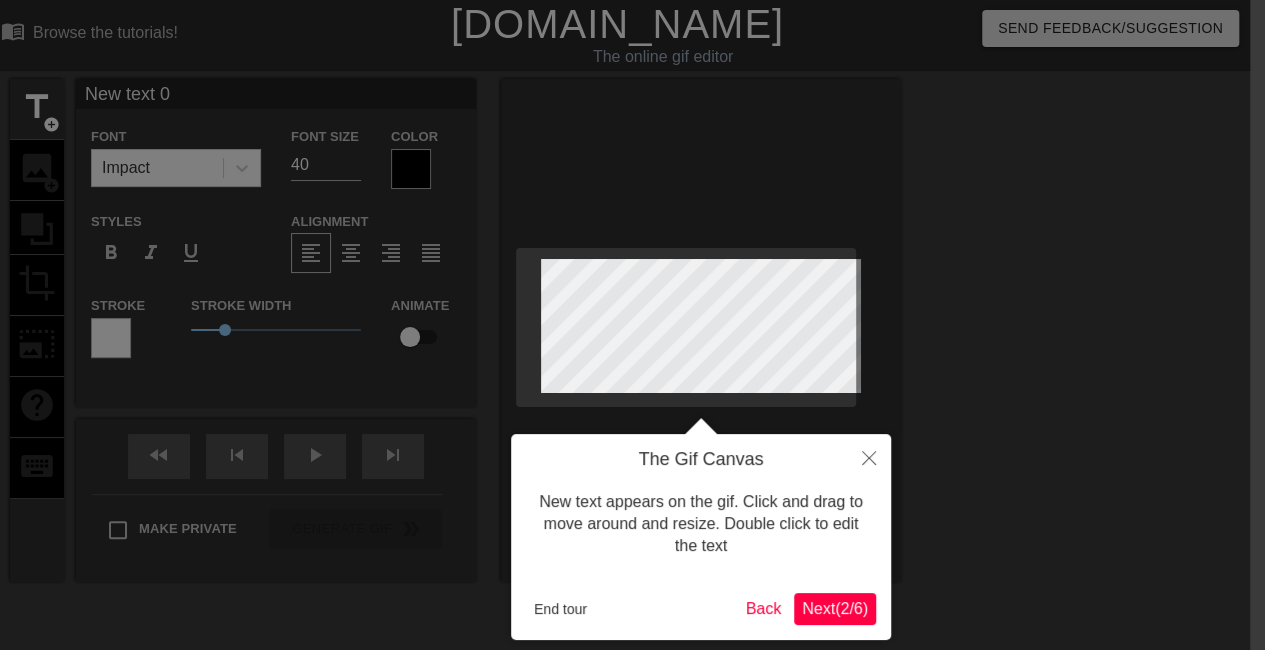 scroll, scrollTop: 49, scrollLeft: 15, axis: both 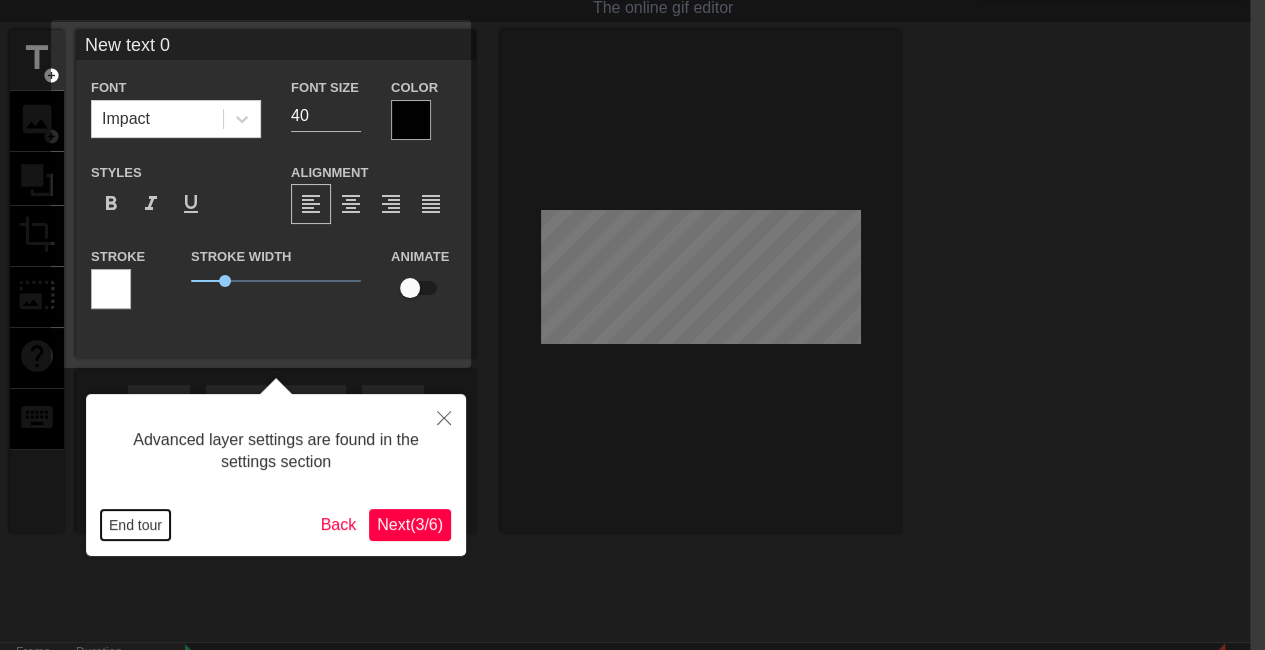 click on "End tour" at bounding box center [135, 525] 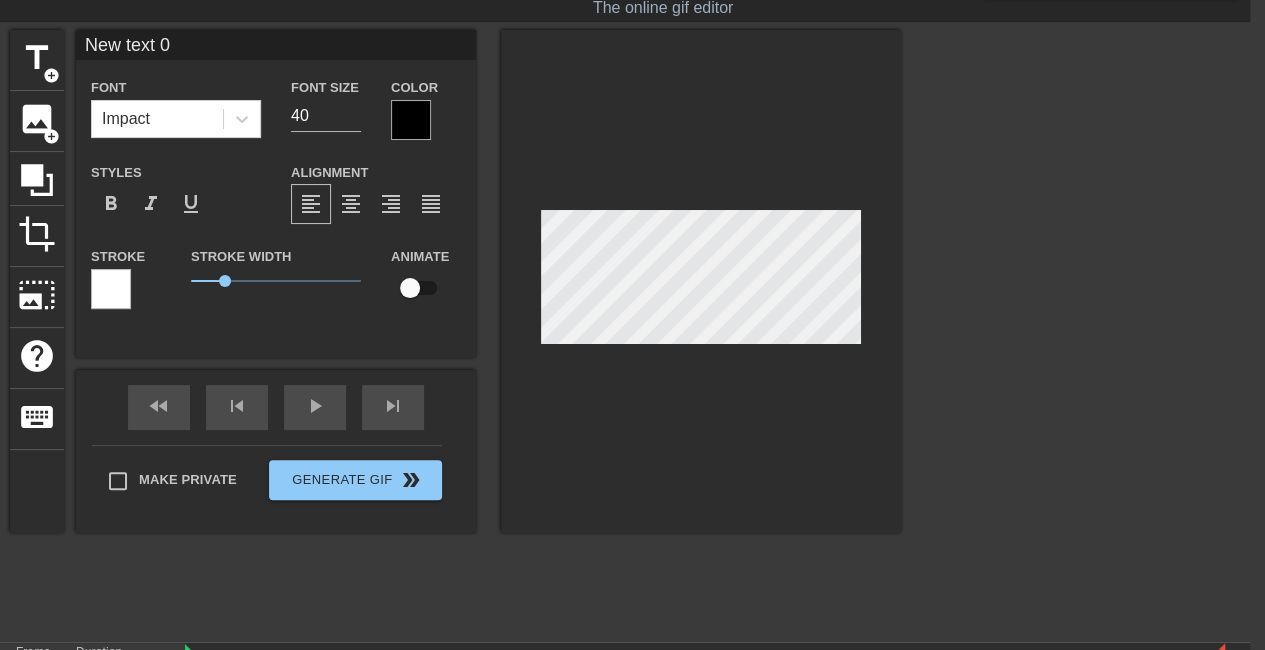 scroll, scrollTop: 49, scrollLeft: 0, axis: vertical 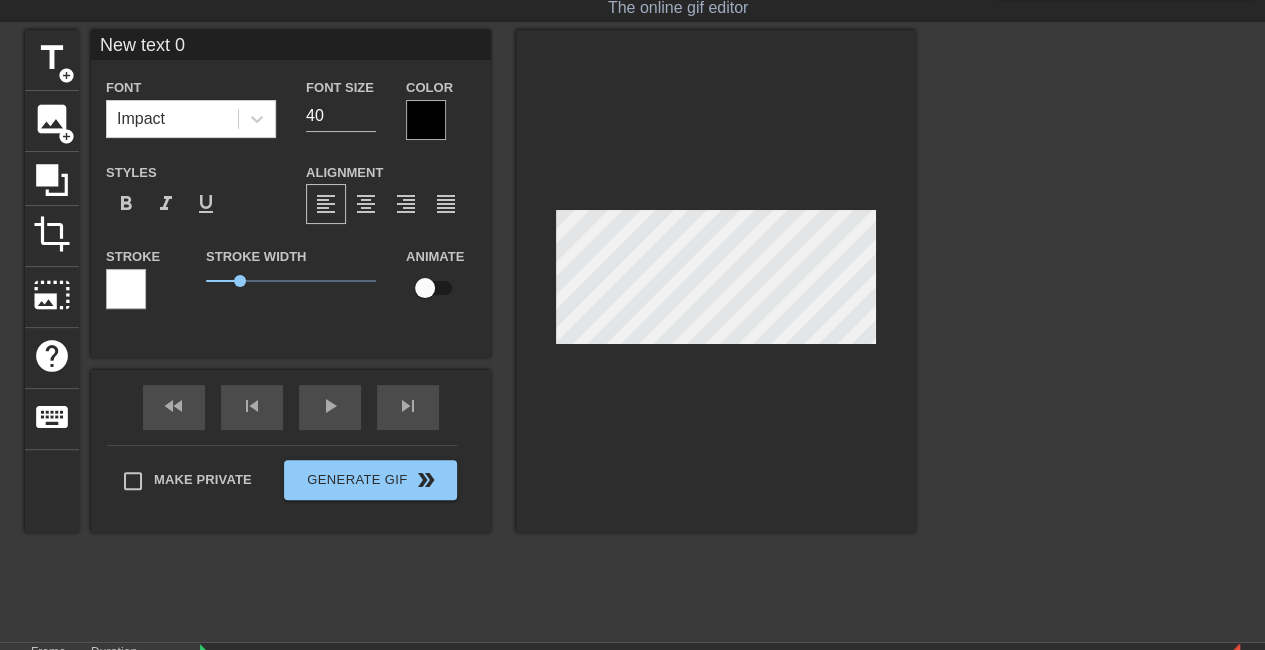 type on "New  0" 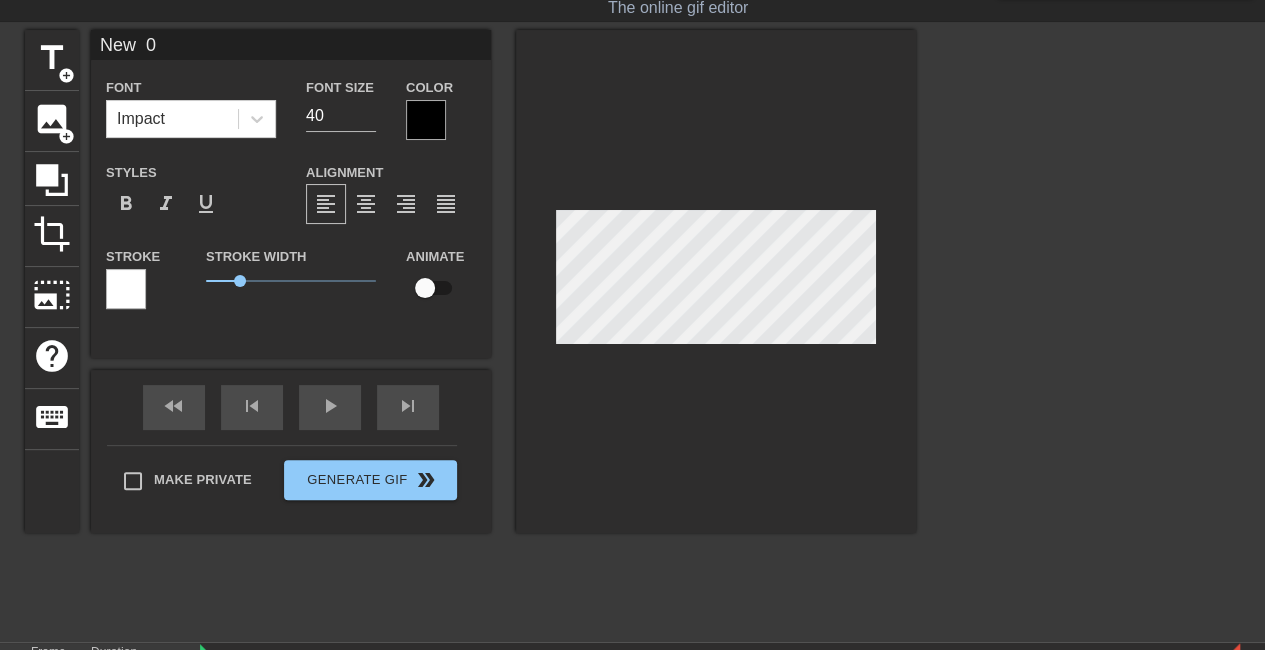 scroll, scrollTop: 2, scrollLeft: 5, axis: both 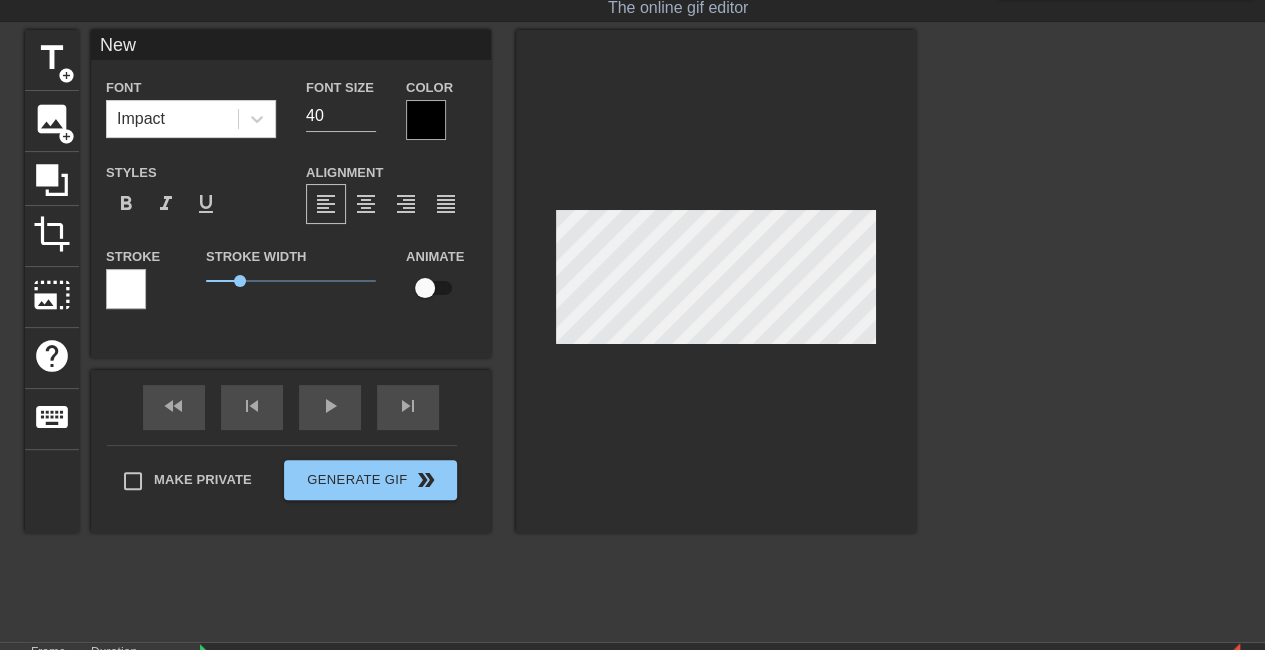 type on "New" 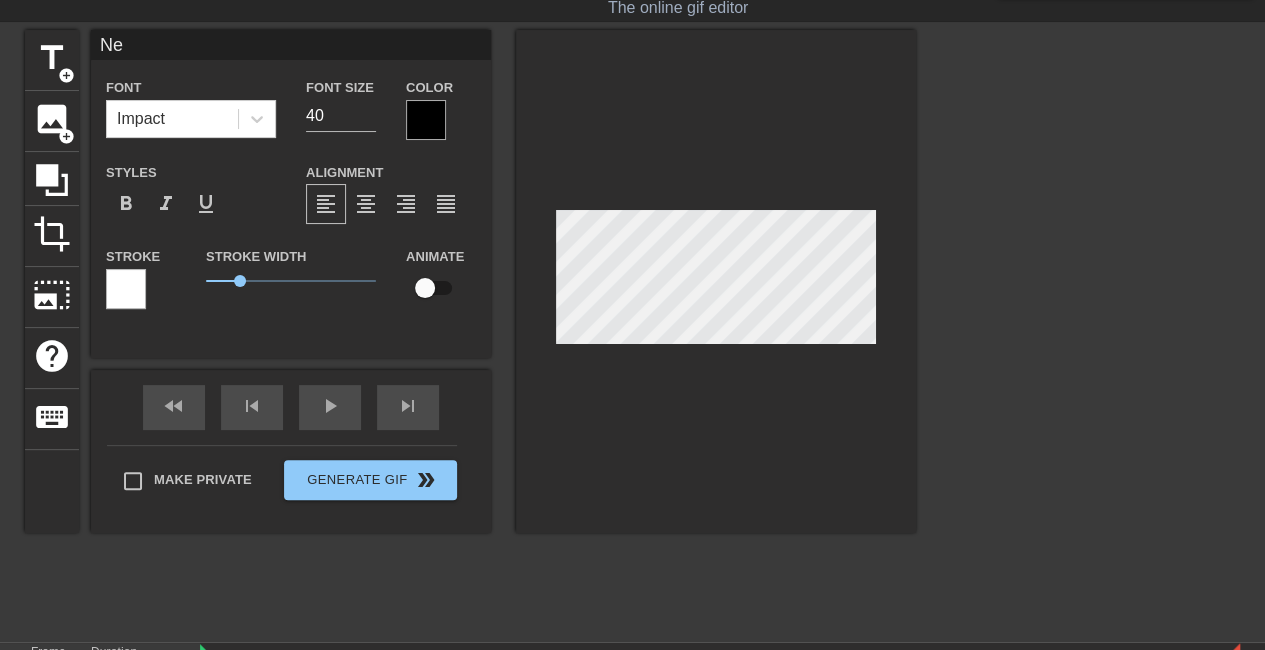 scroll, scrollTop: 2, scrollLeft: 2, axis: both 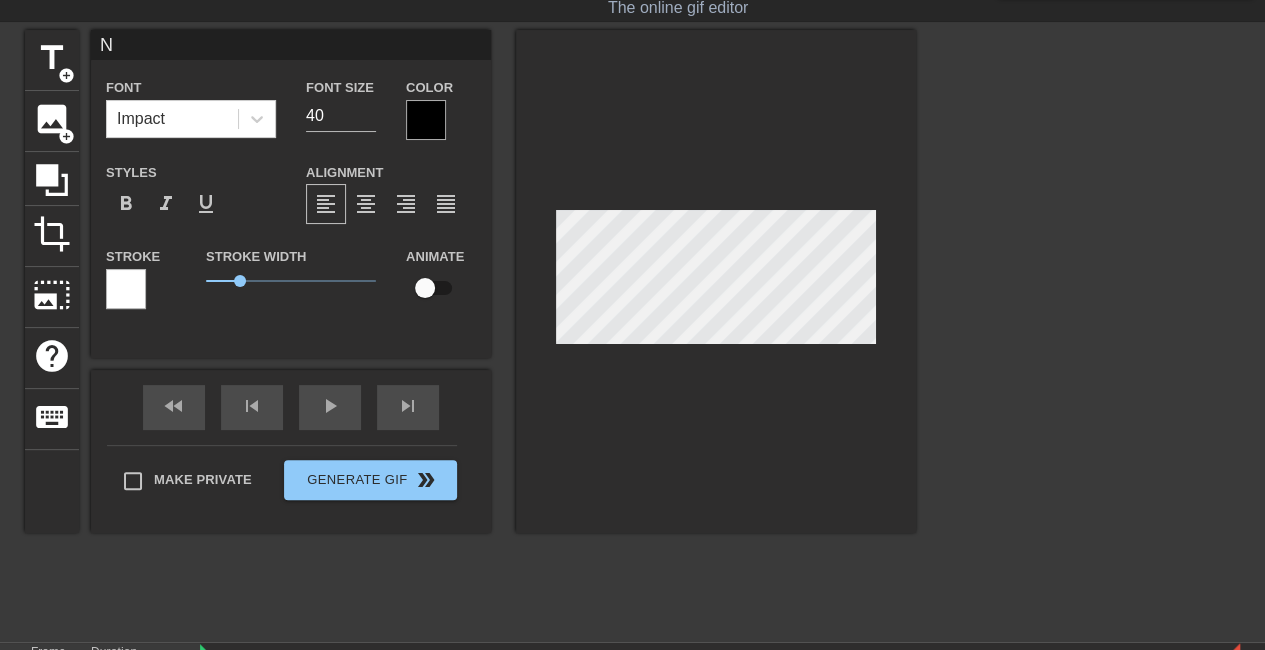 type 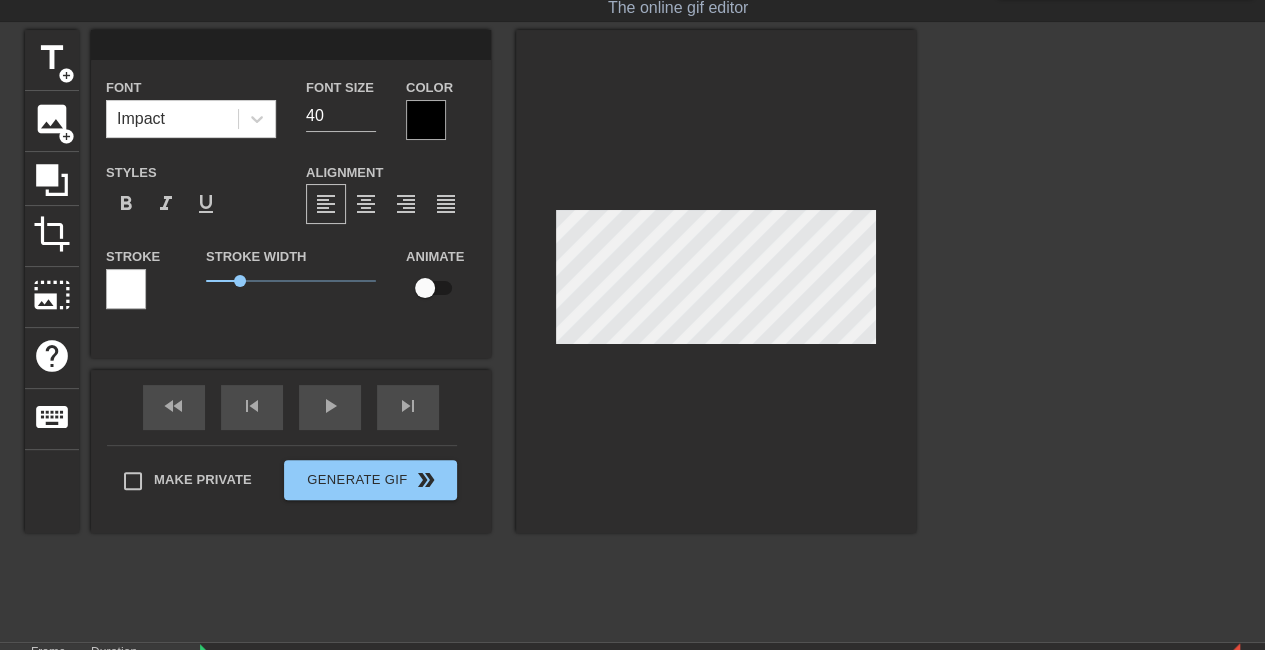 type on "T" 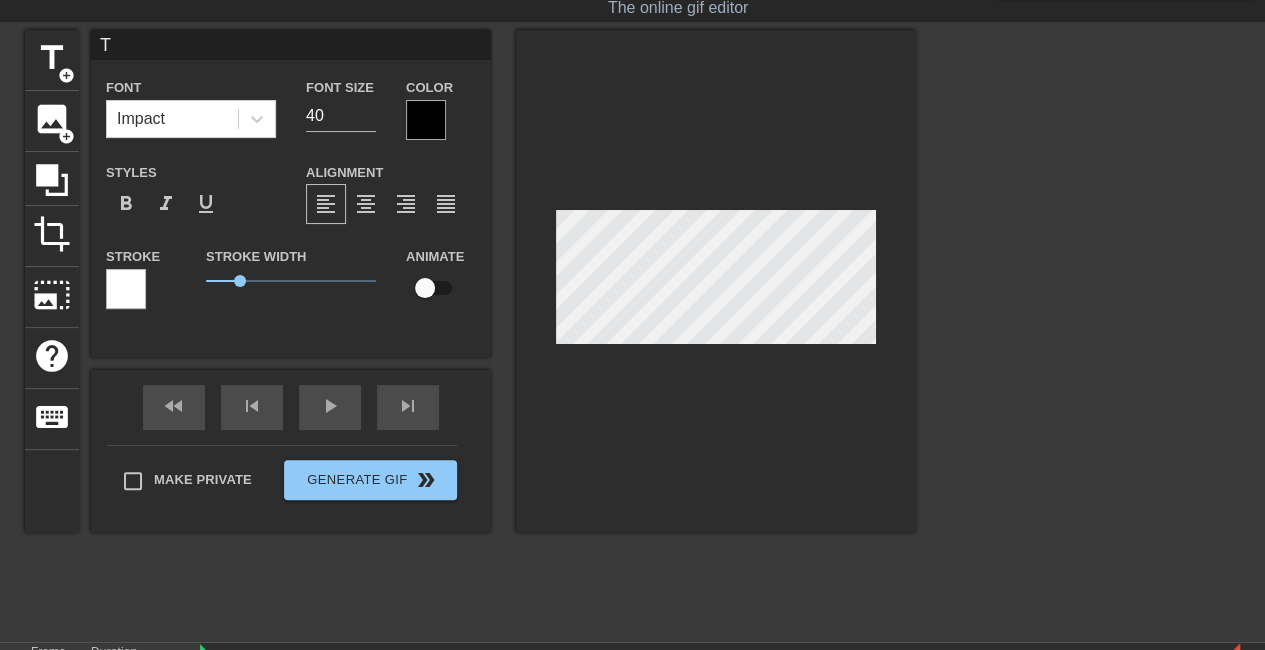 type on "T" 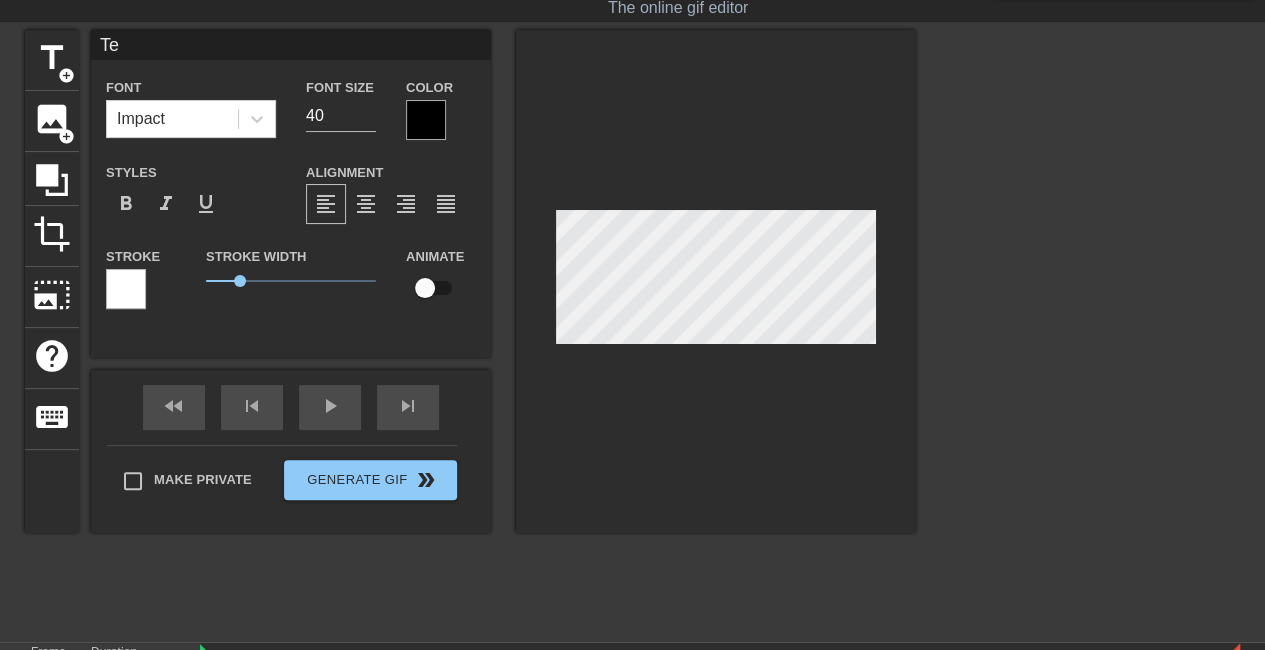 type on "[PERSON_NAME]" 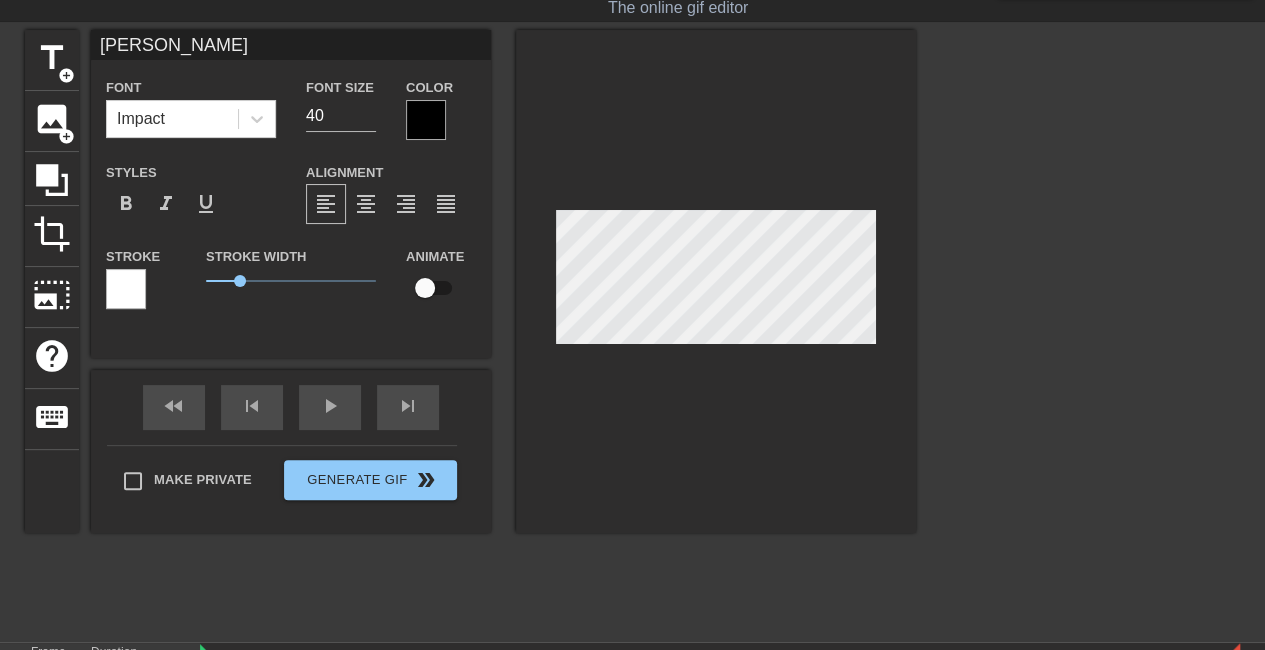 type on "[PERSON_NAME]" 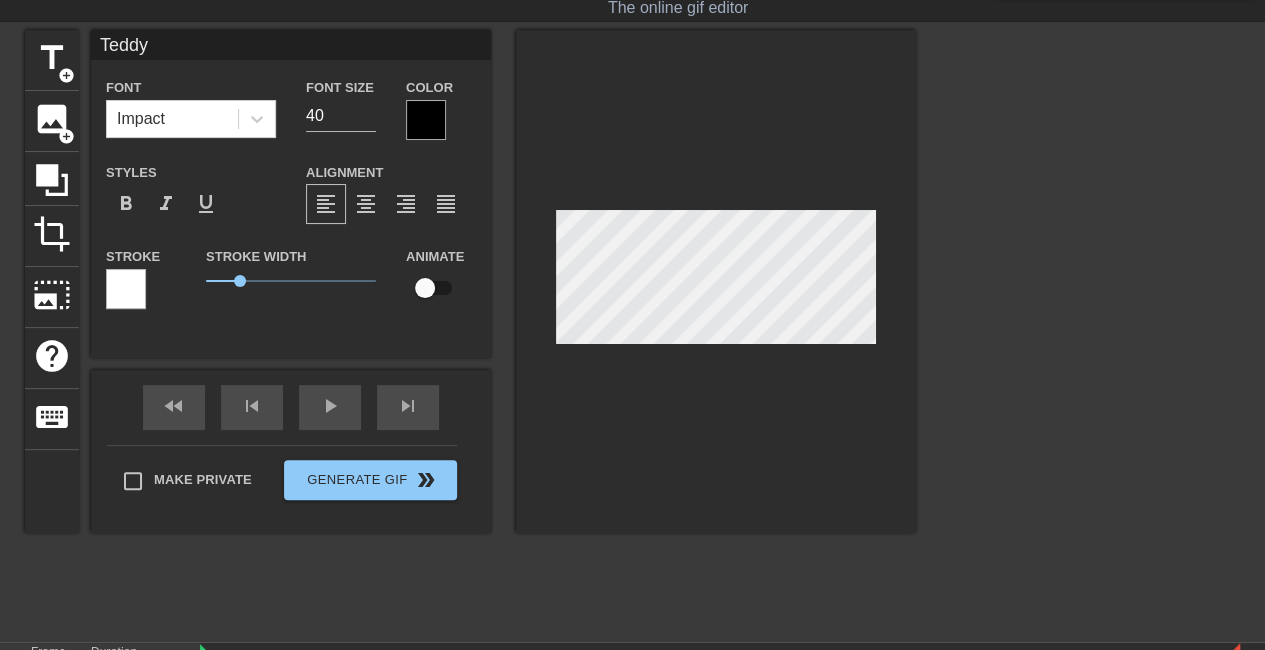 type on "Teddy" 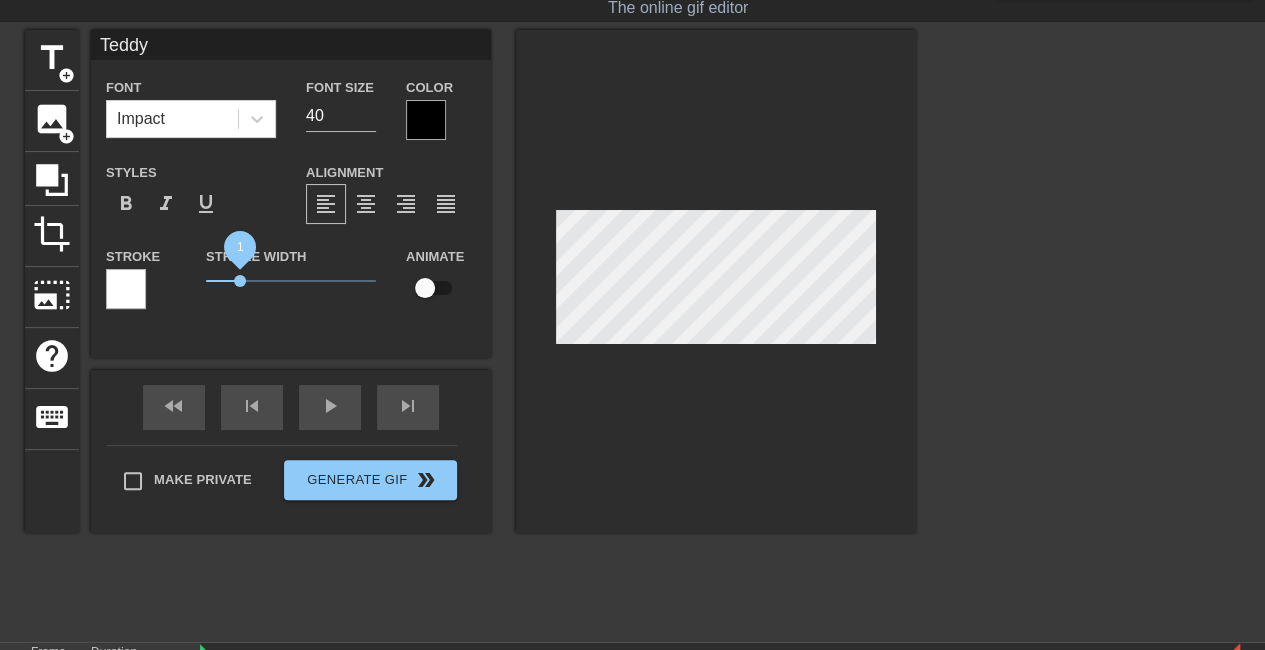 drag, startPoint x: 250, startPoint y: 293, endPoint x: 240, endPoint y: 304, distance: 14.866069 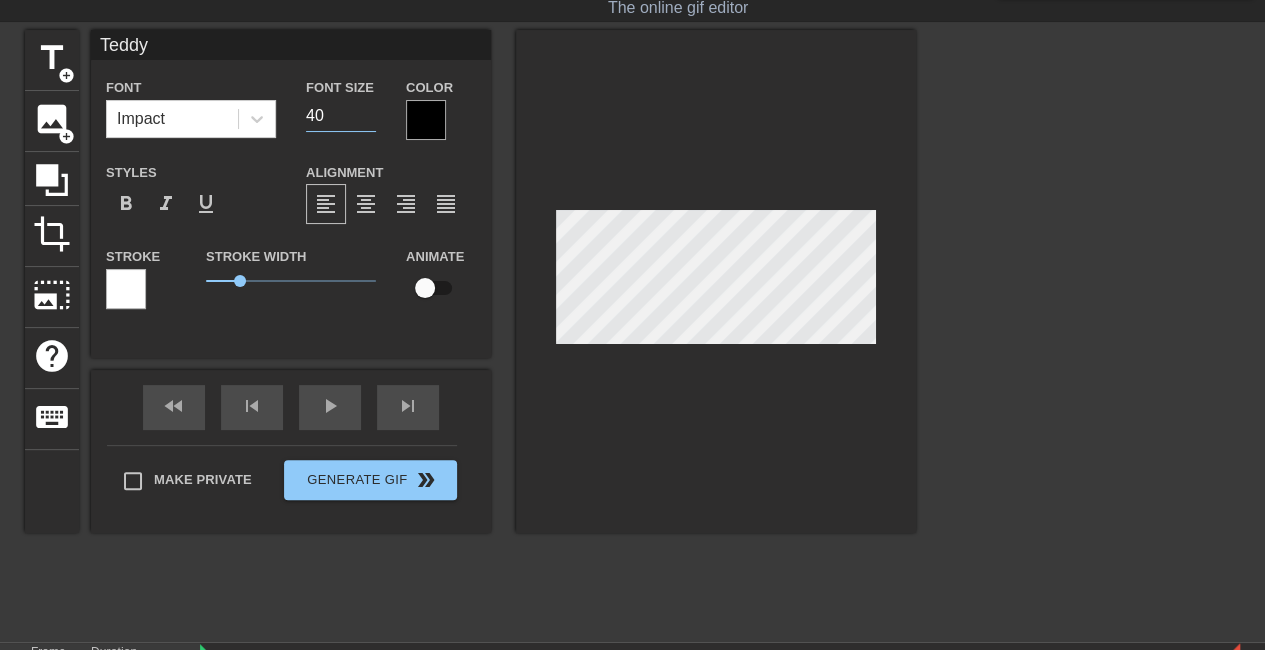 click on "40" at bounding box center (341, 116) 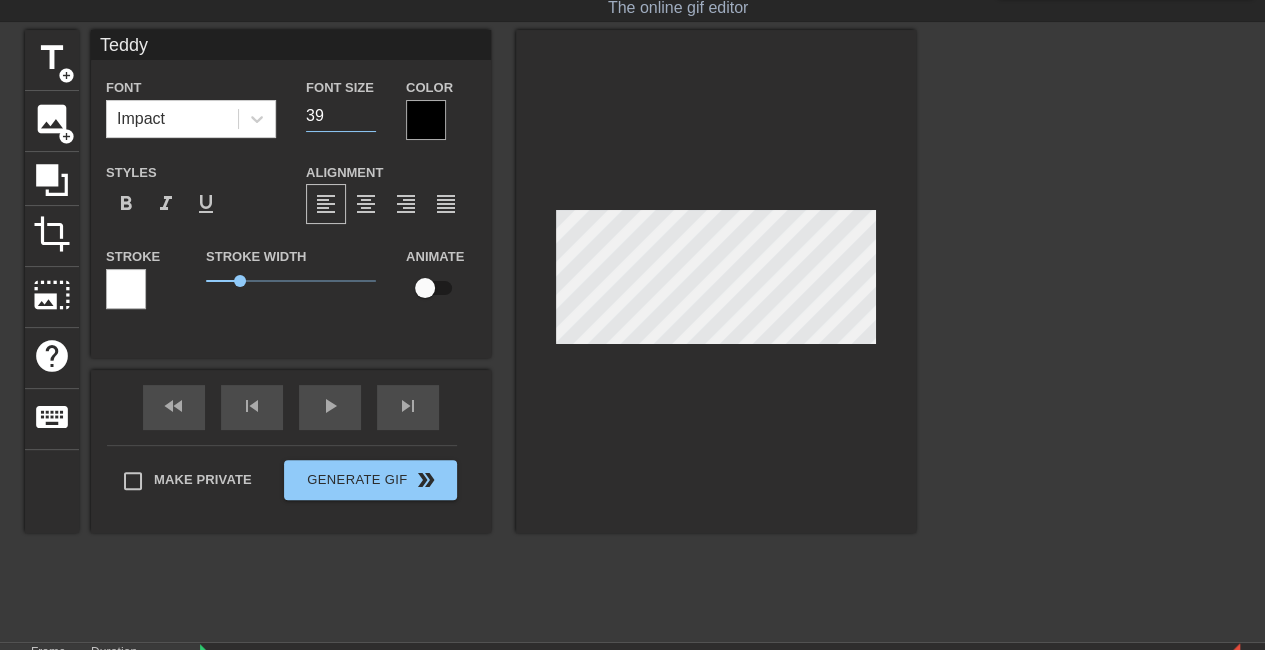 click on "39" at bounding box center (341, 116) 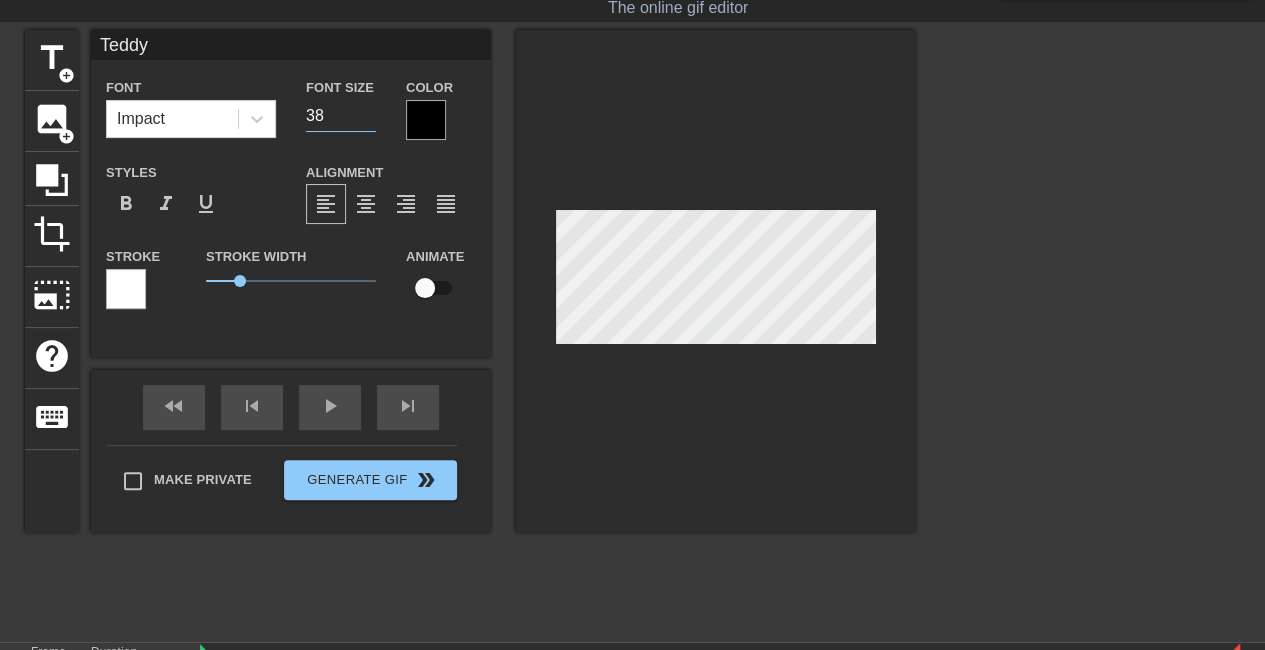 click on "38" at bounding box center (341, 116) 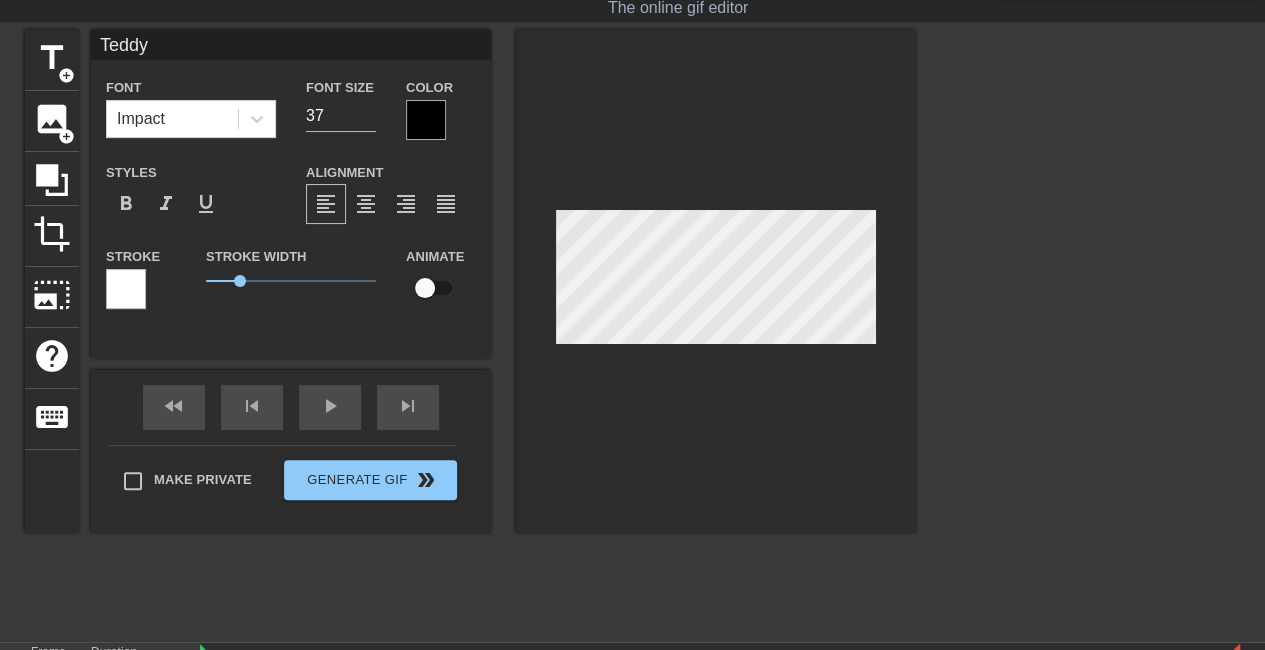 click on "37" at bounding box center [341, 116] 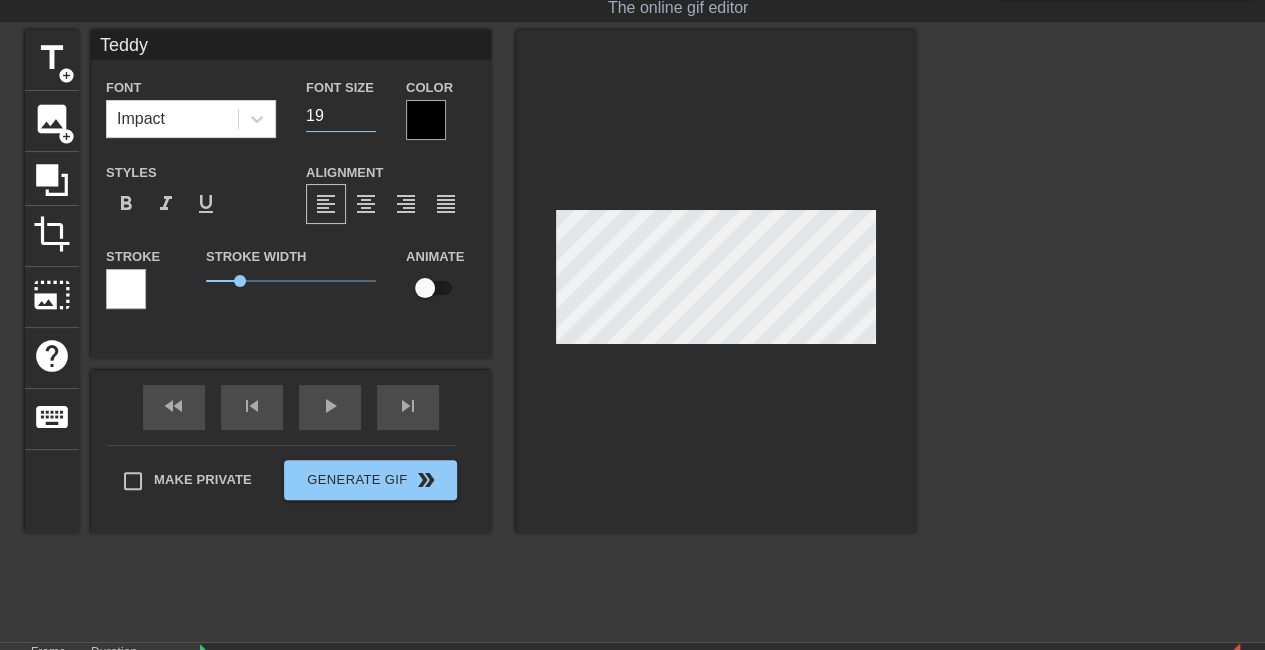 click on "18" at bounding box center (341, 116) 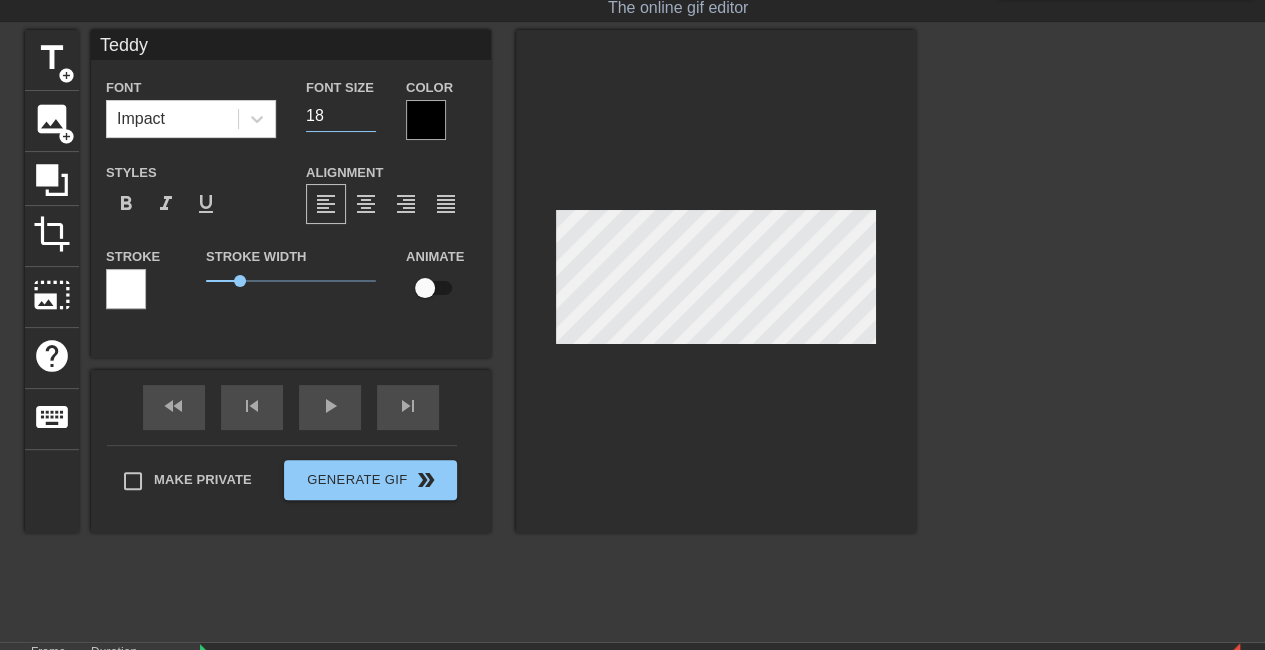 click on "18" at bounding box center (341, 116) 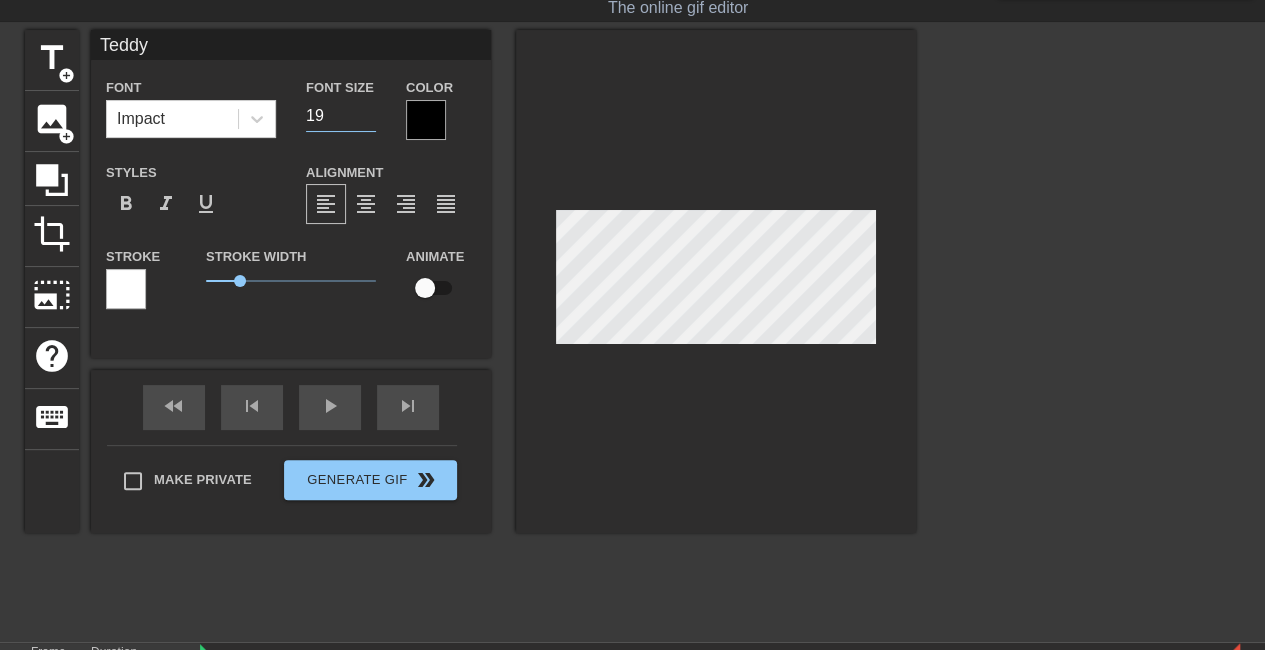 click on "19" at bounding box center (341, 116) 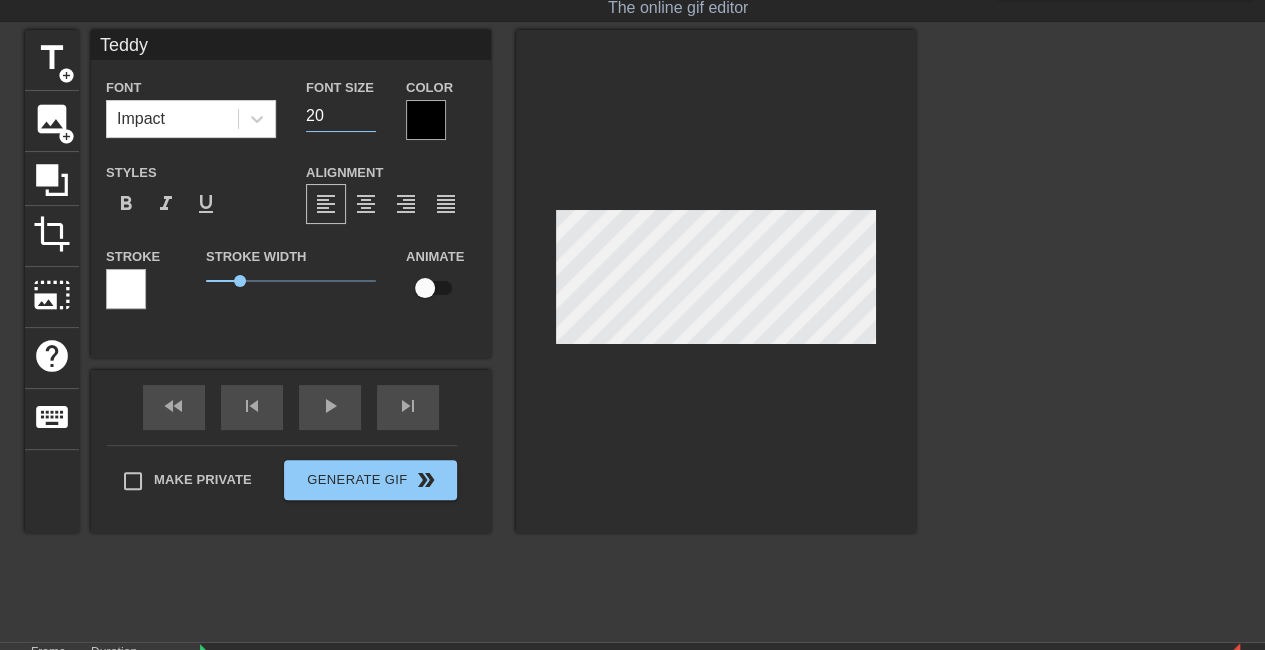 click on "20" at bounding box center [341, 116] 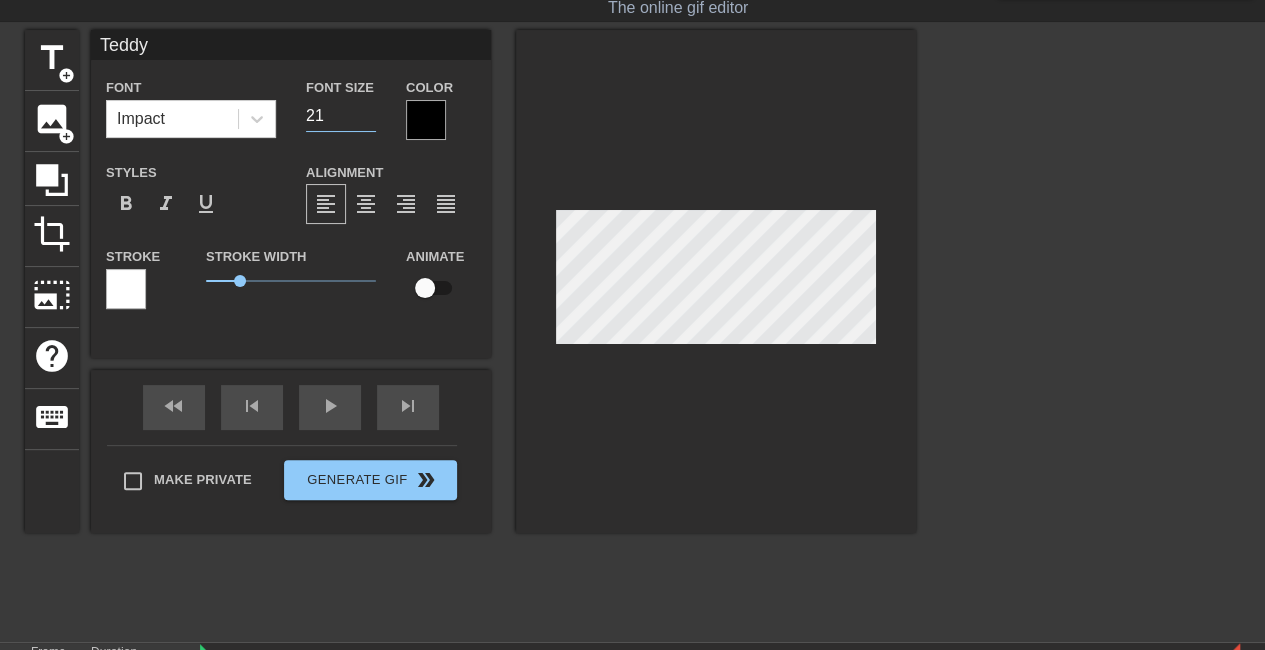 click on "21" at bounding box center [341, 116] 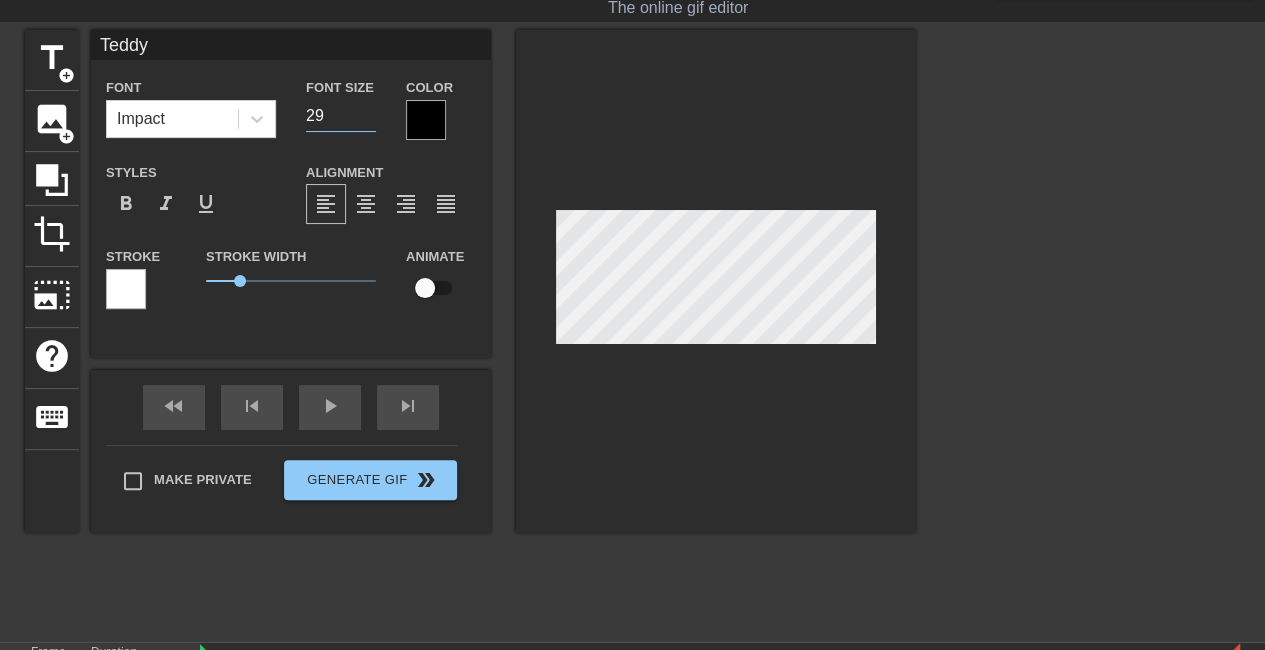 click on "29" at bounding box center (341, 116) 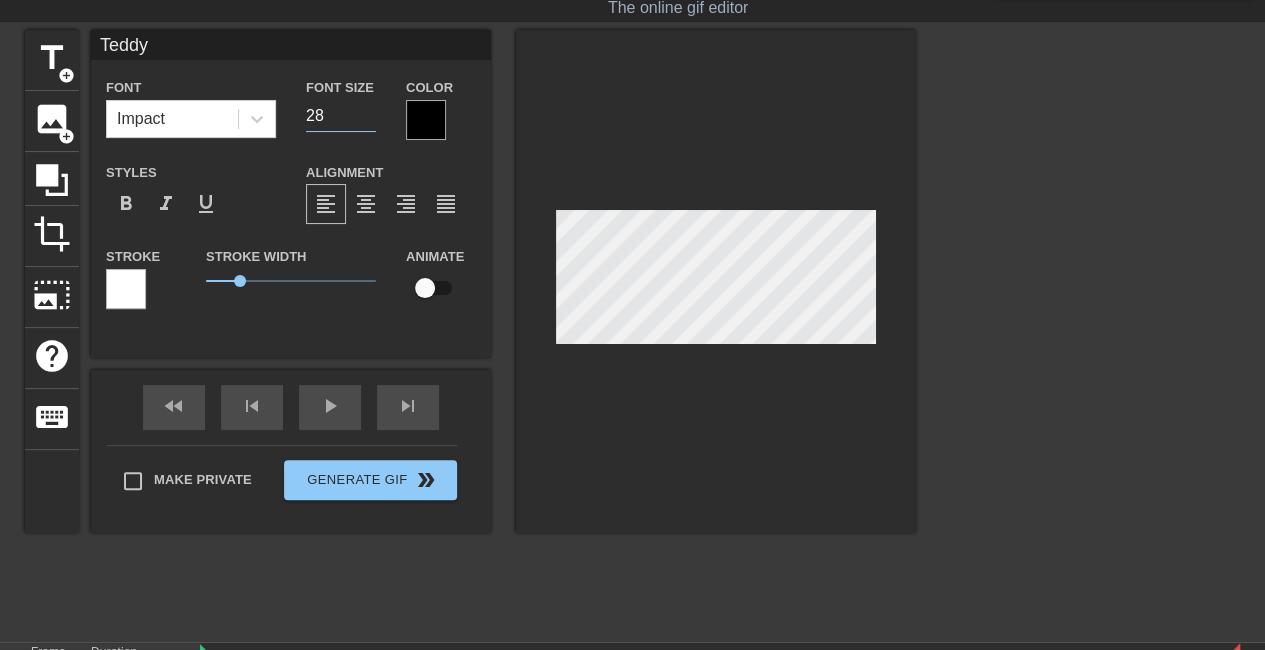 click on "28" at bounding box center (341, 116) 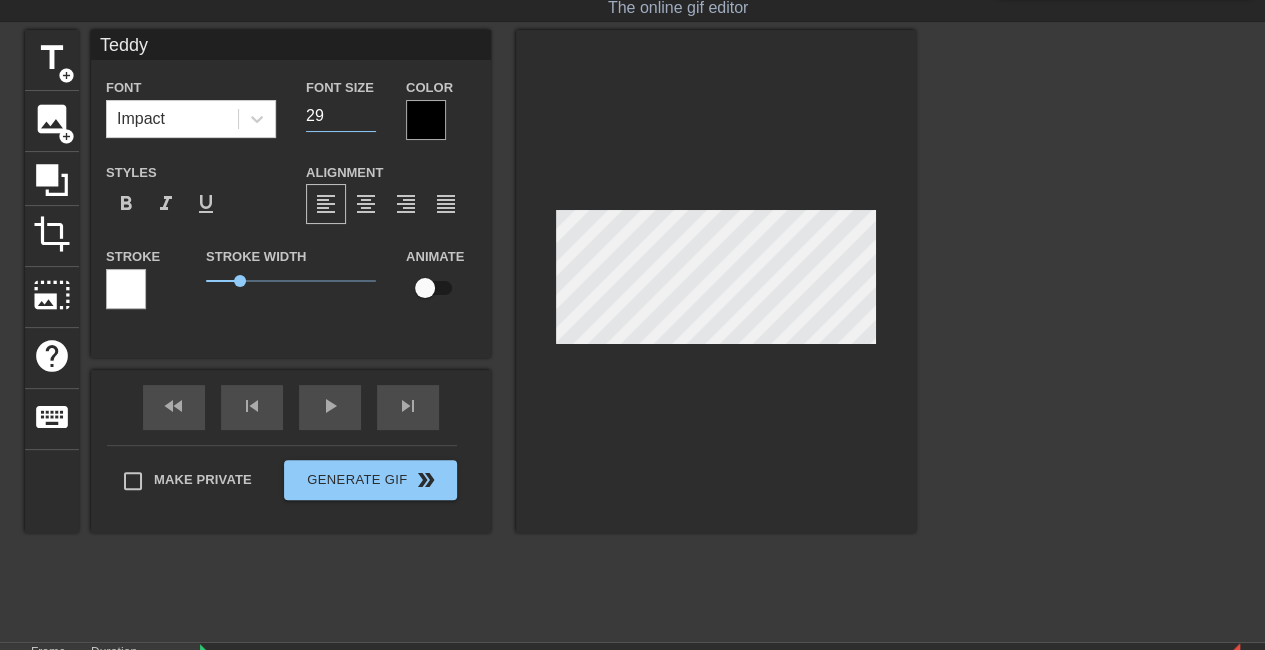 click on "29" at bounding box center (341, 116) 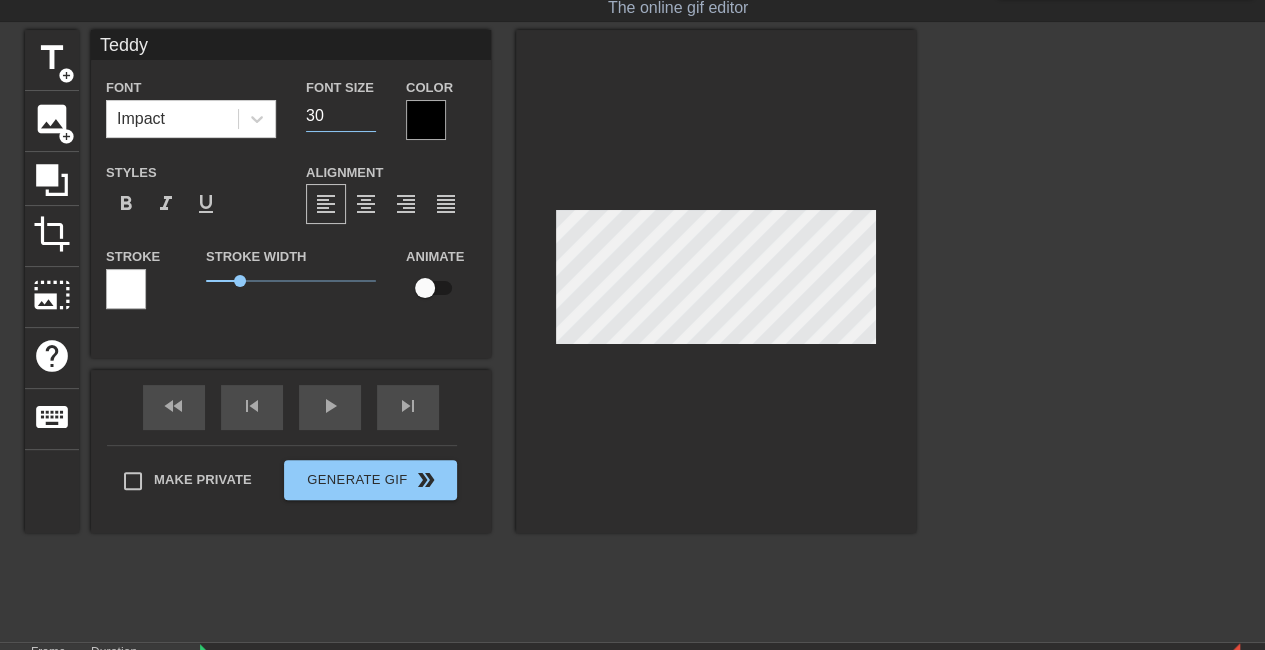 click on "30" at bounding box center [341, 116] 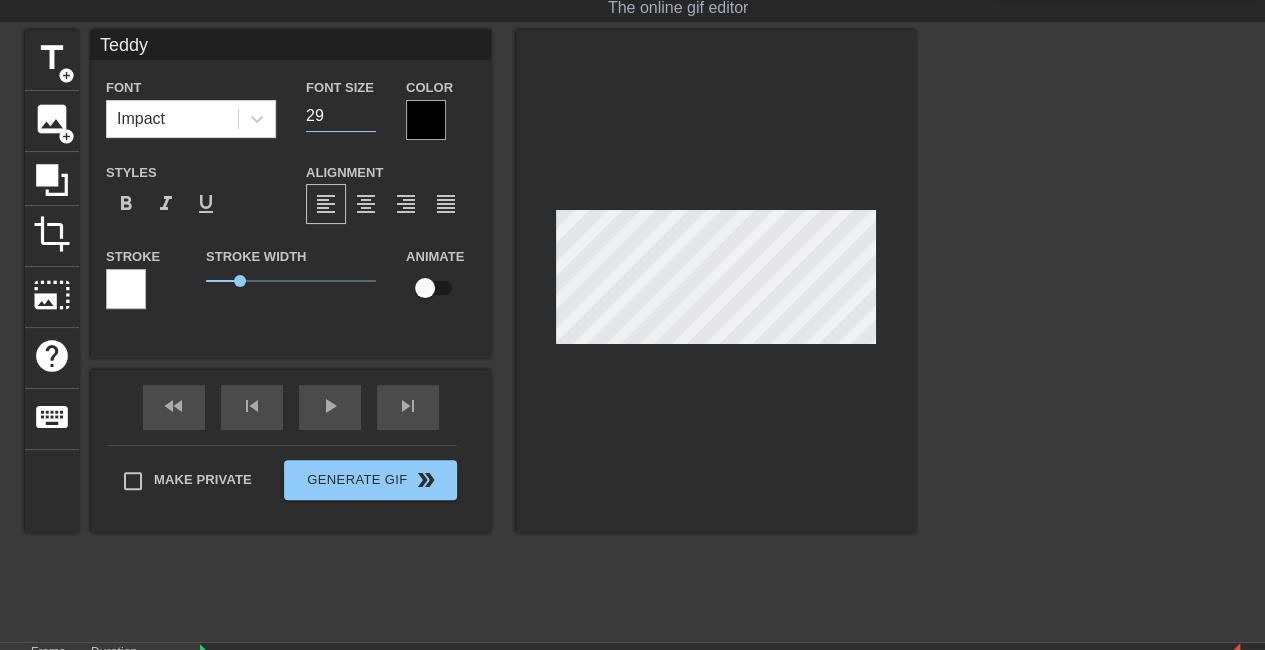 click on "29" at bounding box center [341, 116] 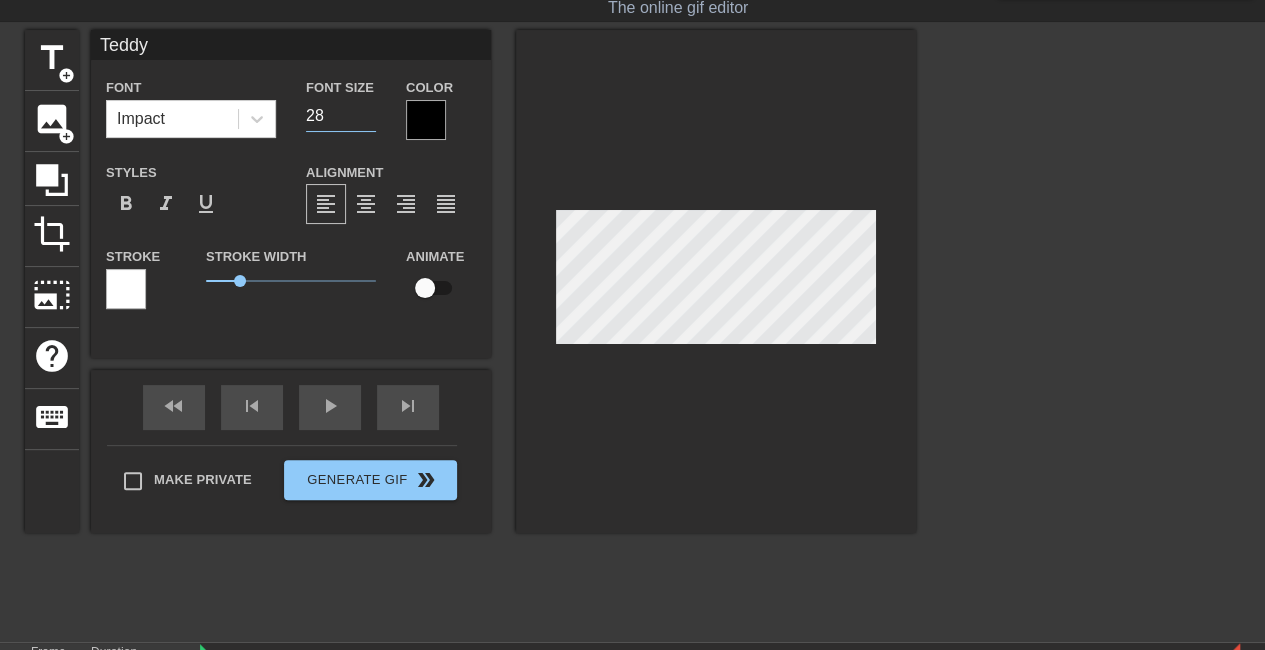 type on "28" 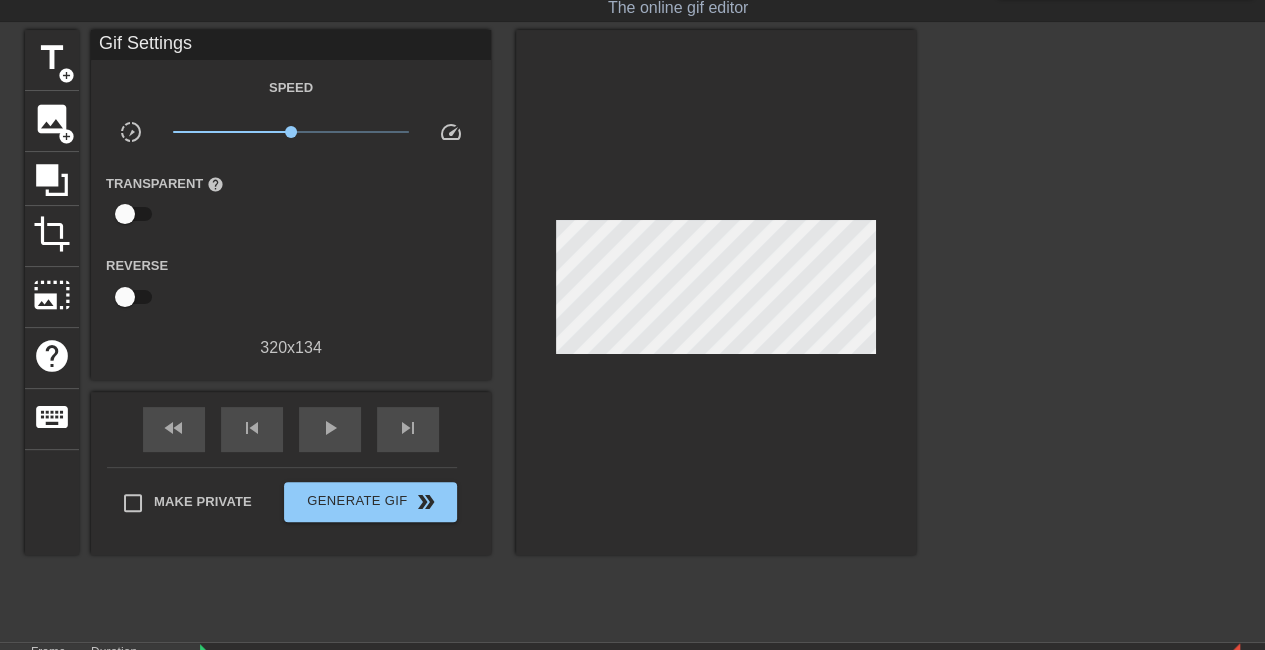 click at bounding box center (716, 292) 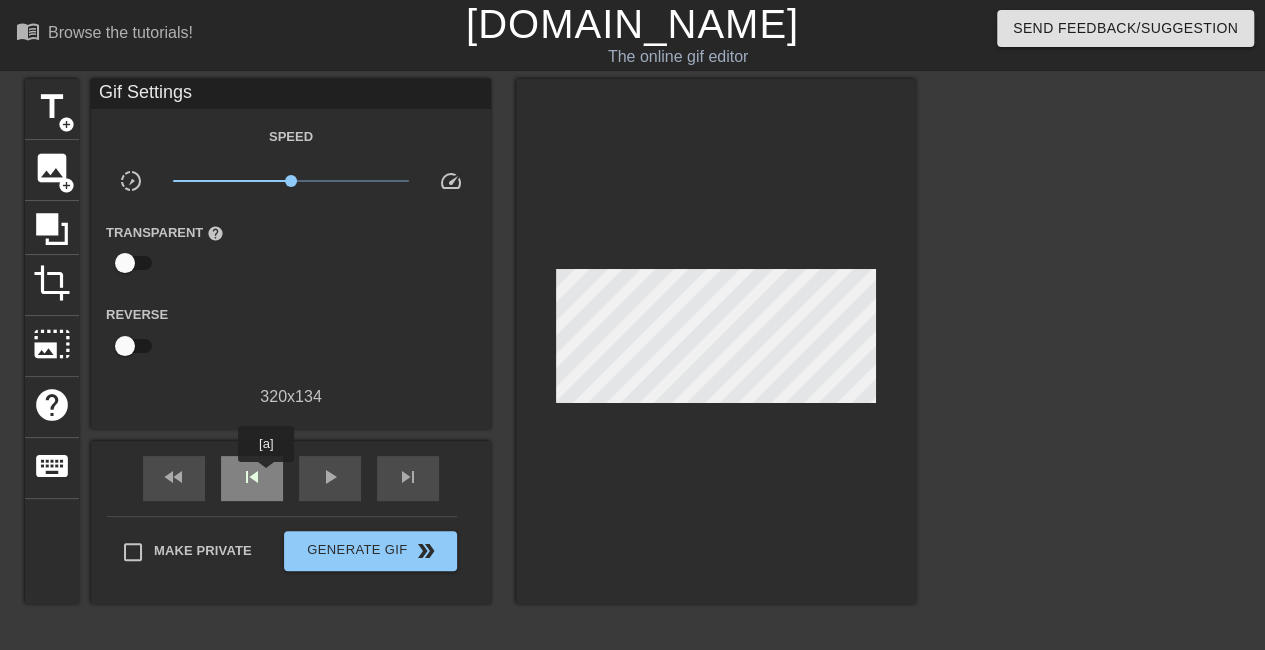 click on "skip_previous" at bounding box center (252, 478) 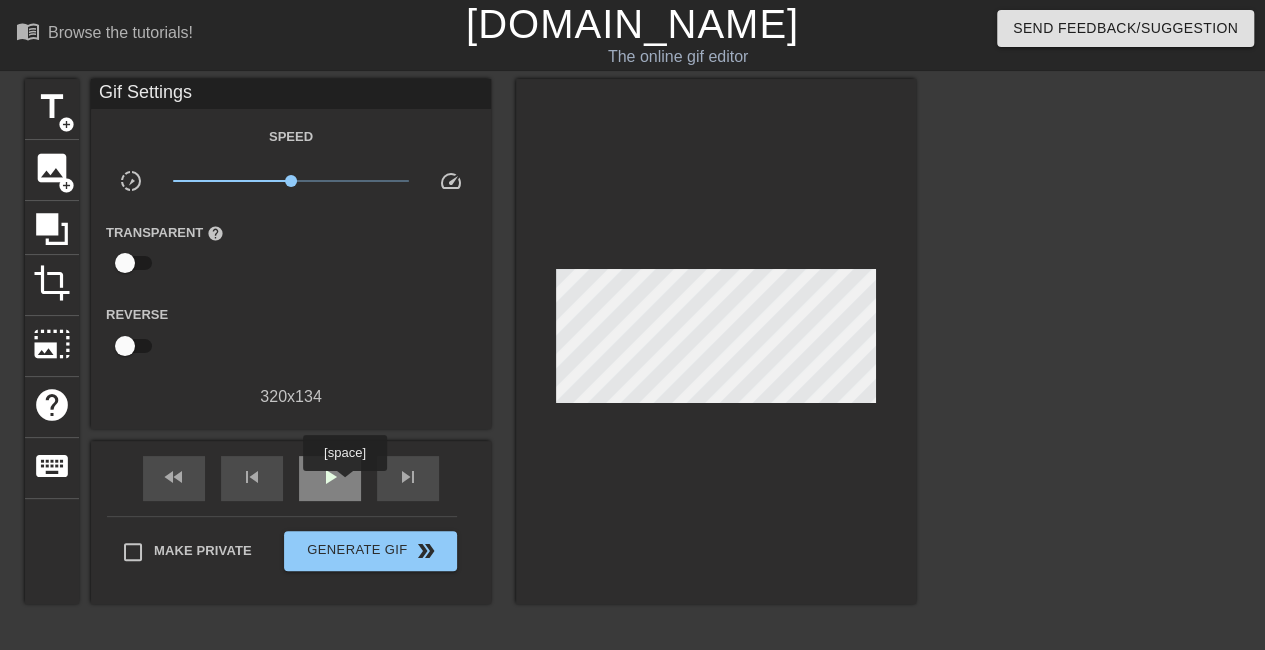 click on "play_arrow" at bounding box center [330, 477] 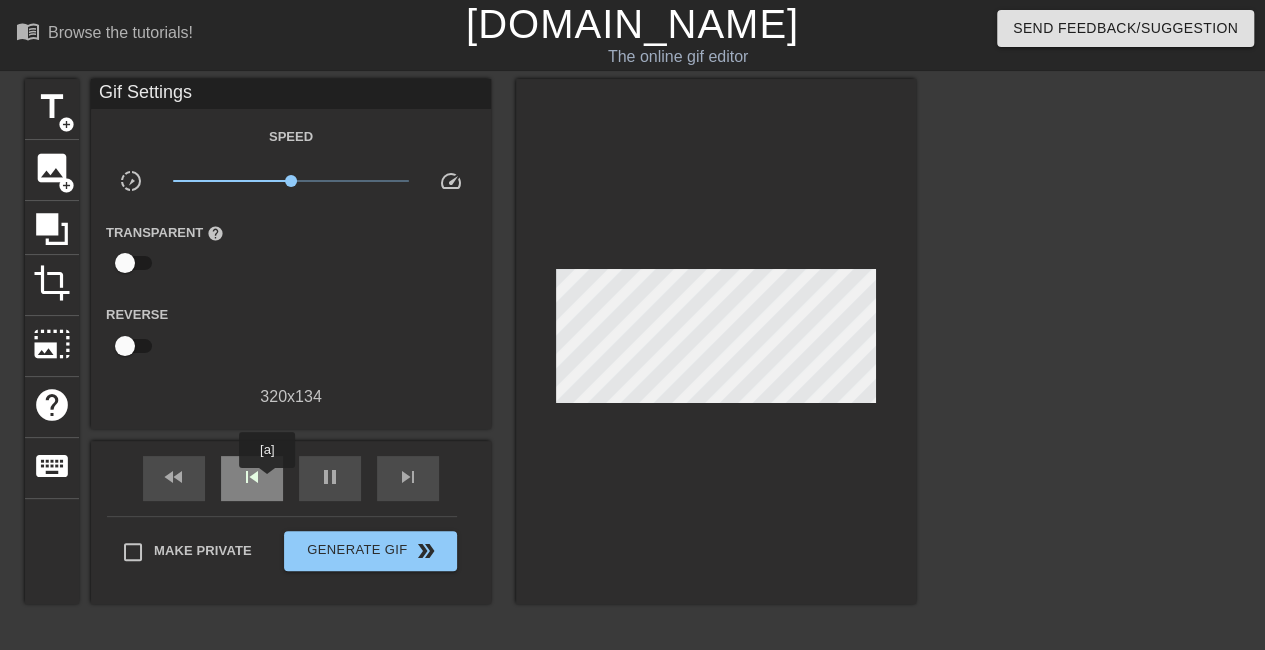 click on "skip_previous" at bounding box center (252, 478) 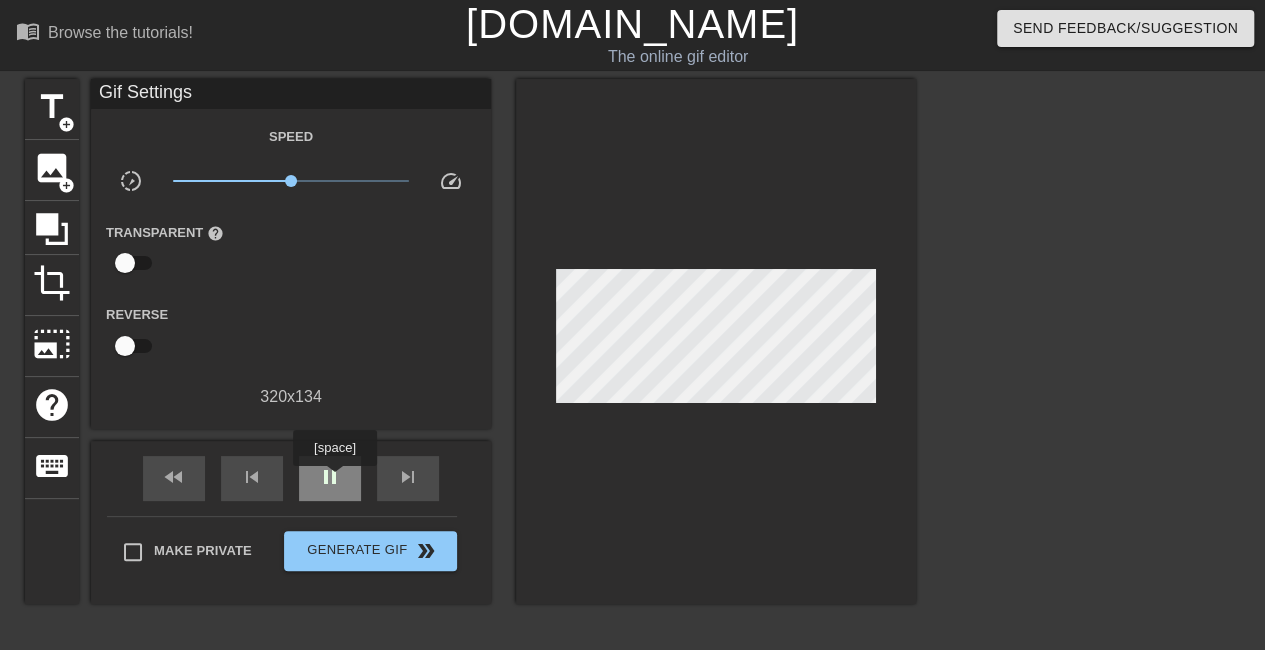 click on "pause" at bounding box center [330, 477] 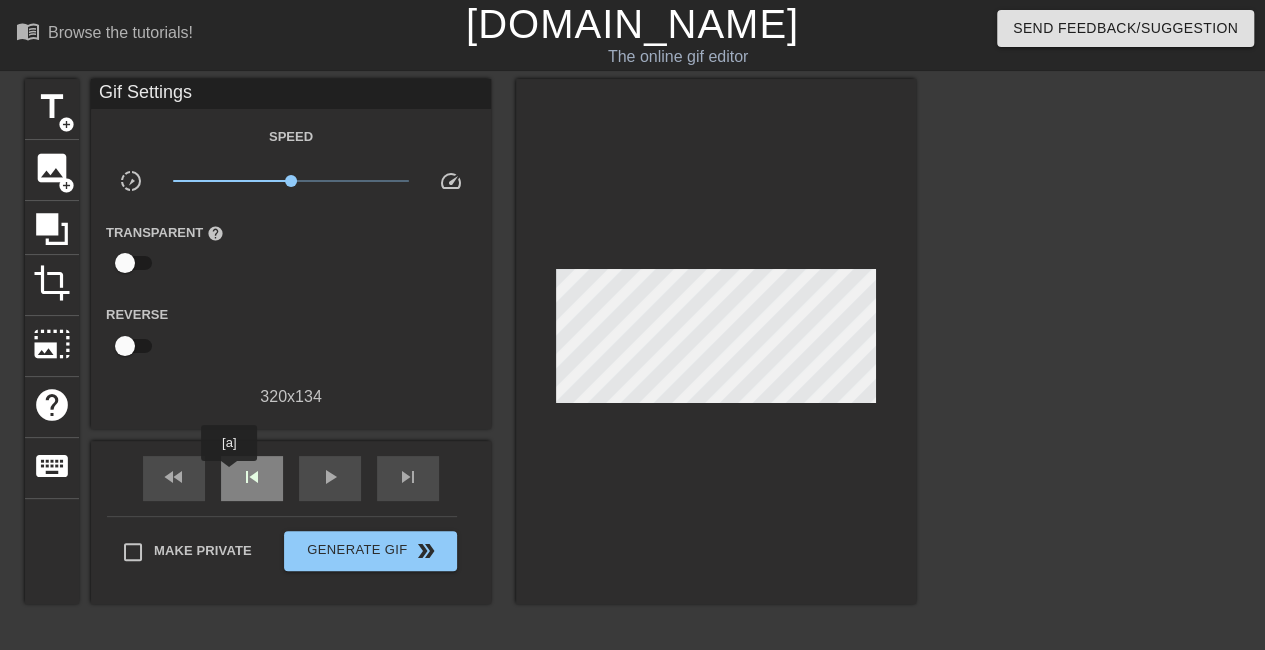 click on "skip_previous" at bounding box center [252, 478] 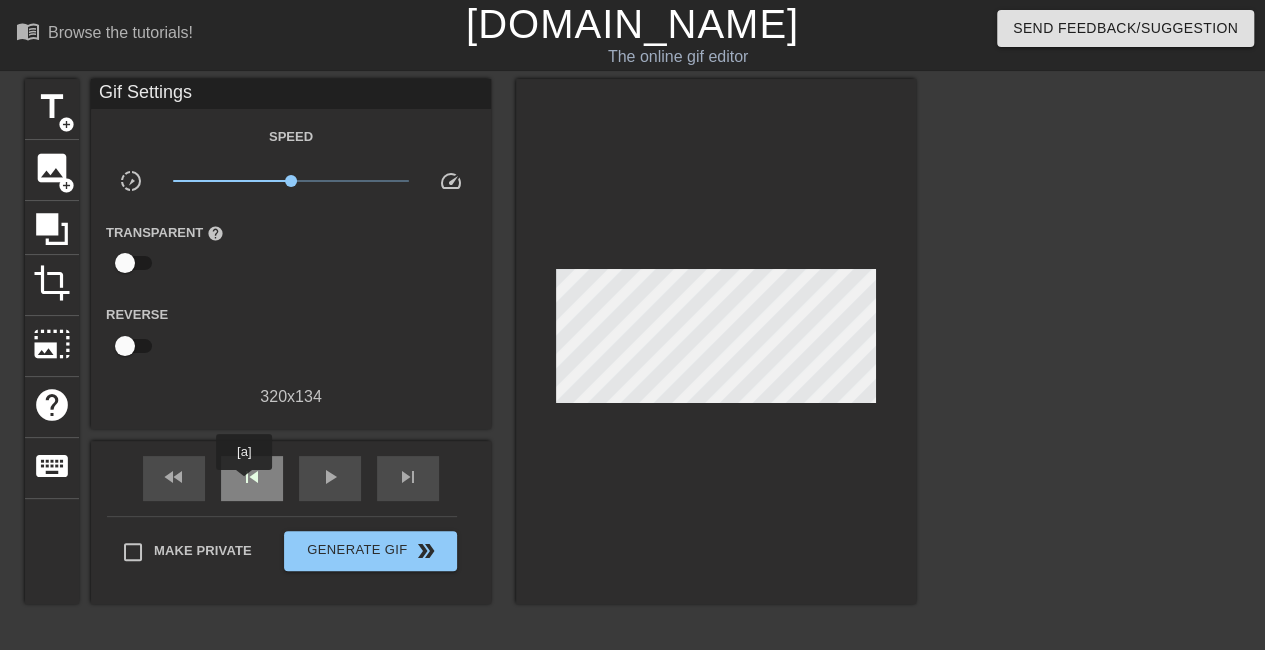 click on "skip_previous" at bounding box center [252, 477] 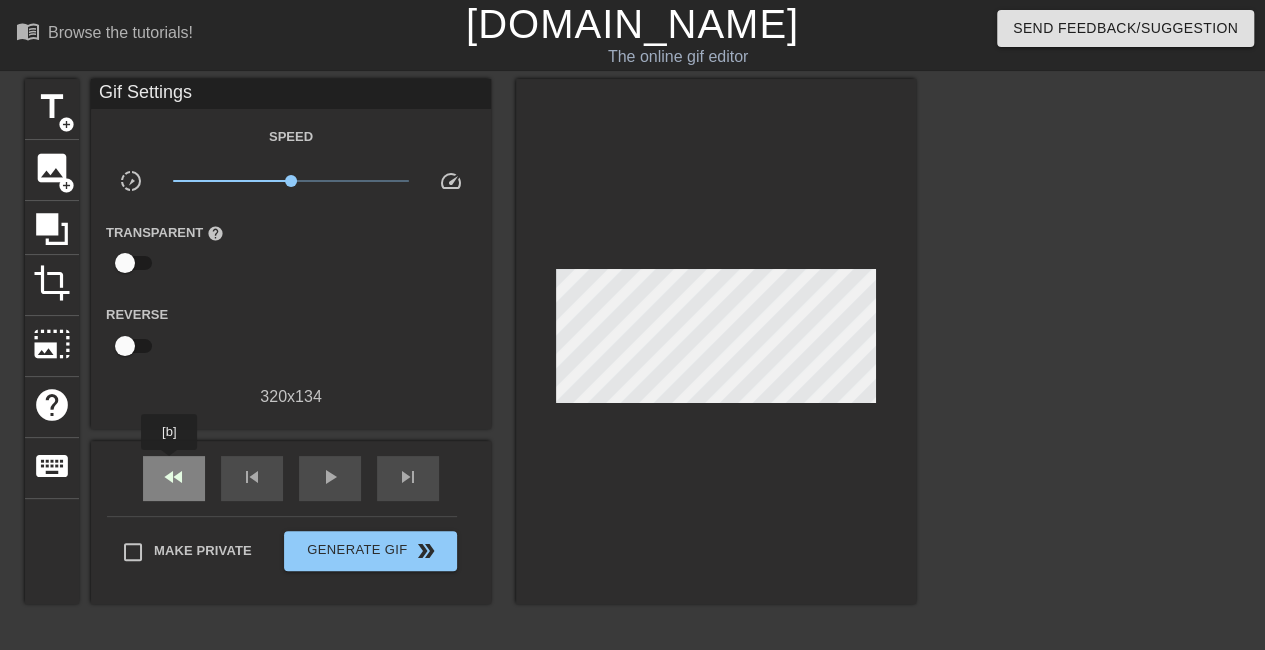 click on "fast_rewind" at bounding box center [174, 478] 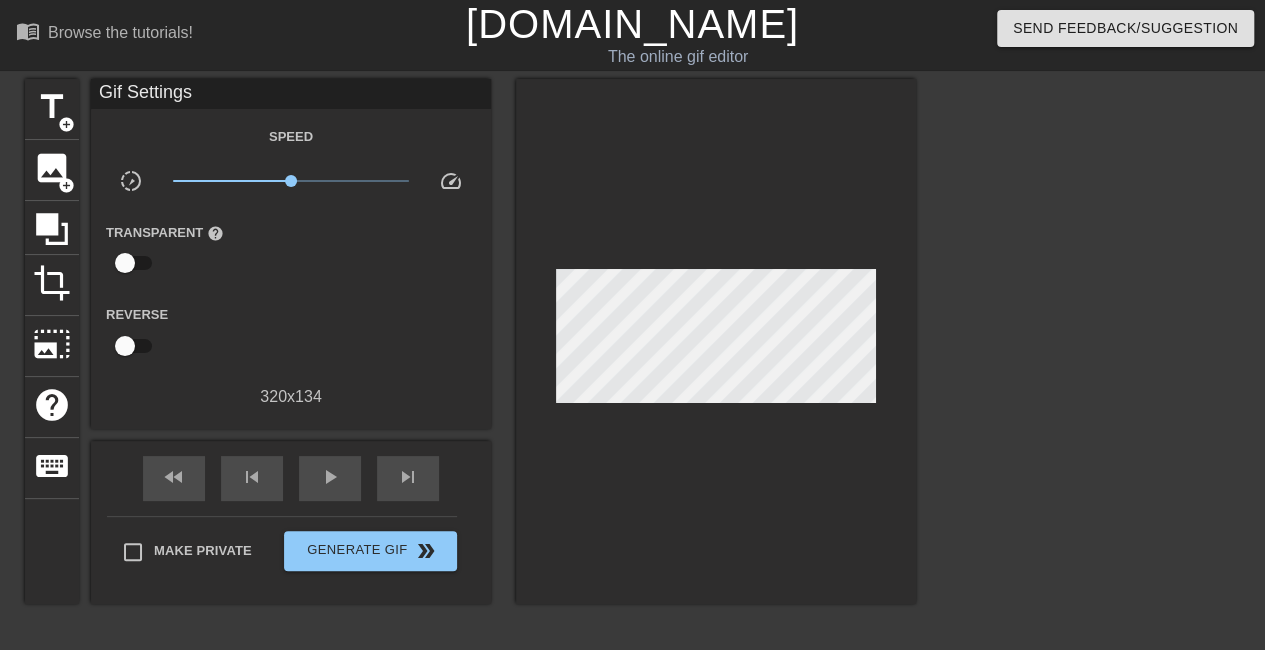 click at bounding box center (716, 341) 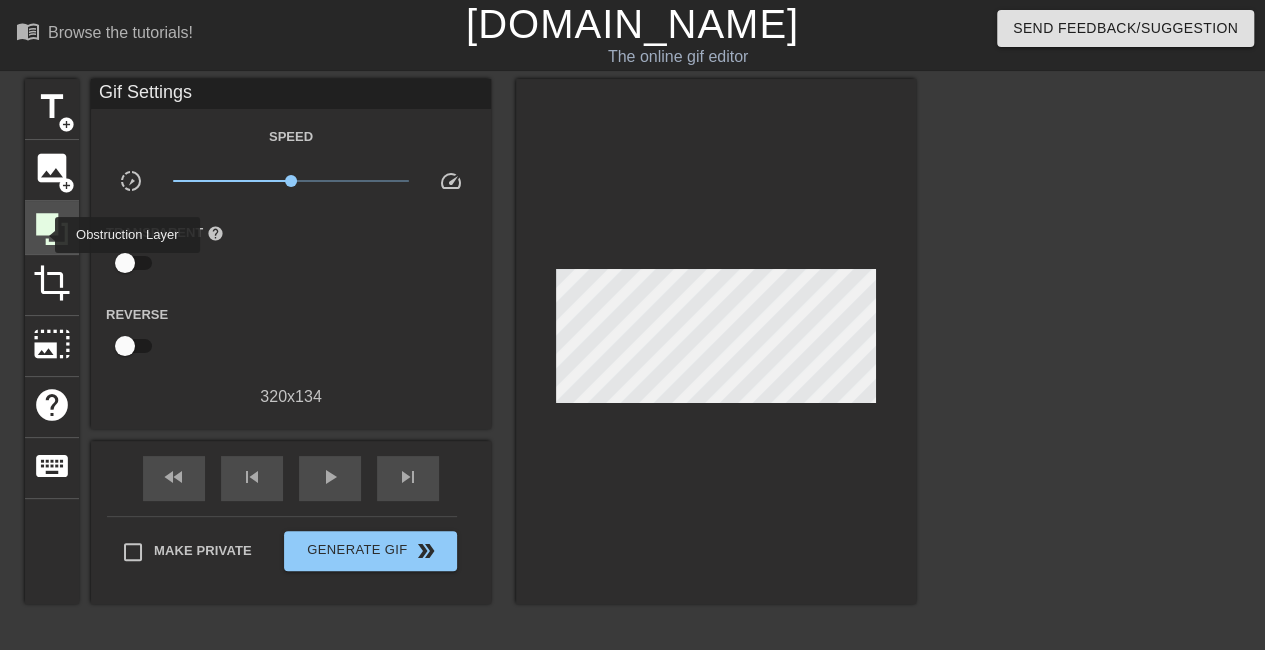click 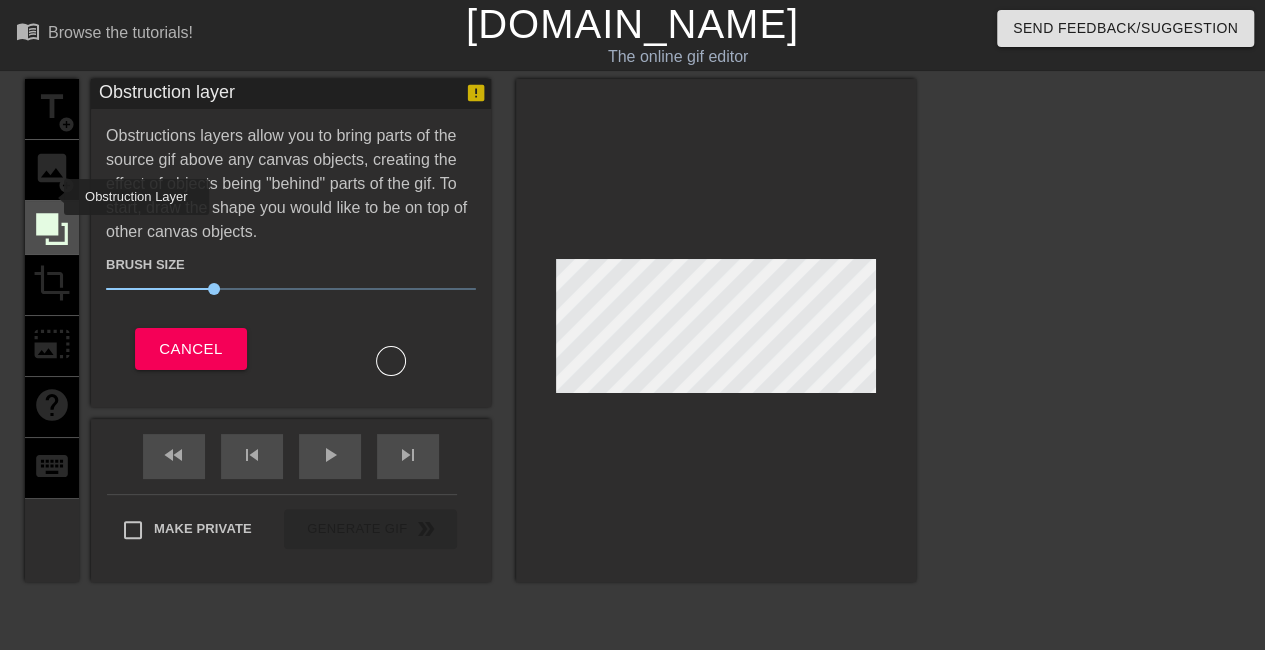 click at bounding box center (52, 228) 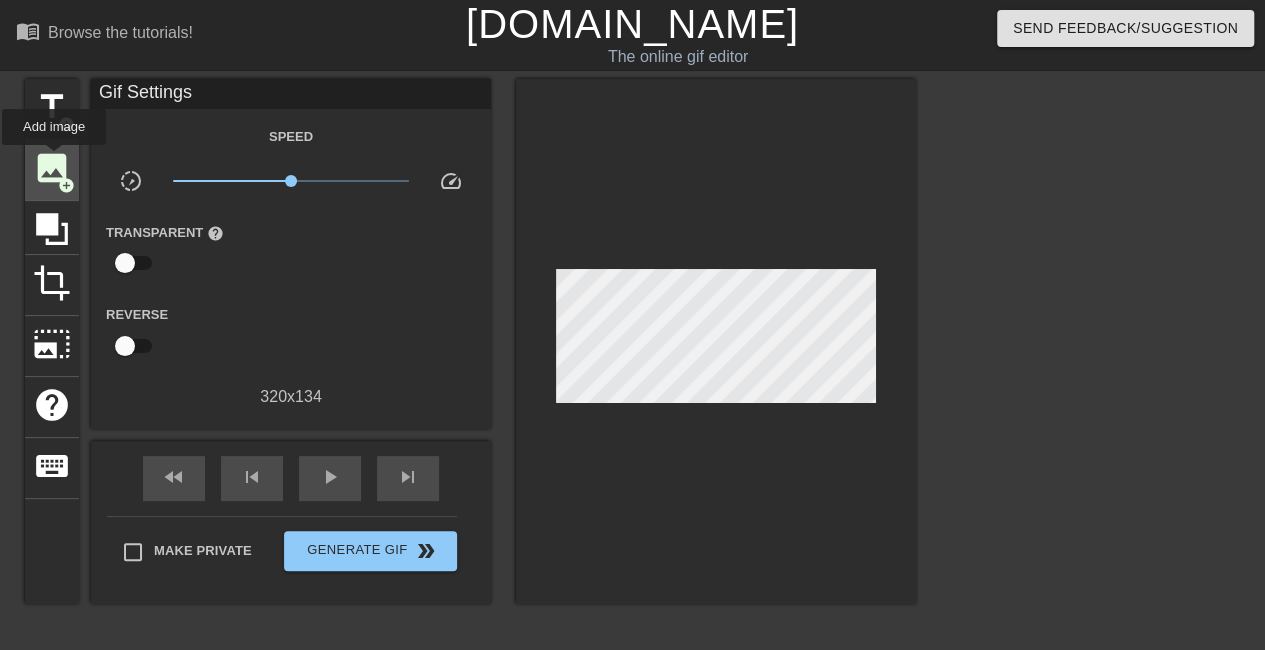 click on "image" at bounding box center (52, 168) 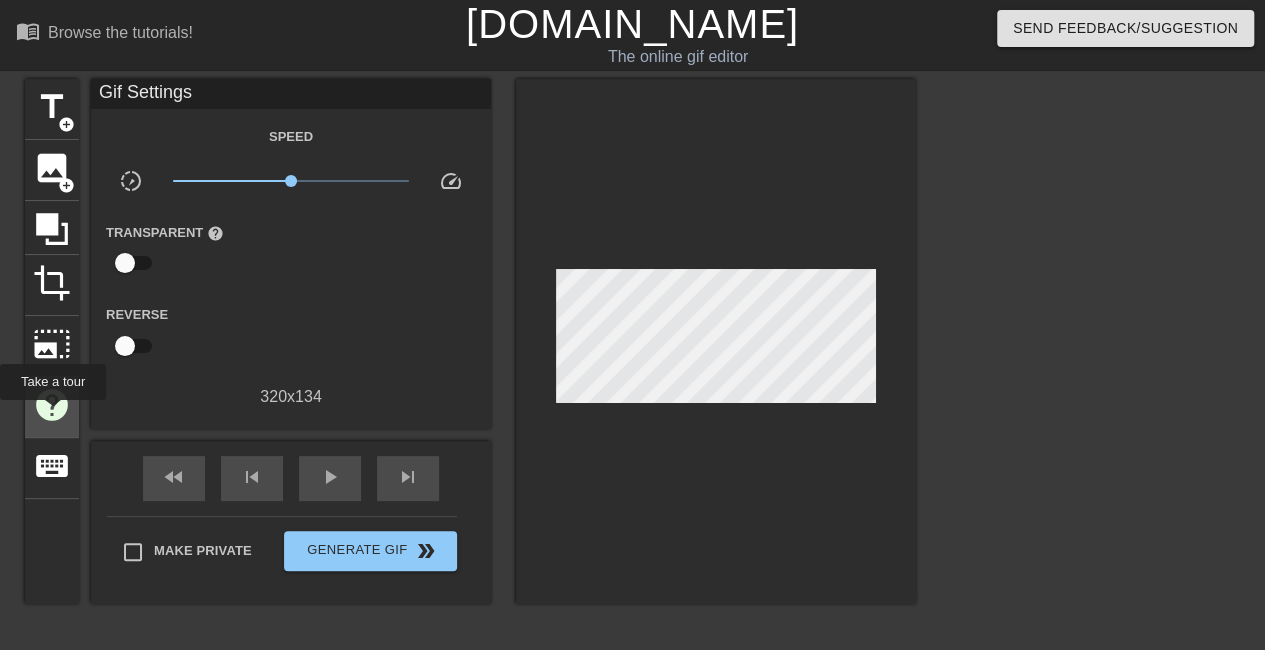 click on "help" at bounding box center (52, 405) 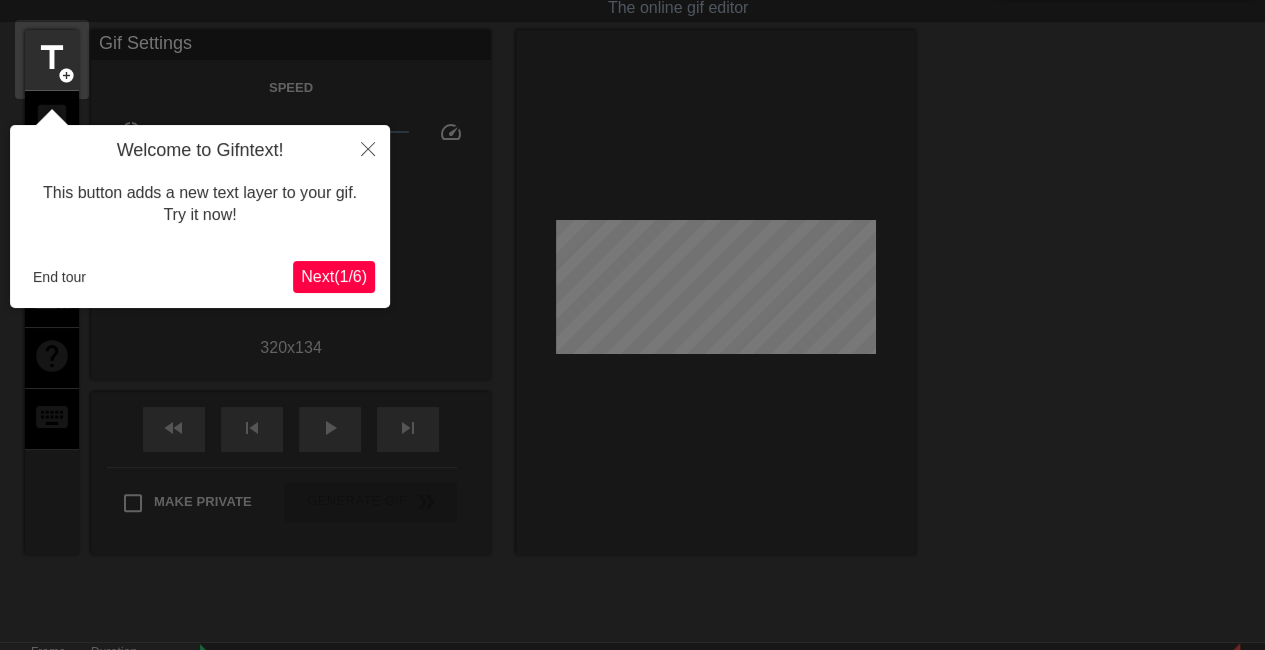 click on "Next  ( 1 / 6 )" at bounding box center (334, 277) 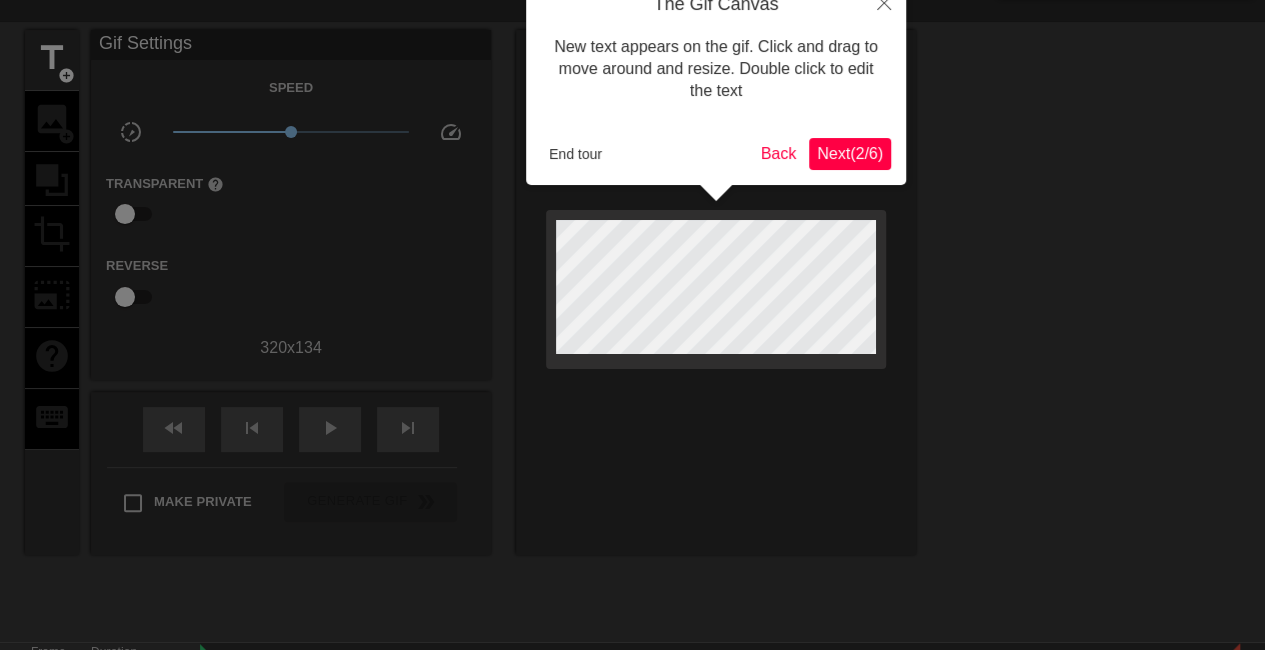 scroll, scrollTop: 0, scrollLeft: 0, axis: both 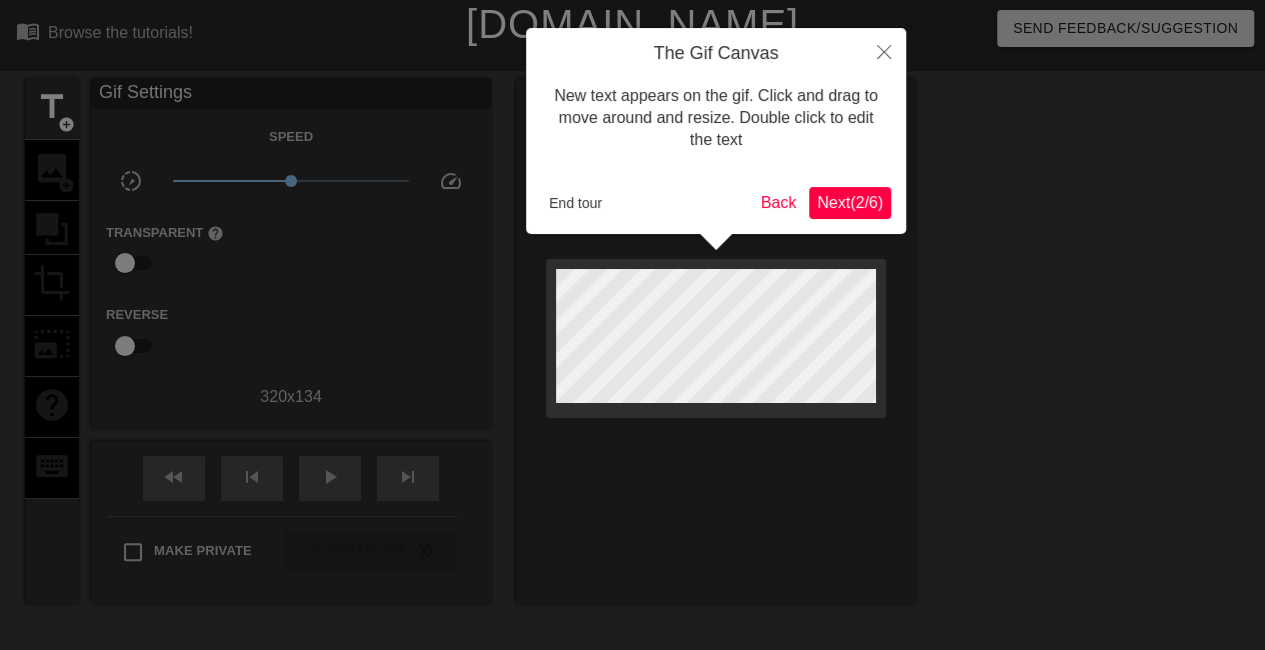 click on "Next  ( 2 / 6 )" at bounding box center (850, 202) 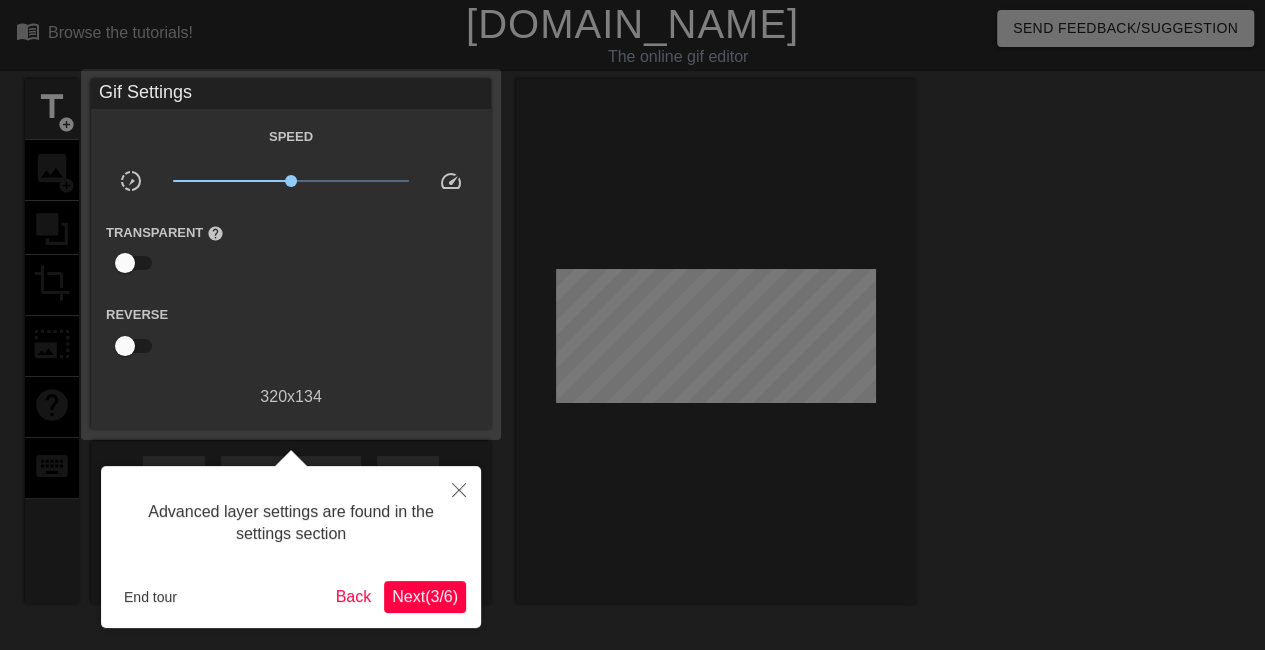 scroll, scrollTop: 49, scrollLeft: 0, axis: vertical 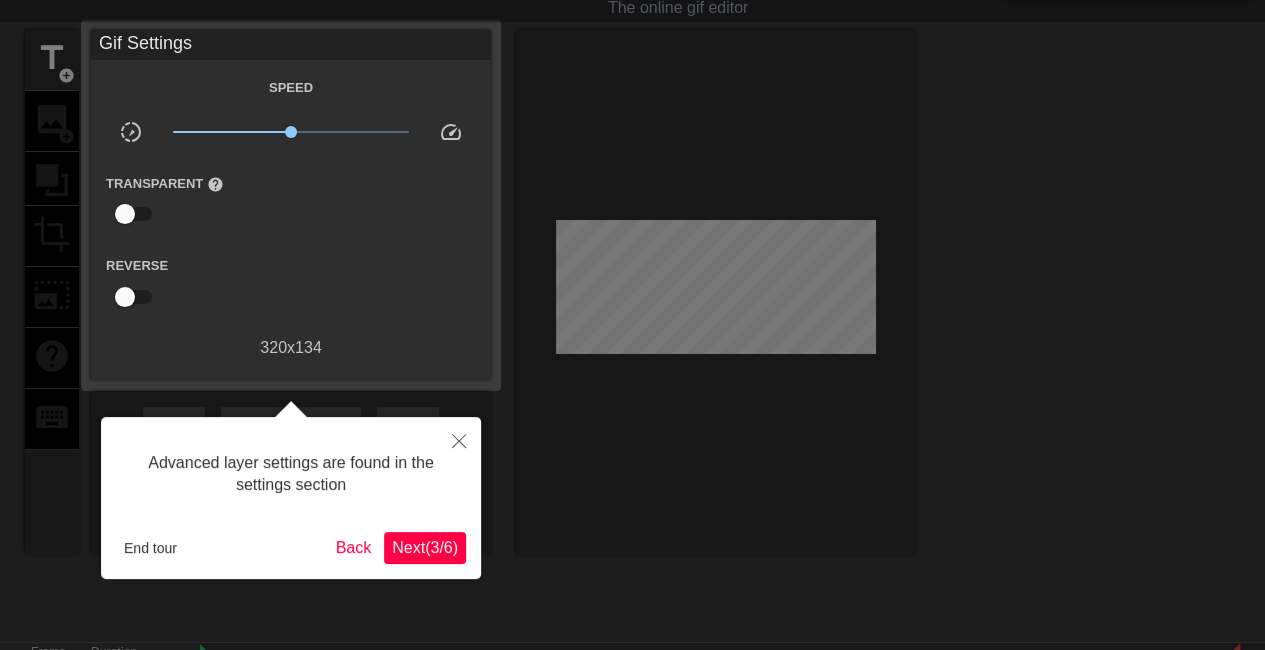 click on "Next  ( 3 / 6 )" at bounding box center [425, 547] 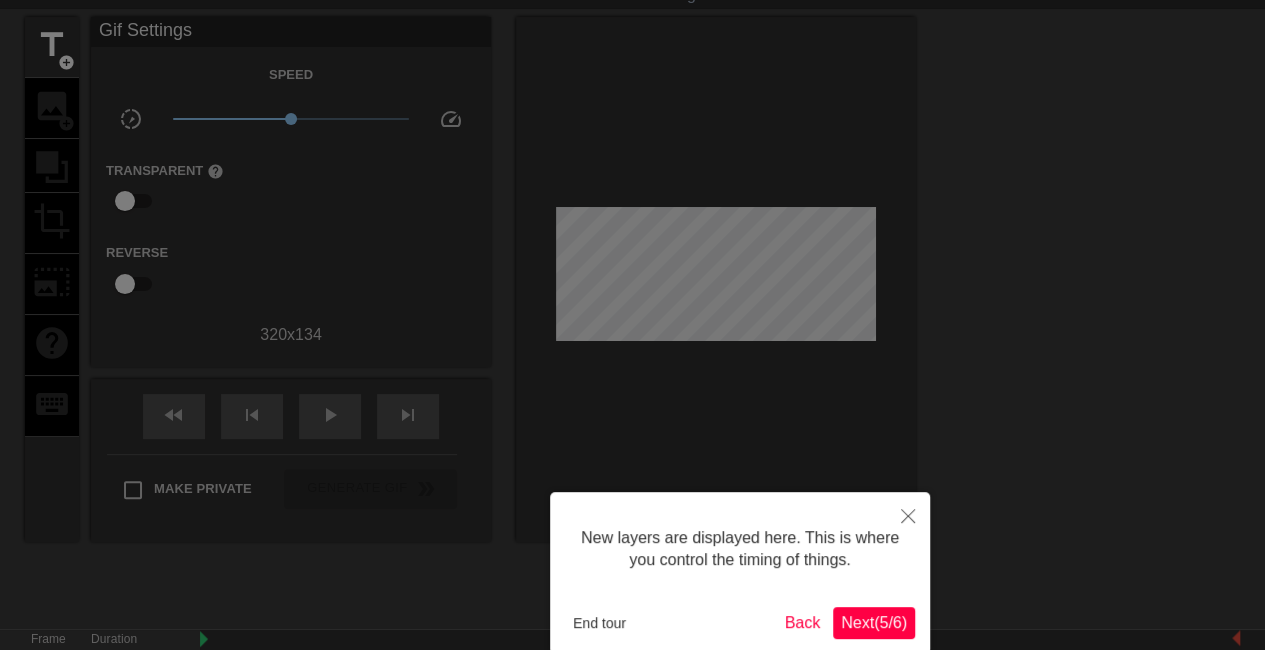 scroll, scrollTop: 165, scrollLeft: 0, axis: vertical 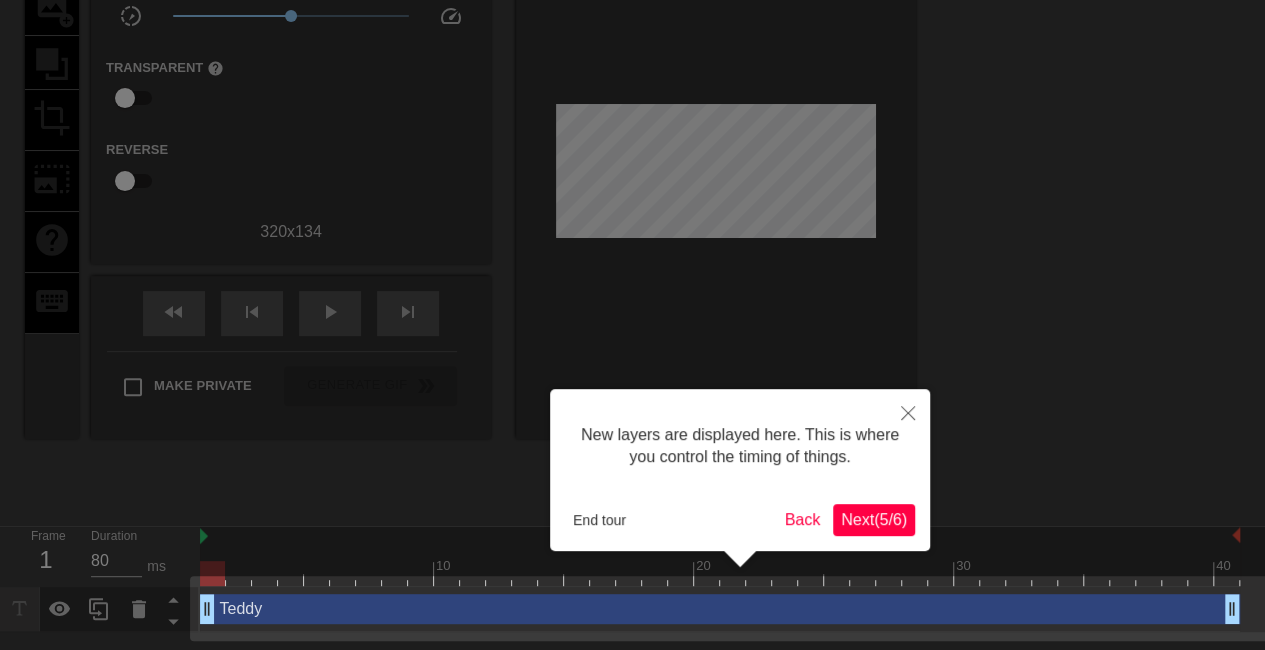 click on "Next  ( 5 / 6 )" at bounding box center [874, 519] 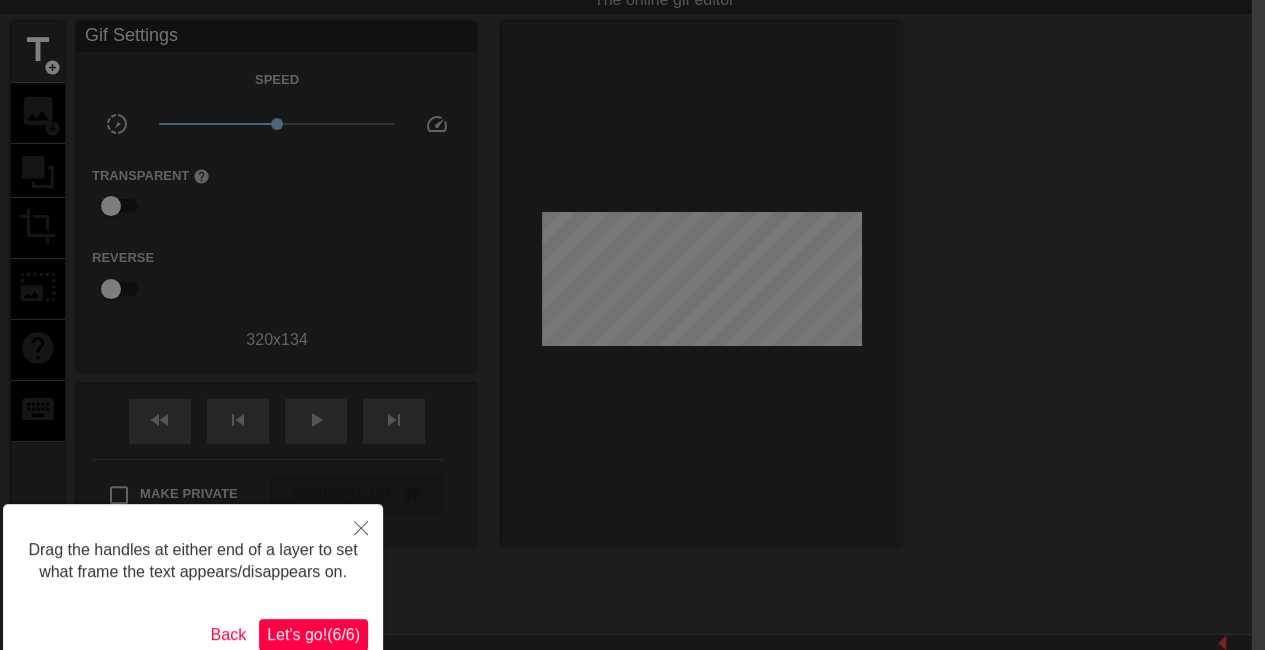 scroll, scrollTop: 157, scrollLeft: 0, axis: vertical 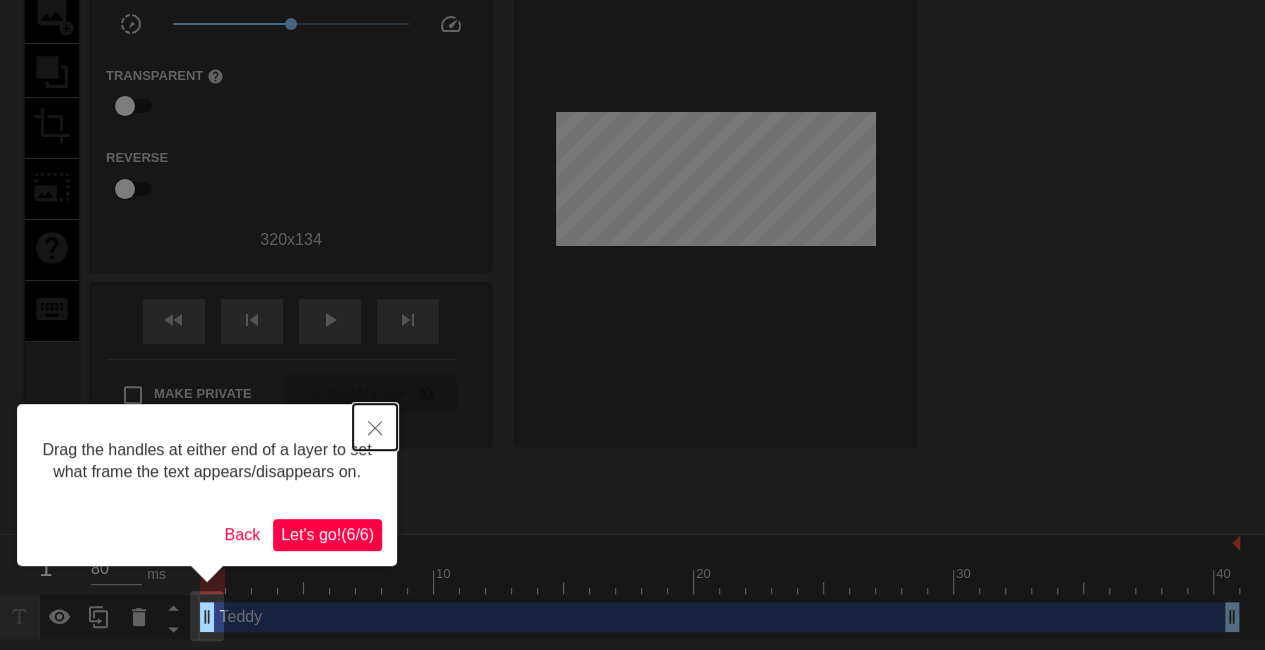 click at bounding box center [375, 427] 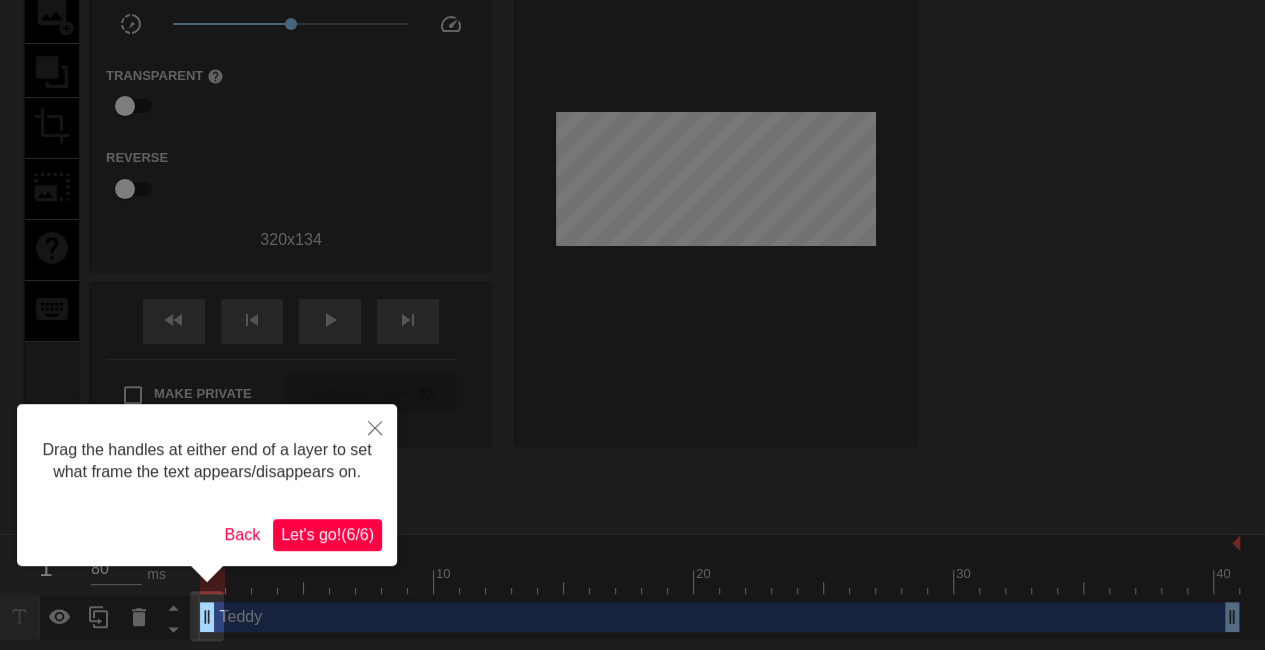 scroll, scrollTop: 151, scrollLeft: 0, axis: vertical 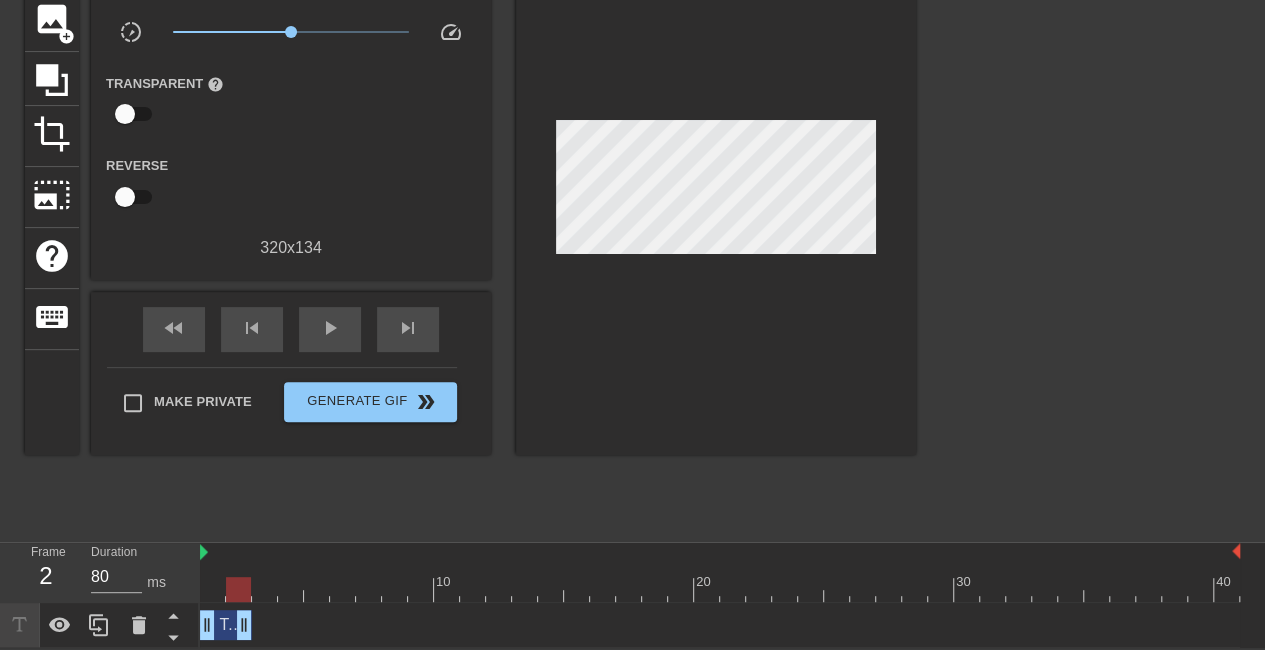 drag, startPoint x: 1228, startPoint y: 622, endPoint x: 248, endPoint y: 623, distance: 980.0005 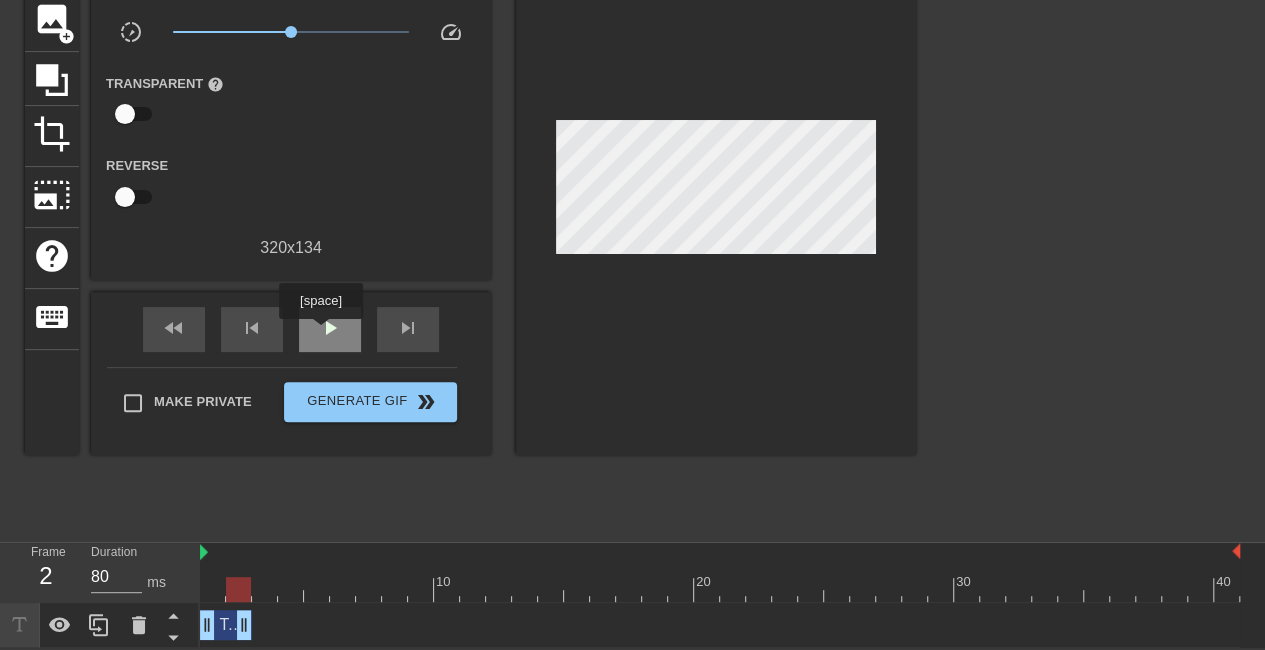 click on "play_arrow" at bounding box center (330, 328) 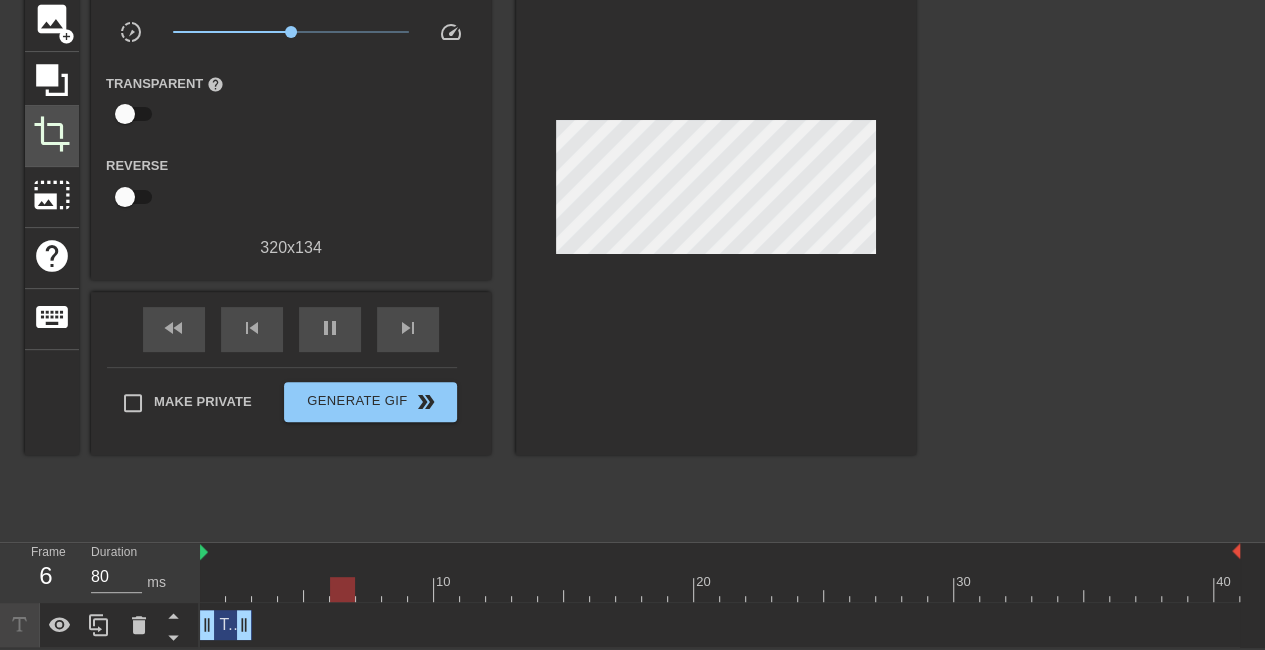 scroll, scrollTop: 0, scrollLeft: 0, axis: both 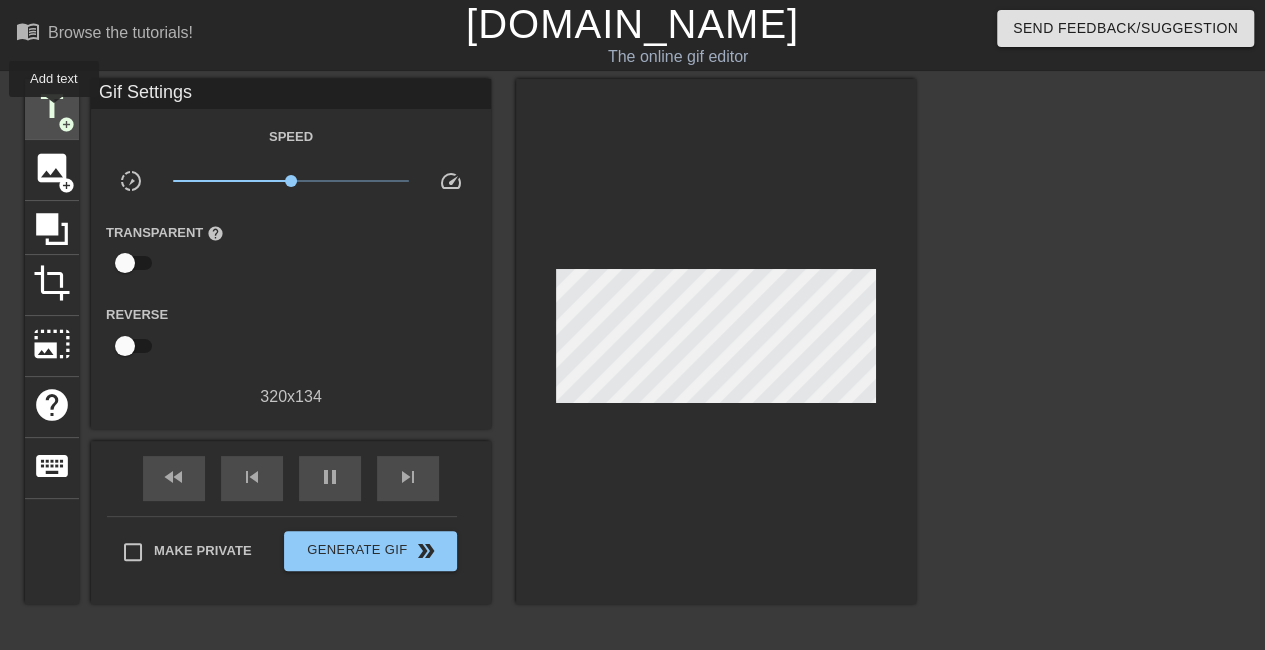 click on "title" at bounding box center [52, 107] 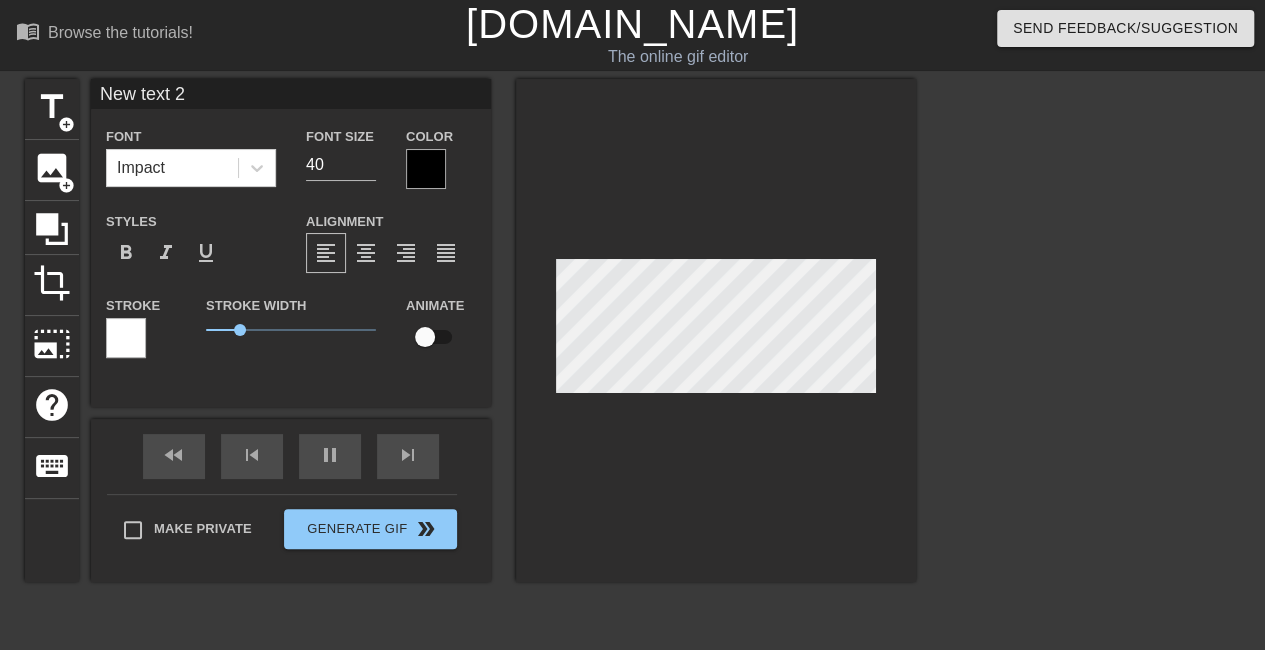 scroll, scrollTop: 196, scrollLeft: 0, axis: vertical 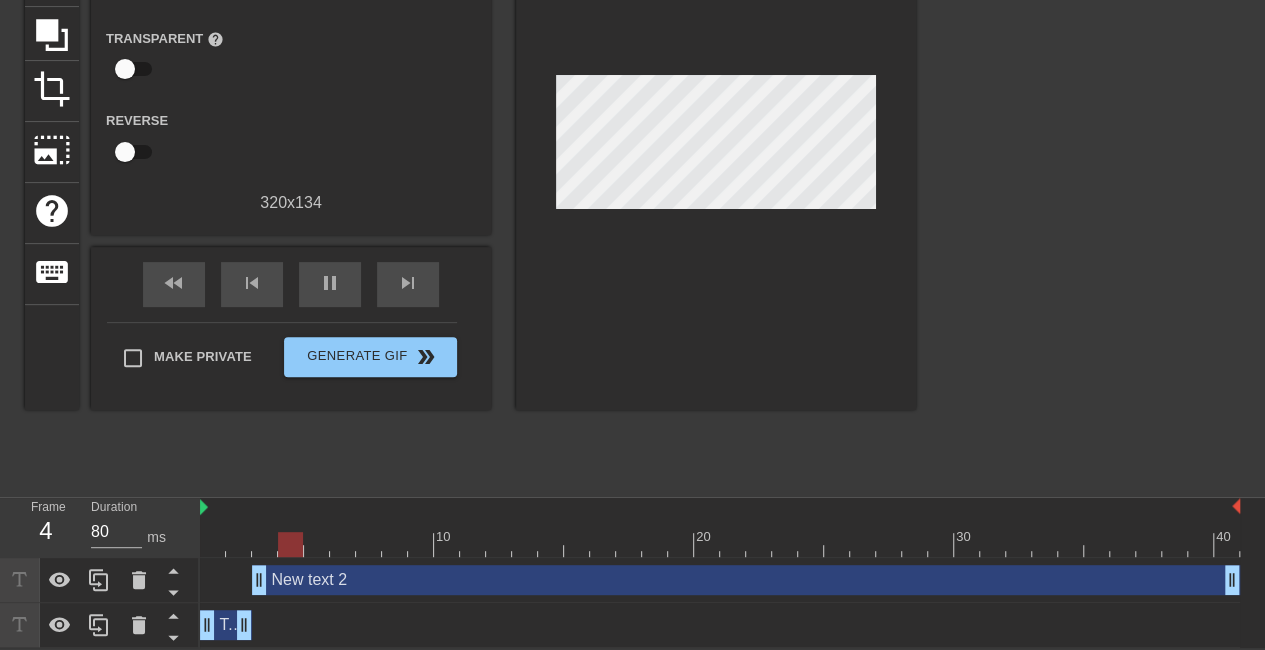 drag, startPoint x: 676, startPoint y: 581, endPoint x: 262, endPoint y: 597, distance: 414.30905 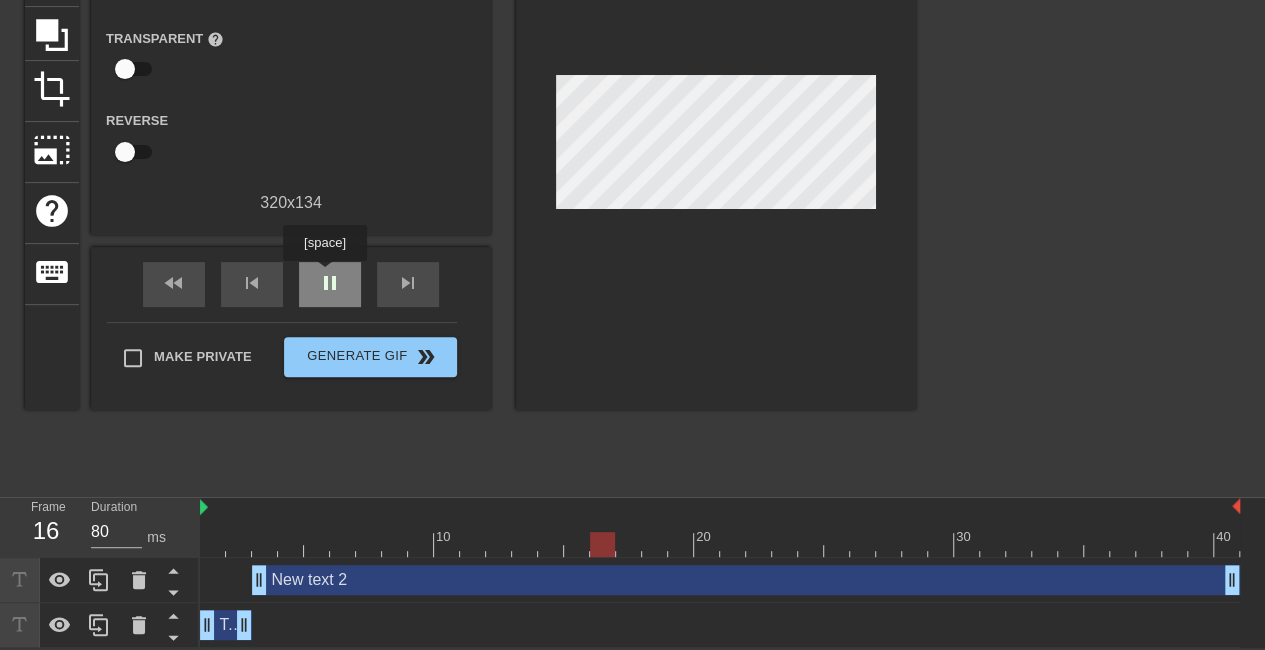 click on "pause" at bounding box center [330, 283] 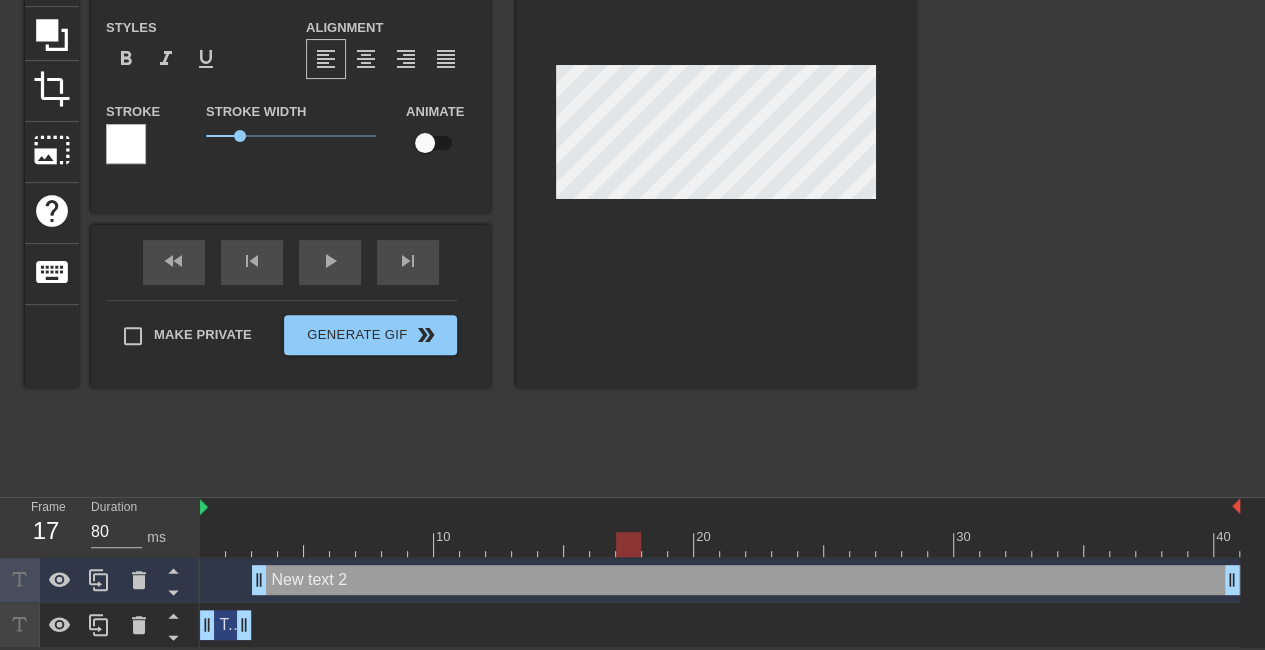 type on "New  2" 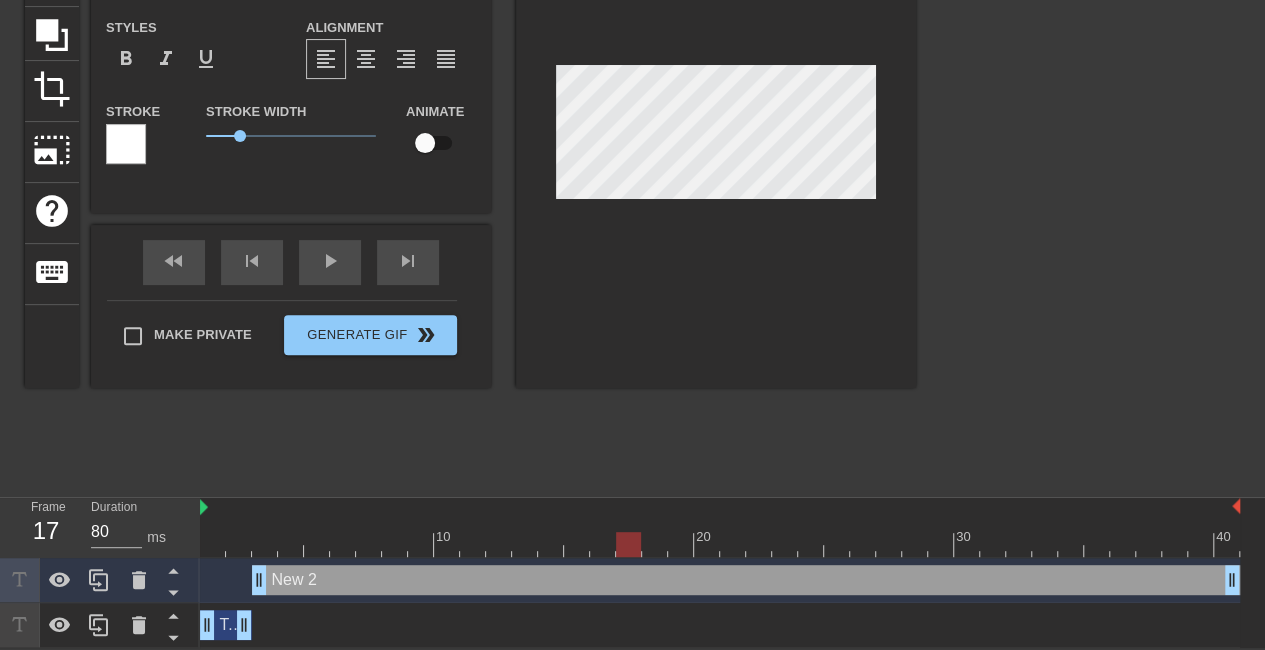 type on "New" 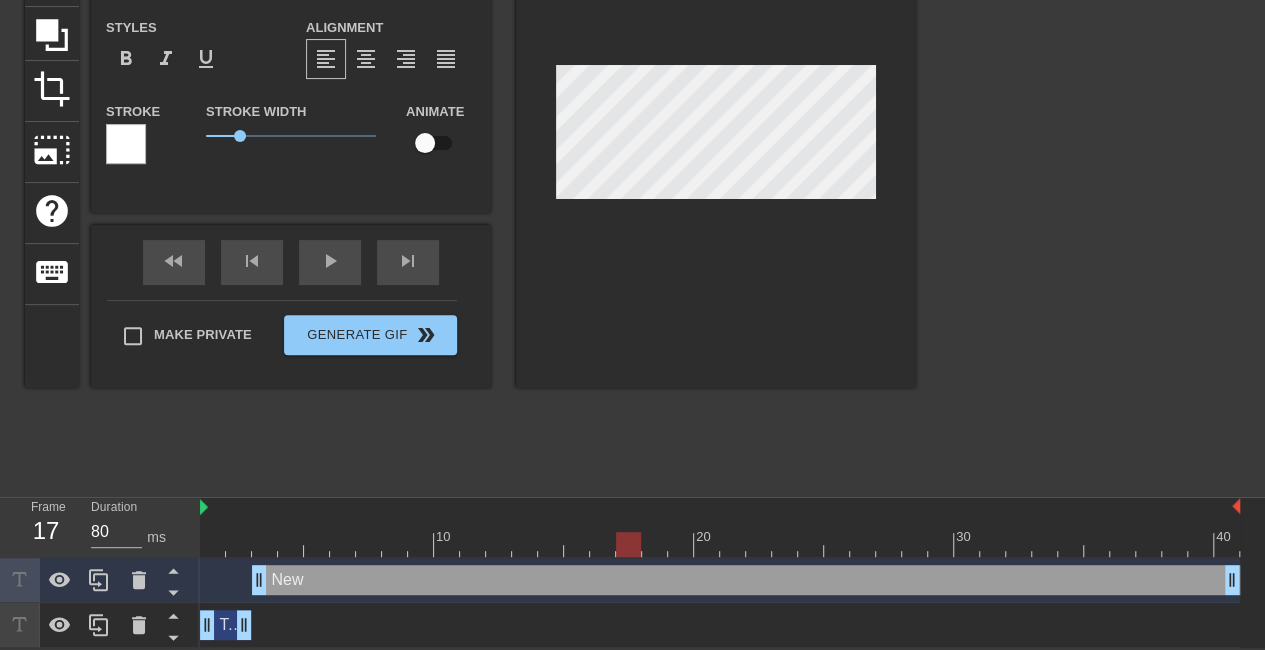 type on "New" 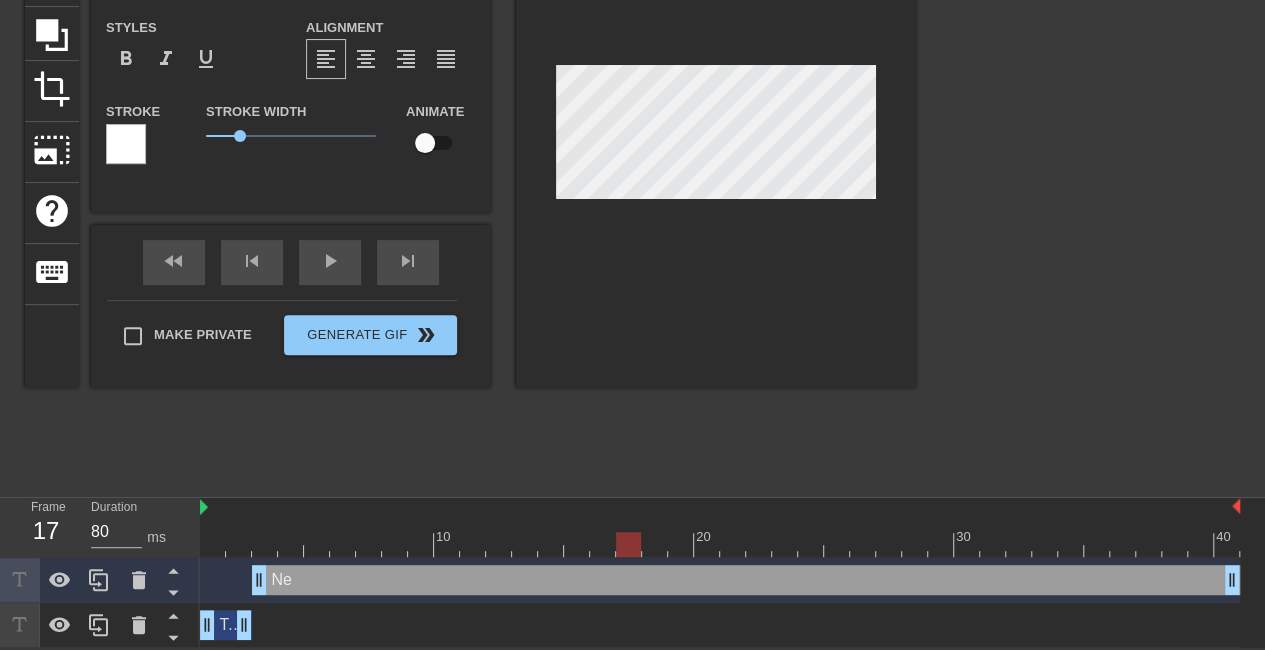 type on "Ne" 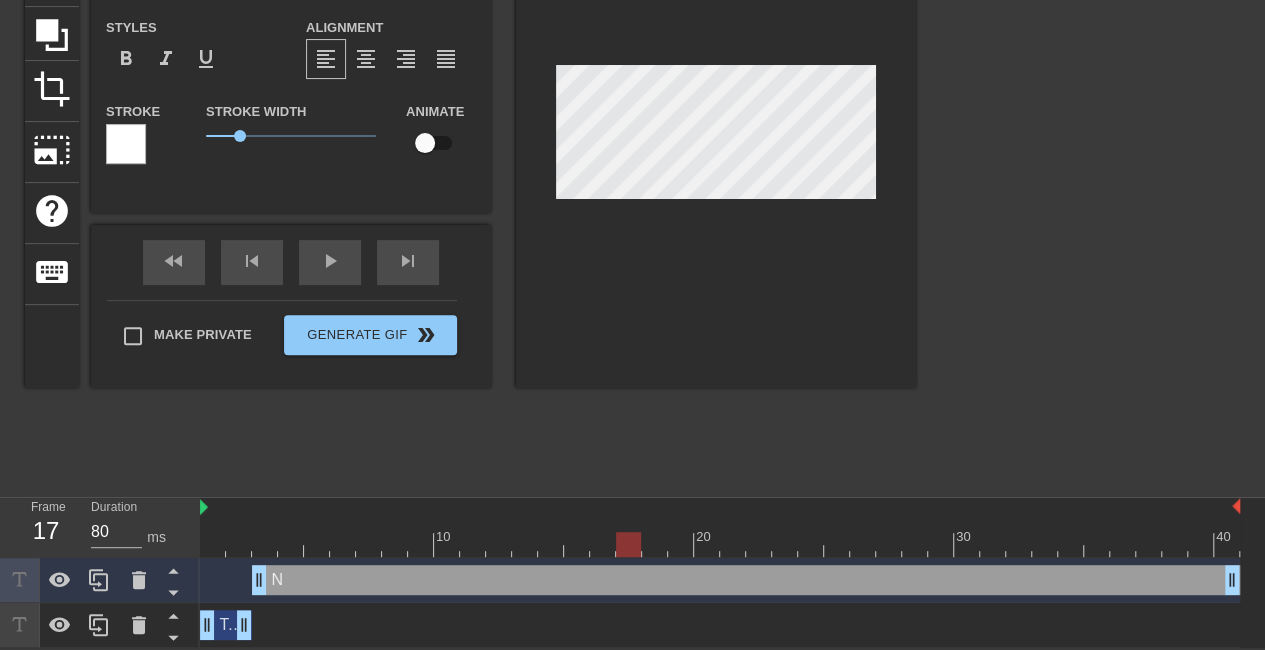 type 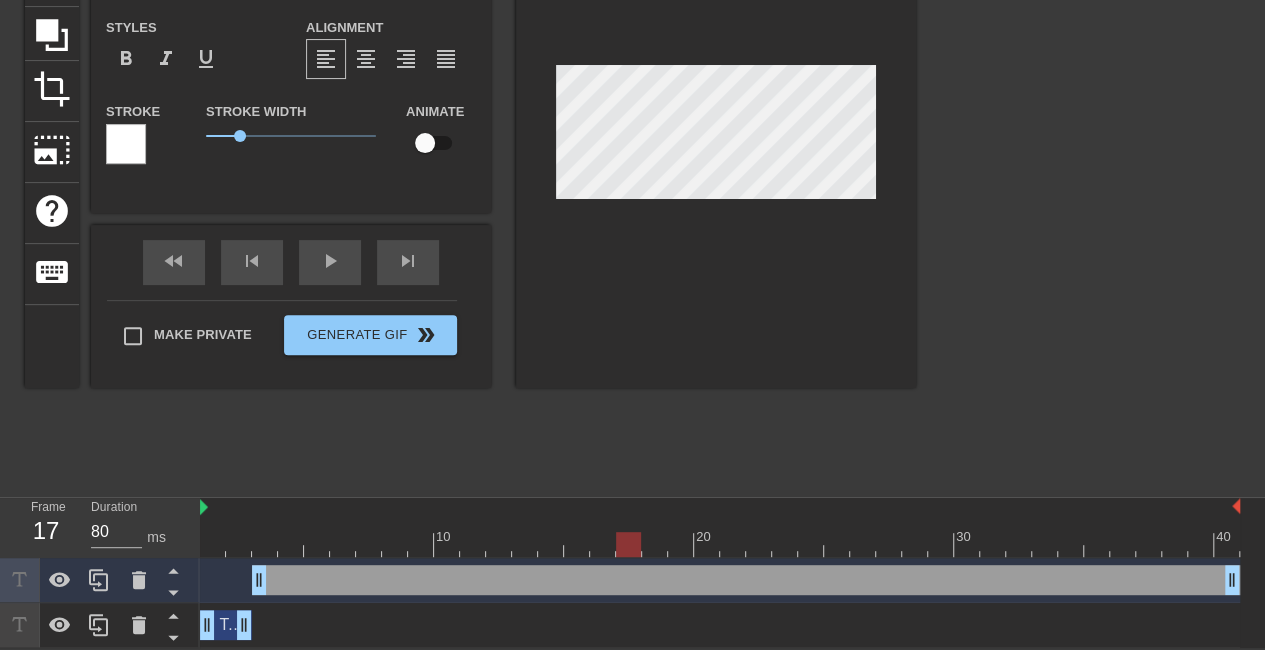 type on "D" 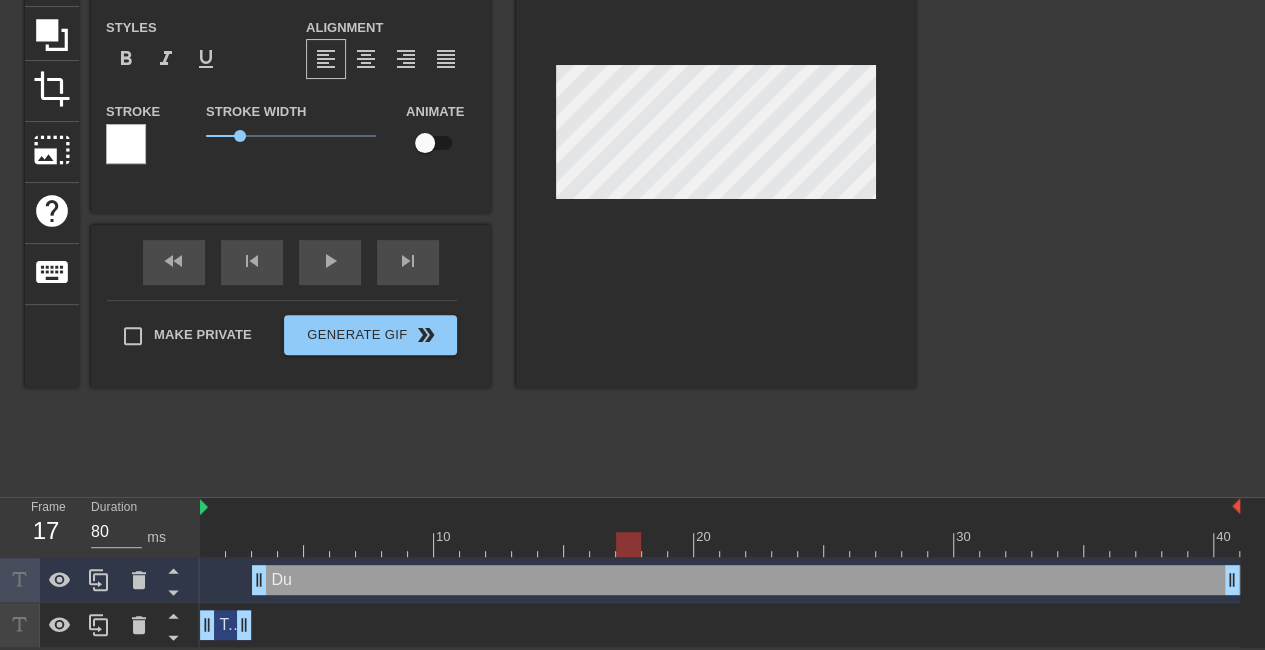 type on "Dun" 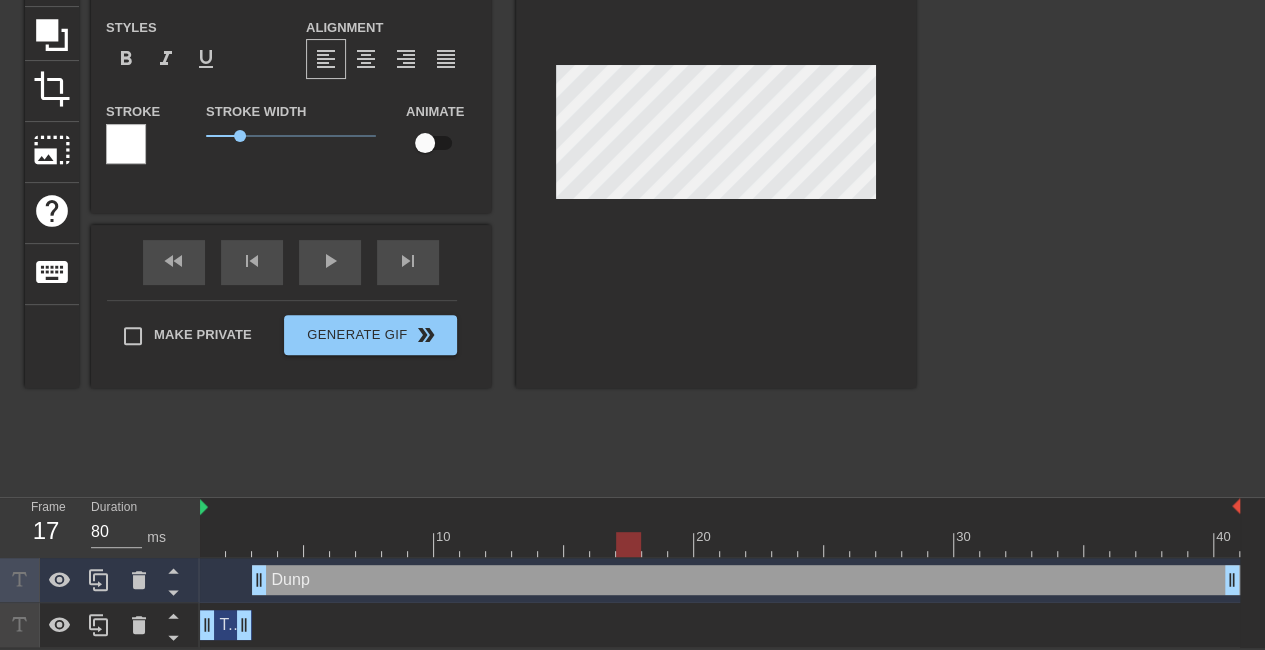 type on "Dunph" 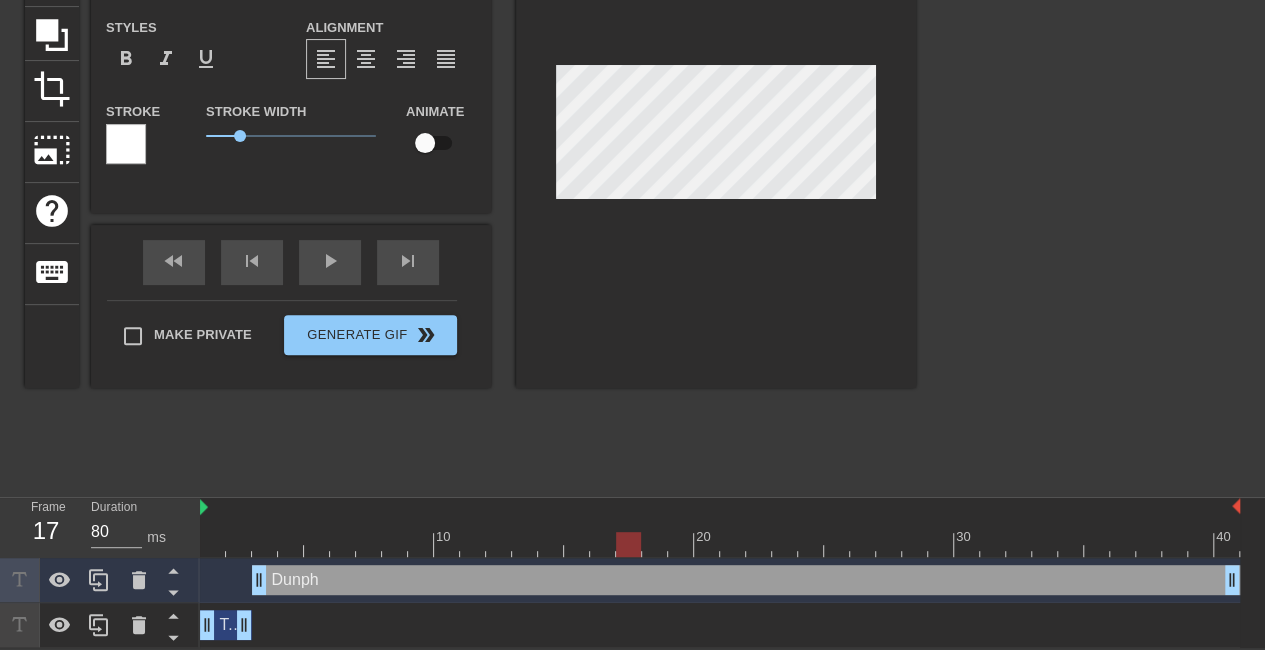 type on "[PERSON_NAME]" 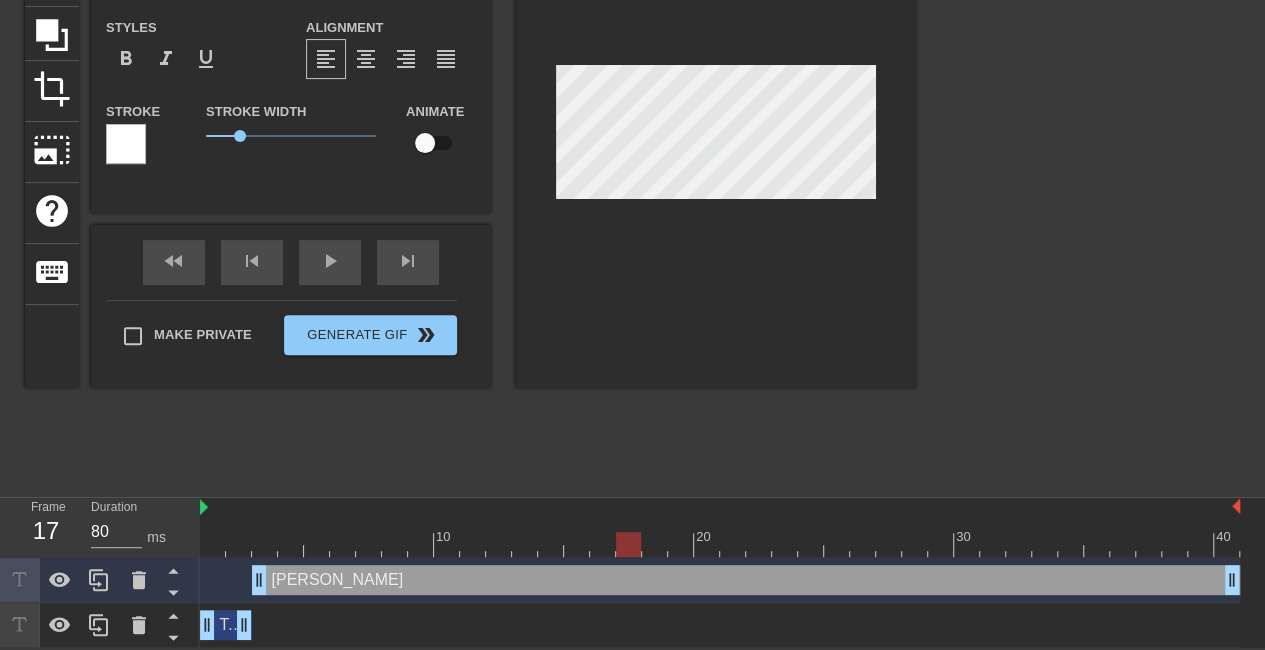 type on "[PERSON_NAME]" 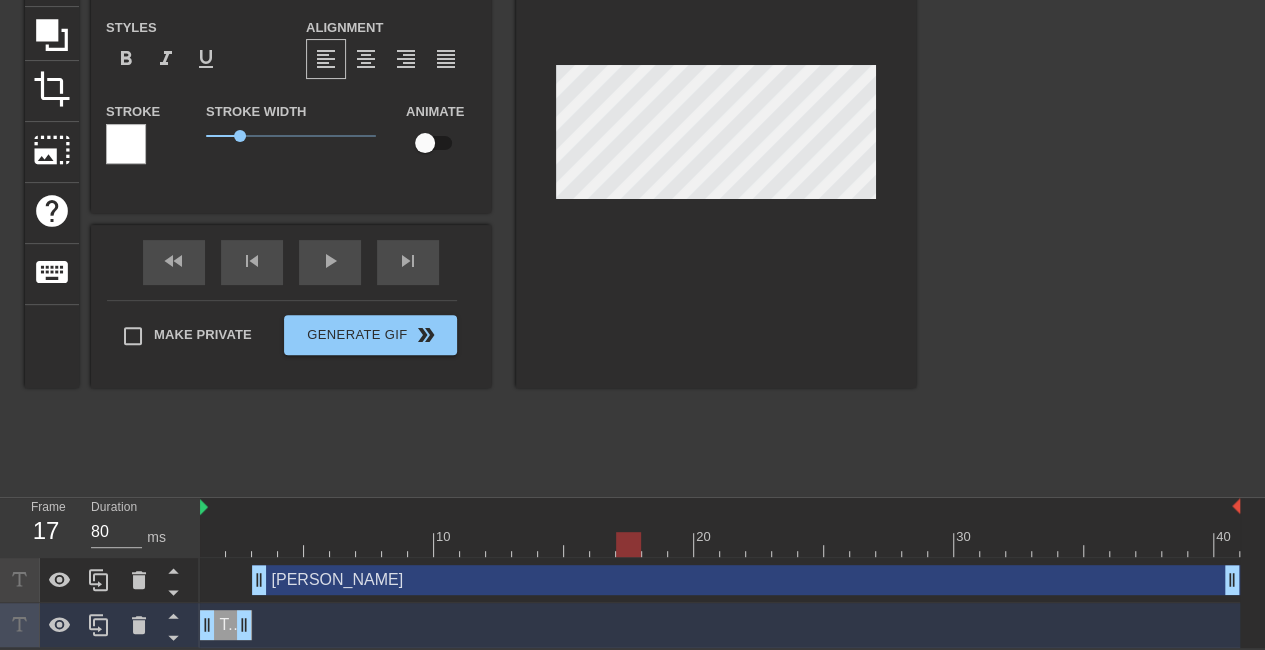 click on "title add_circle image add_circle crop photo_size_select_large help keyboard Teddy Font Impact Font Size 28 Color Styles format_bold format_italic format_underline Alignment format_align_left format_align_center format_align_right format_align_justify Stroke Stroke Width 1 Animate fast_rewind skip_previous play_arrow skip_next Make Private Generate Gif double_arrow" at bounding box center [470, 185] 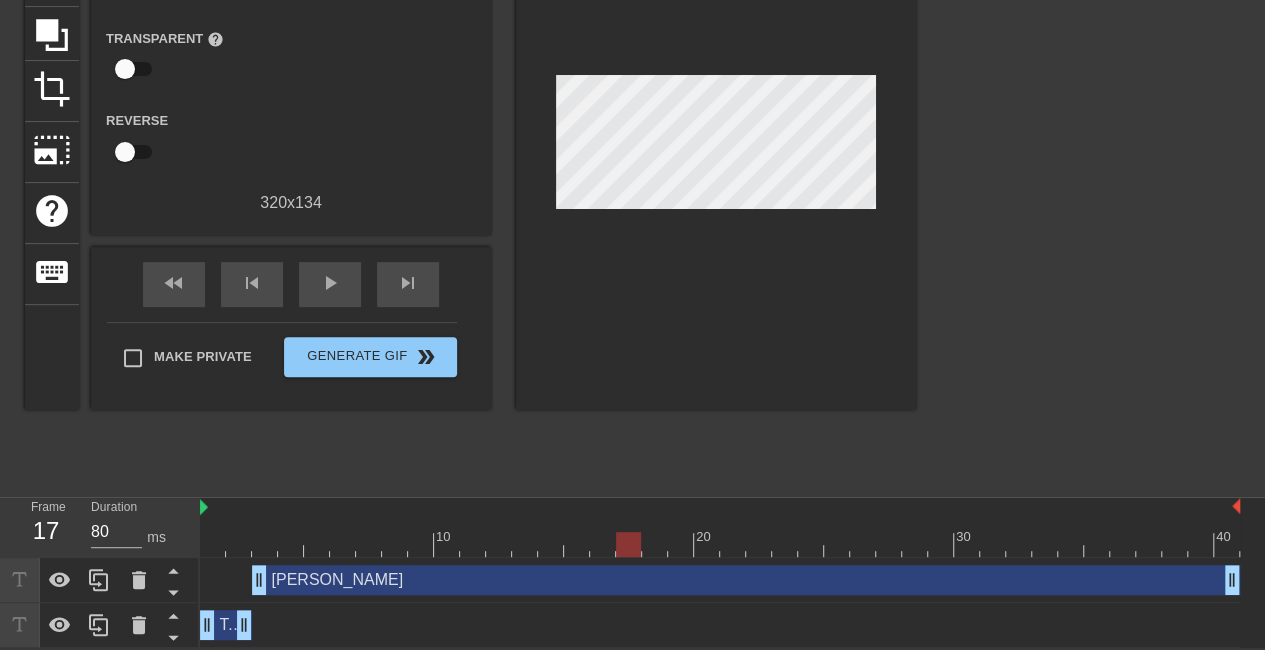 click at bounding box center [720, 544] 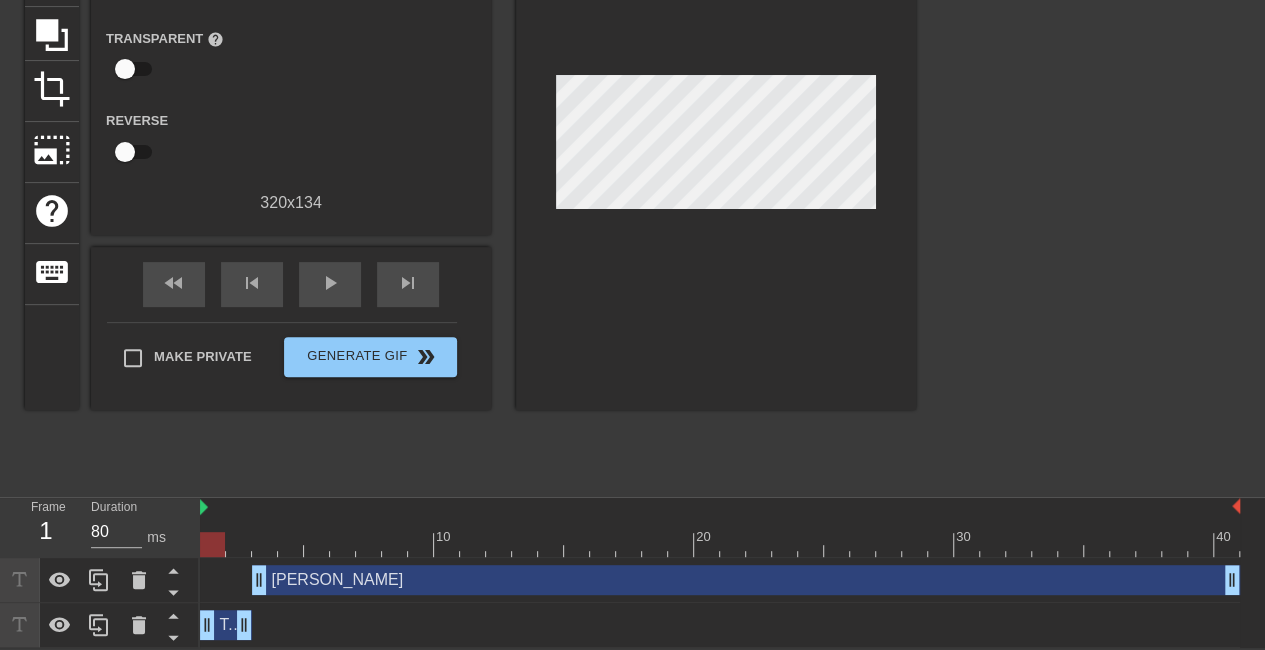 click at bounding box center [212, 544] 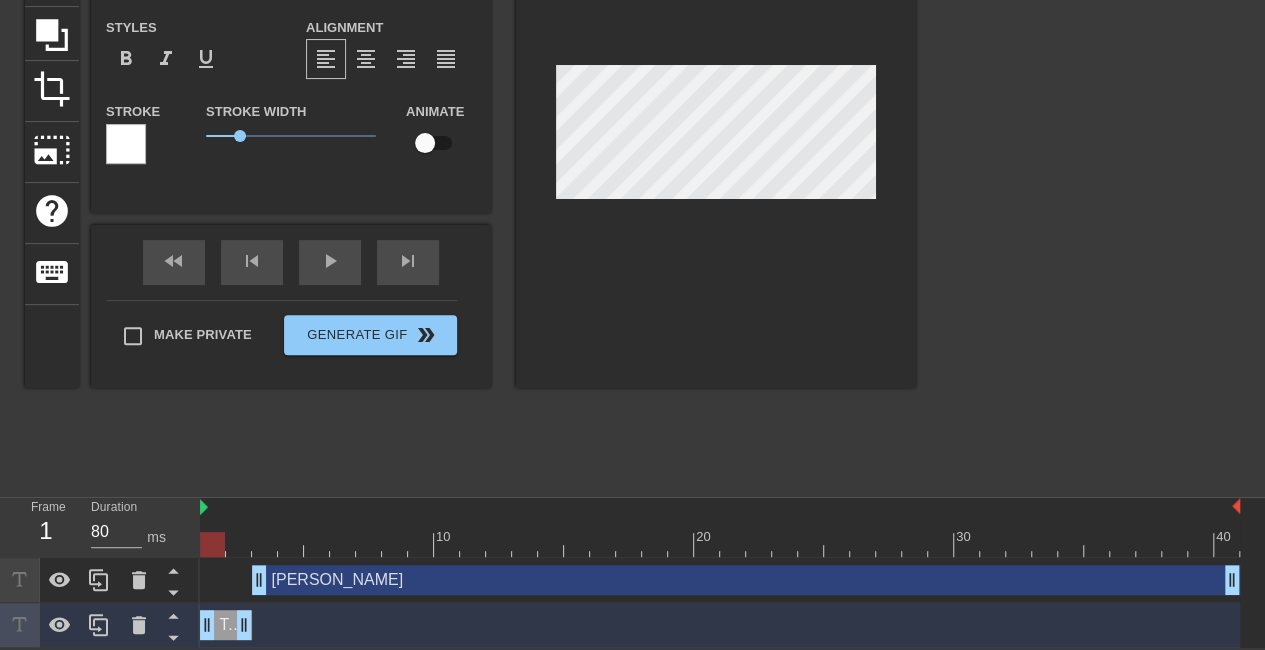 click on "Teddy drag_handle drag_handle" at bounding box center (226, 625) 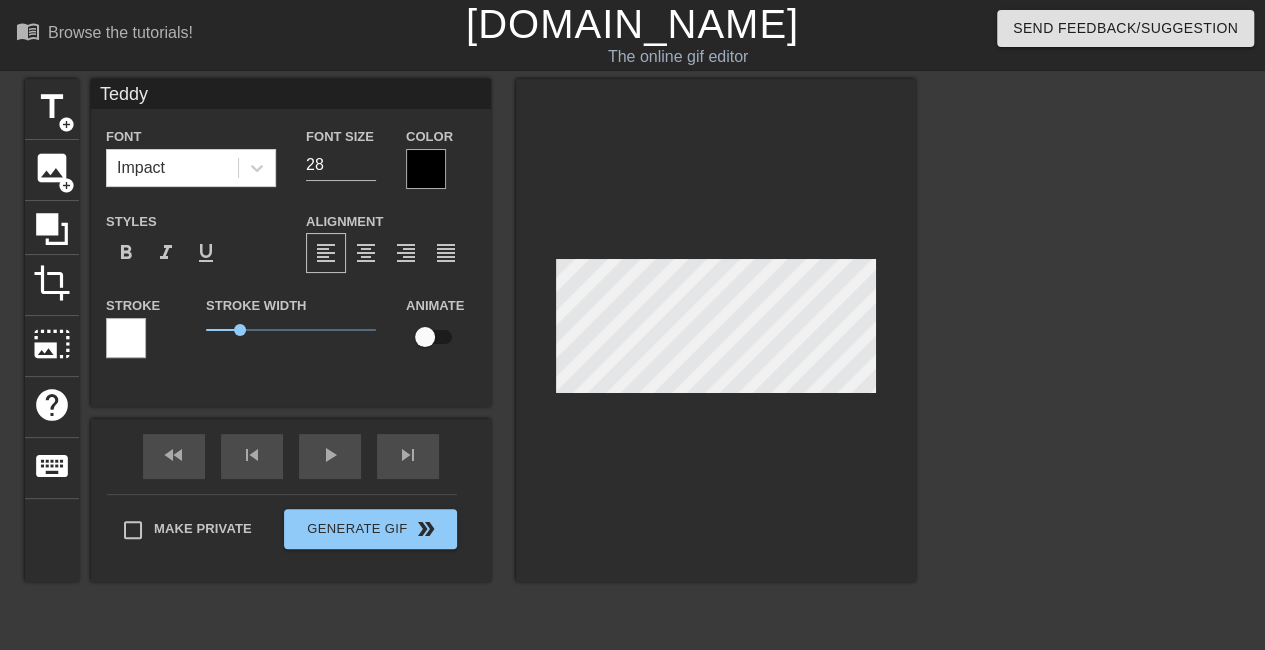scroll, scrollTop: 196, scrollLeft: 0, axis: vertical 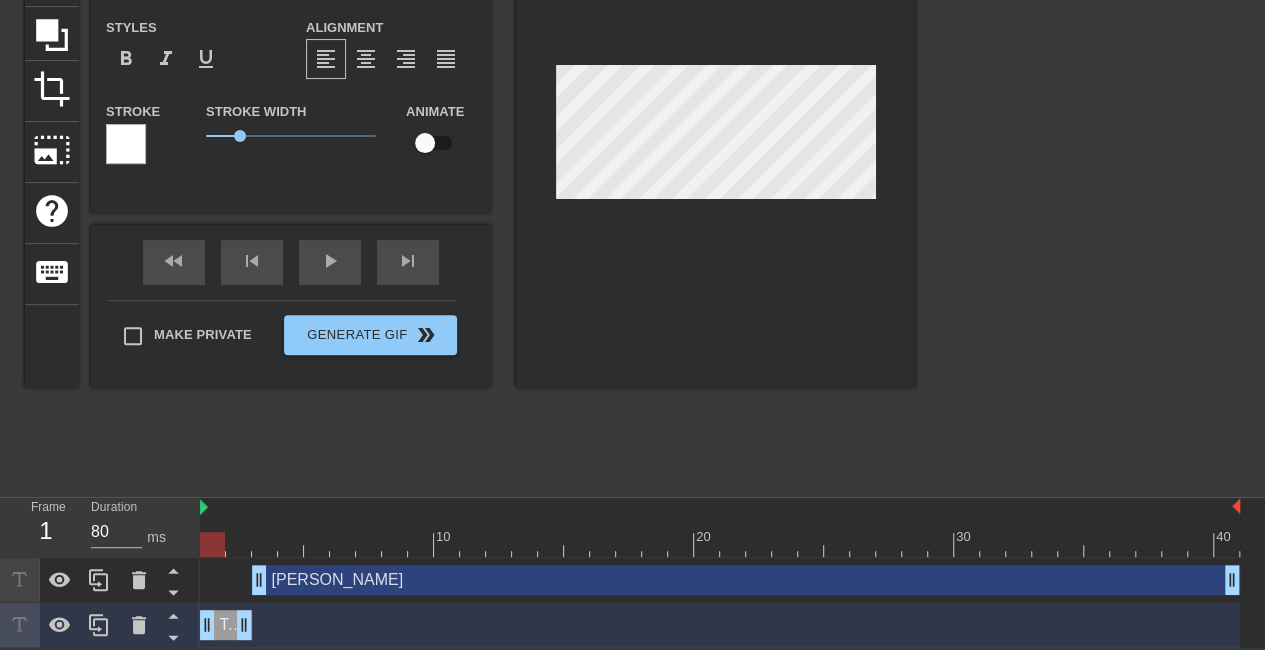 click on "[PERSON_NAME] drag_handle drag_handle" at bounding box center (746, 580) 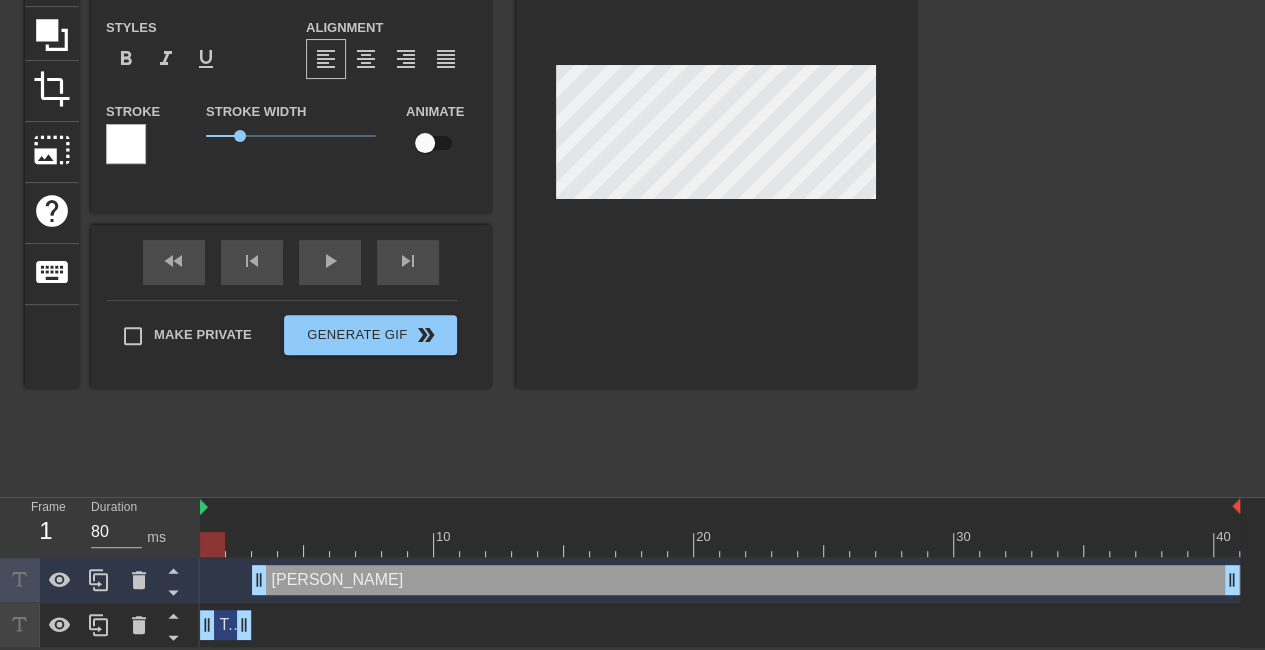 type on "Teddy" 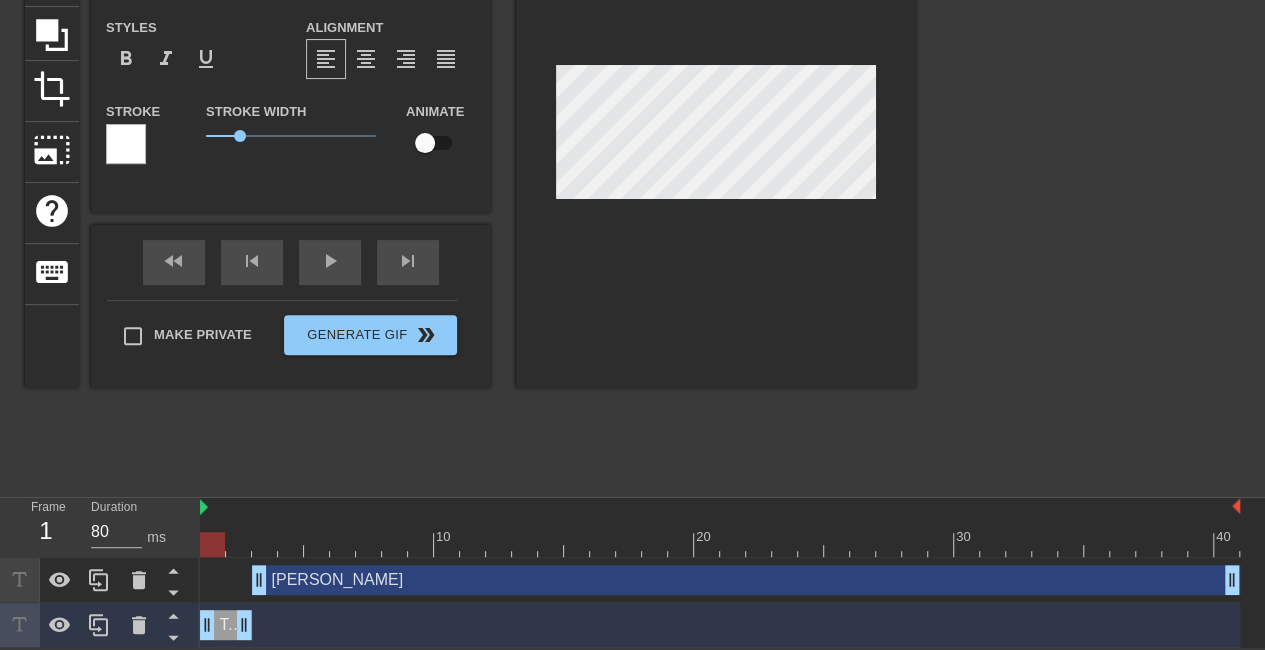 click on "[PERSON_NAME] drag_handle drag_handle" at bounding box center (720, 580) 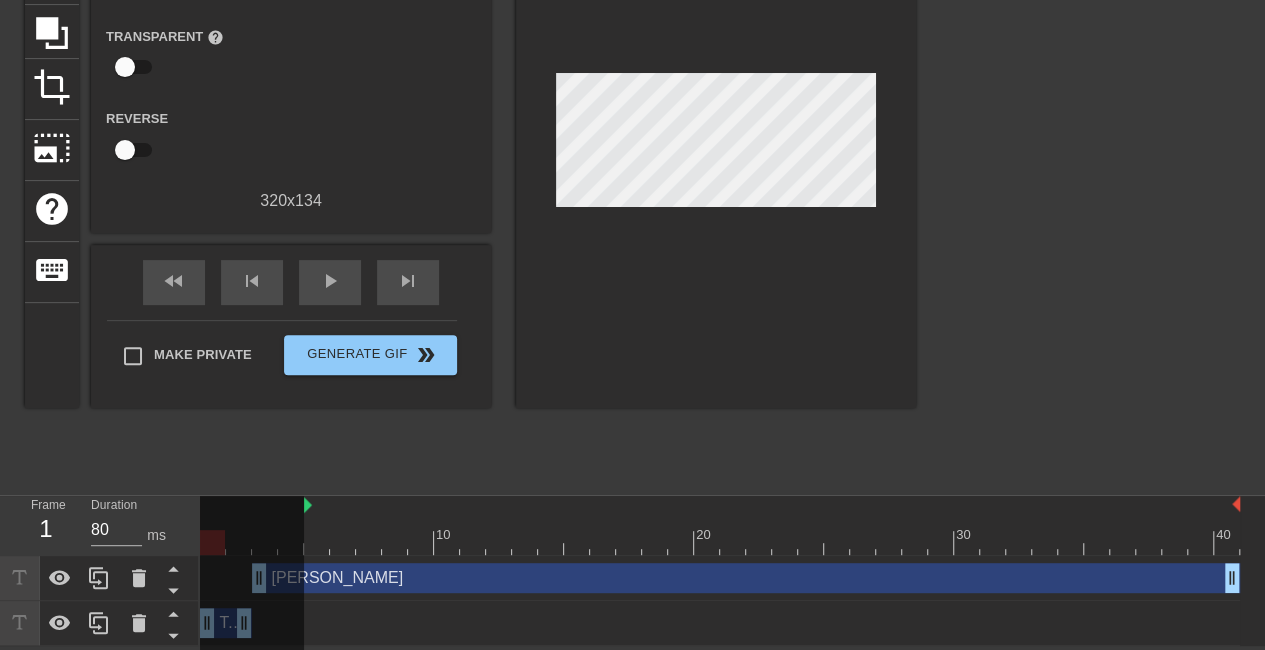drag, startPoint x: 200, startPoint y: 512, endPoint x: 359, endPoint y: 520, distance: 159.20113 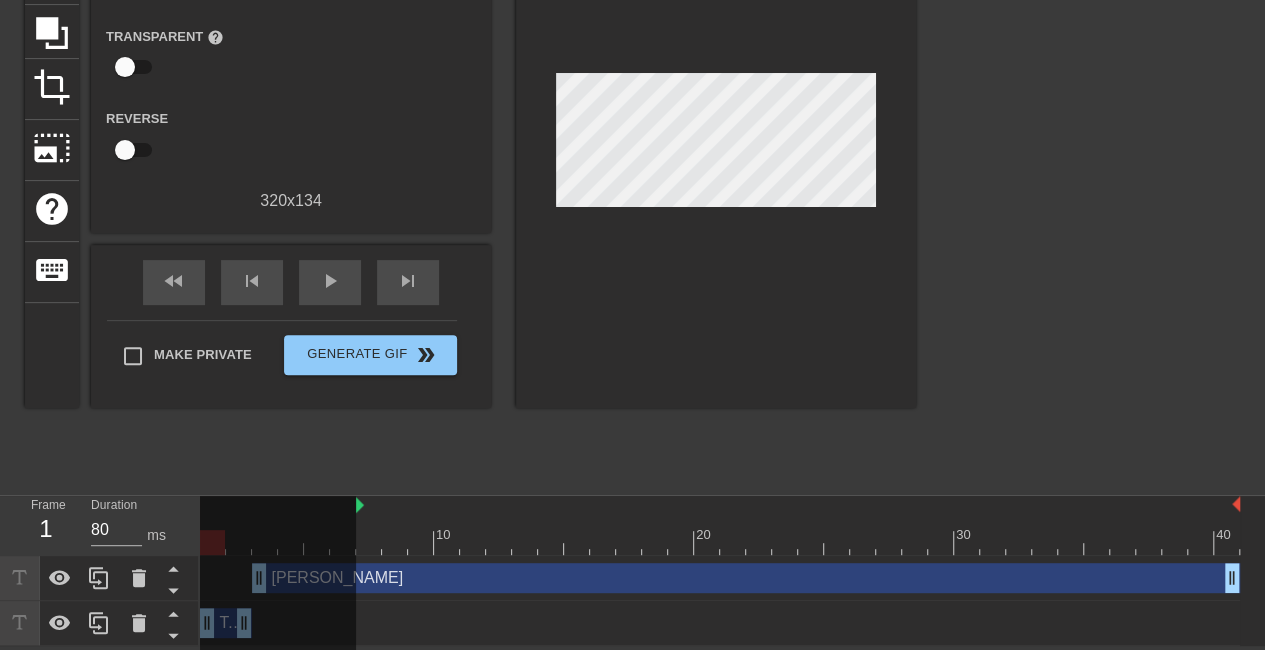 click at bounding box center [798, 506] 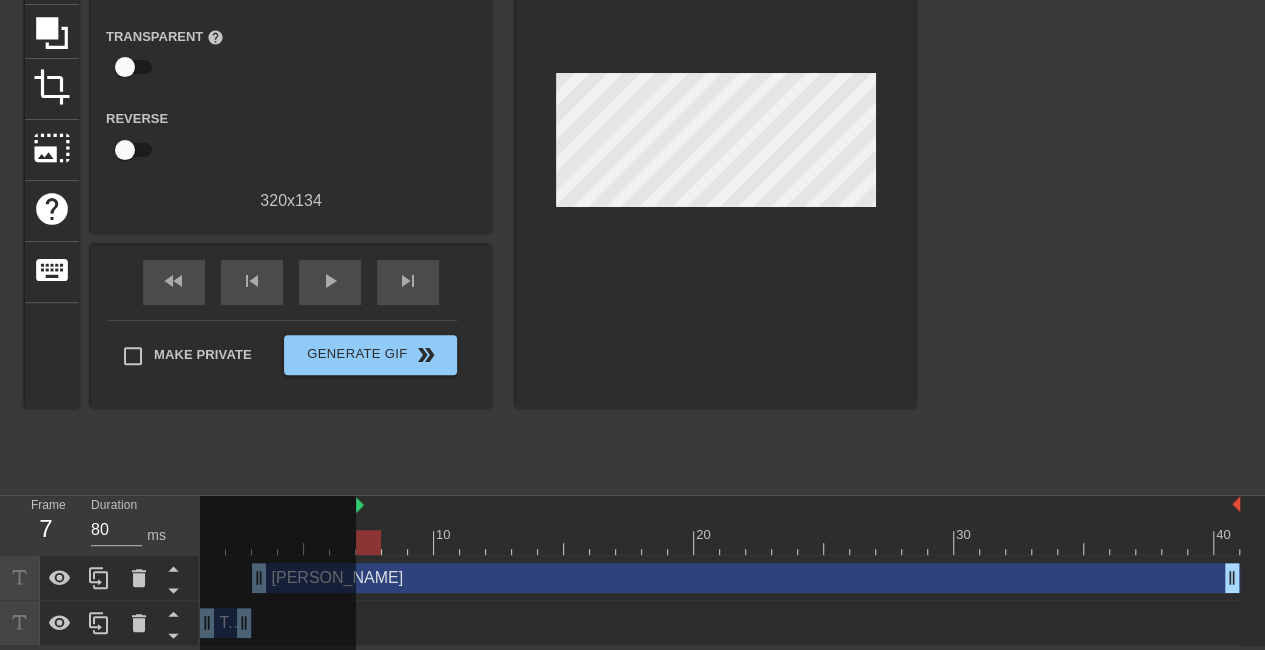 drag, startPoint x: 331, startPoint y: 501, endPoint x: 186, endPoint y: 522, distance: 146.5128 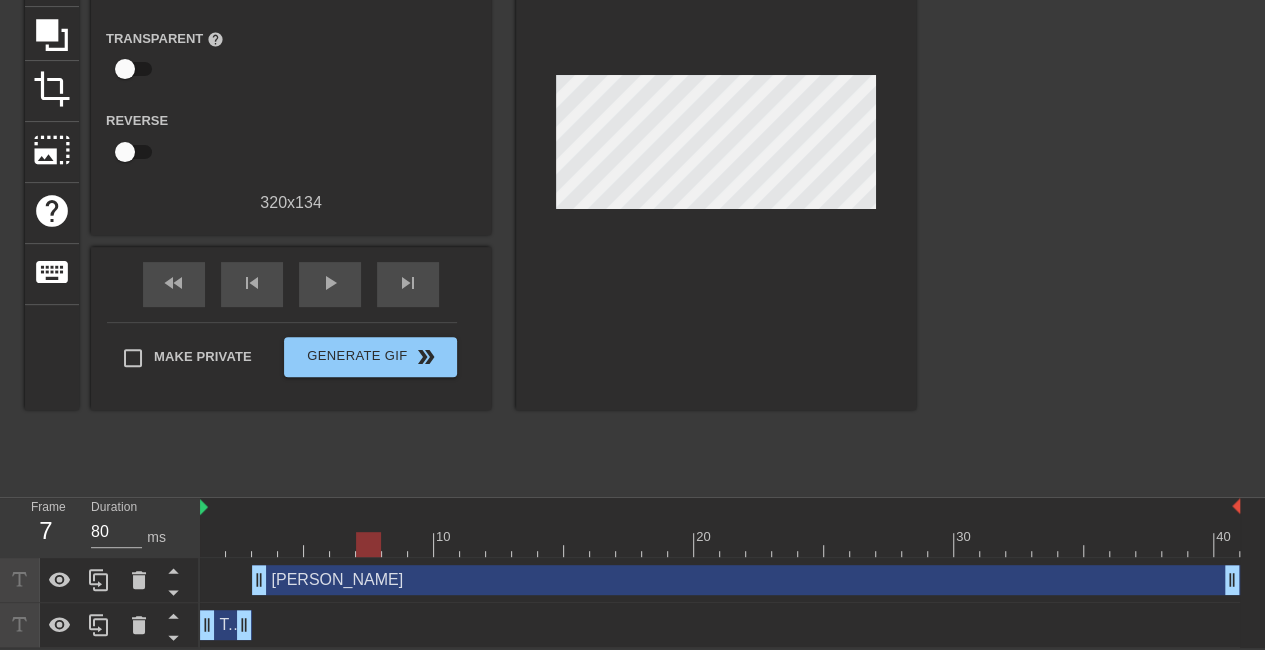 drag, startPoint x: 358, startPoint y: 506, endPoint x: 88, endPoint y: 515, distance: 270.14996 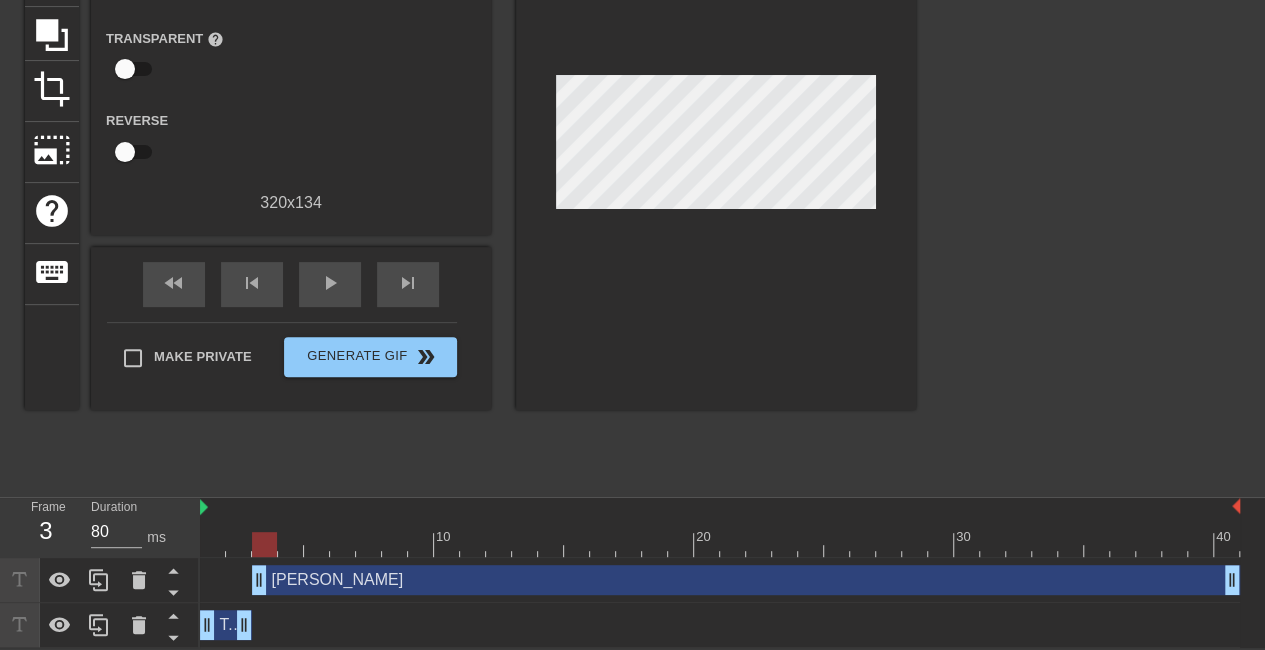 click at bounding box center [720, 544] 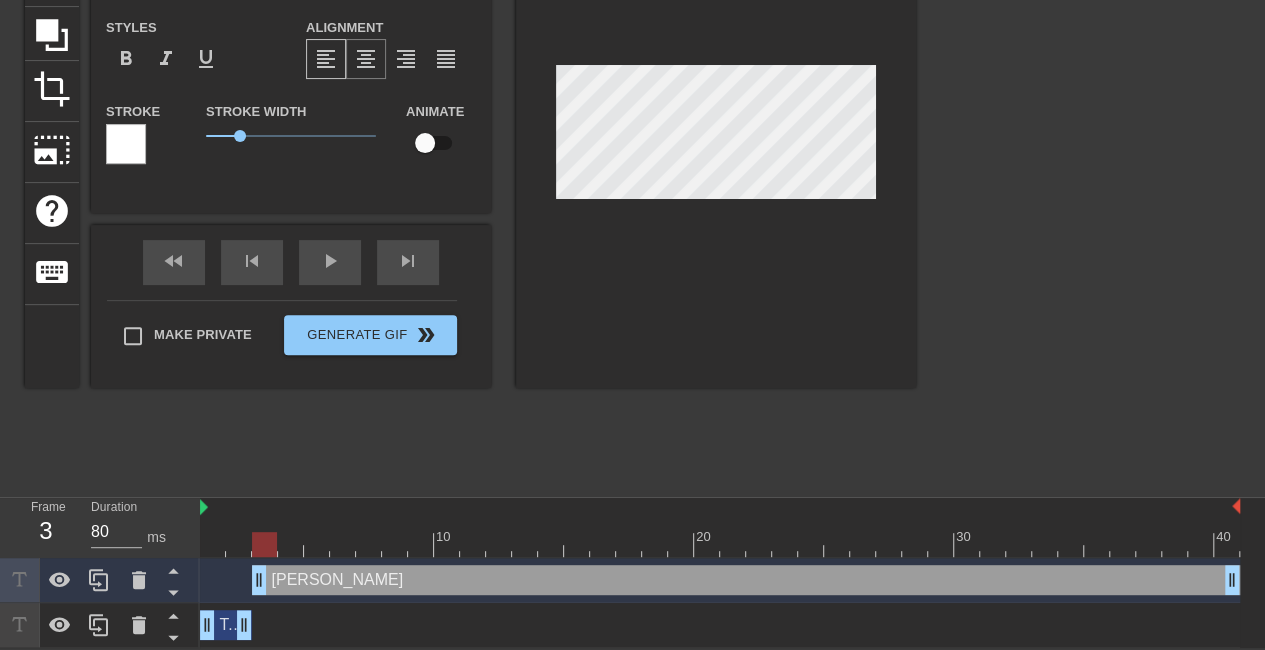 scroll, scrollTop: 0, scrollLeft: 0, axis: both 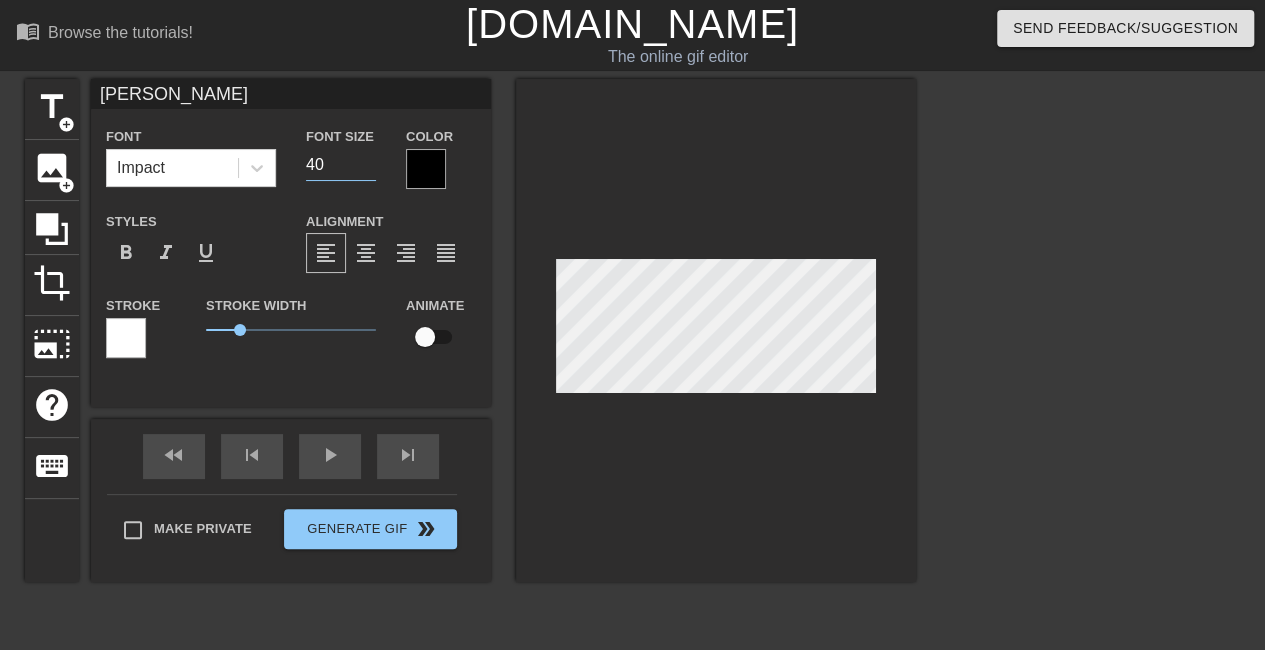 click on "40" at bounding box center [341, 165] 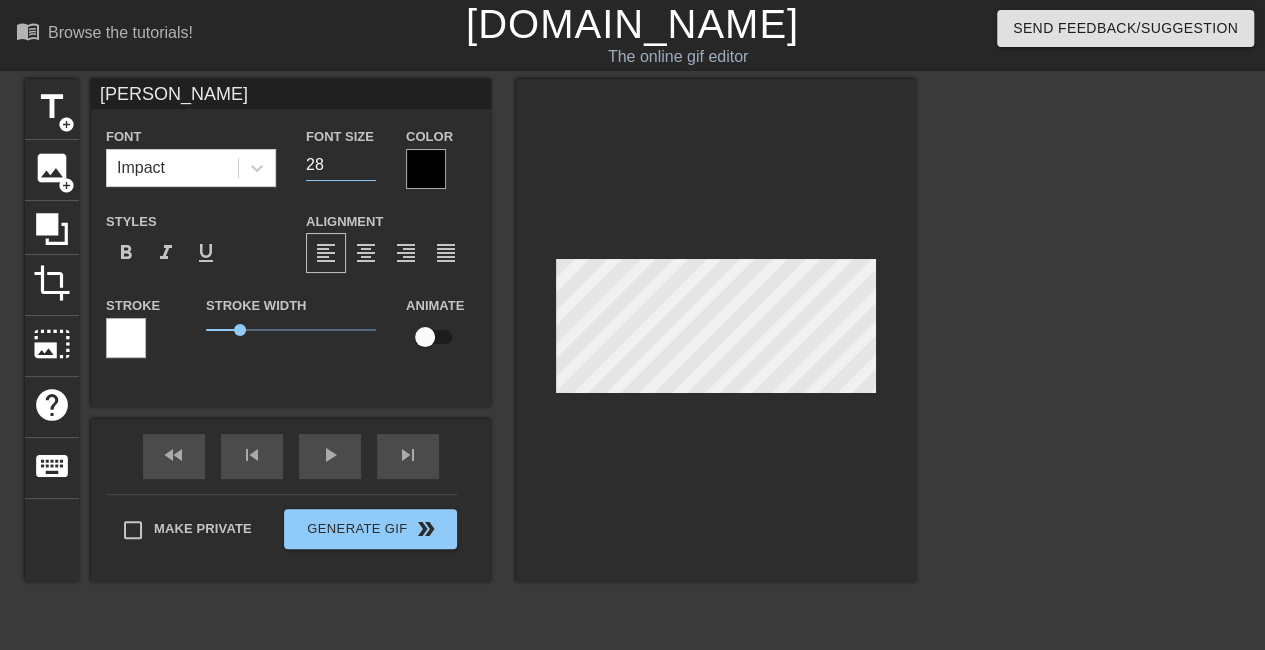 type on "28" 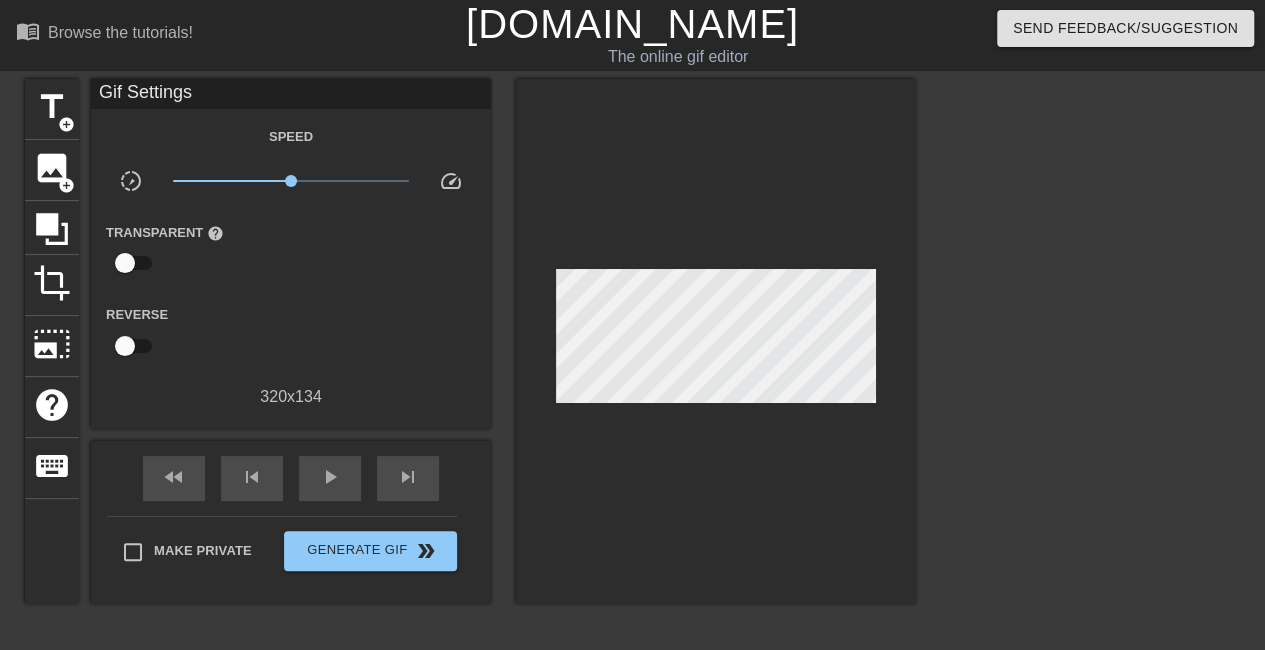 click at bounding box center [716, 341] 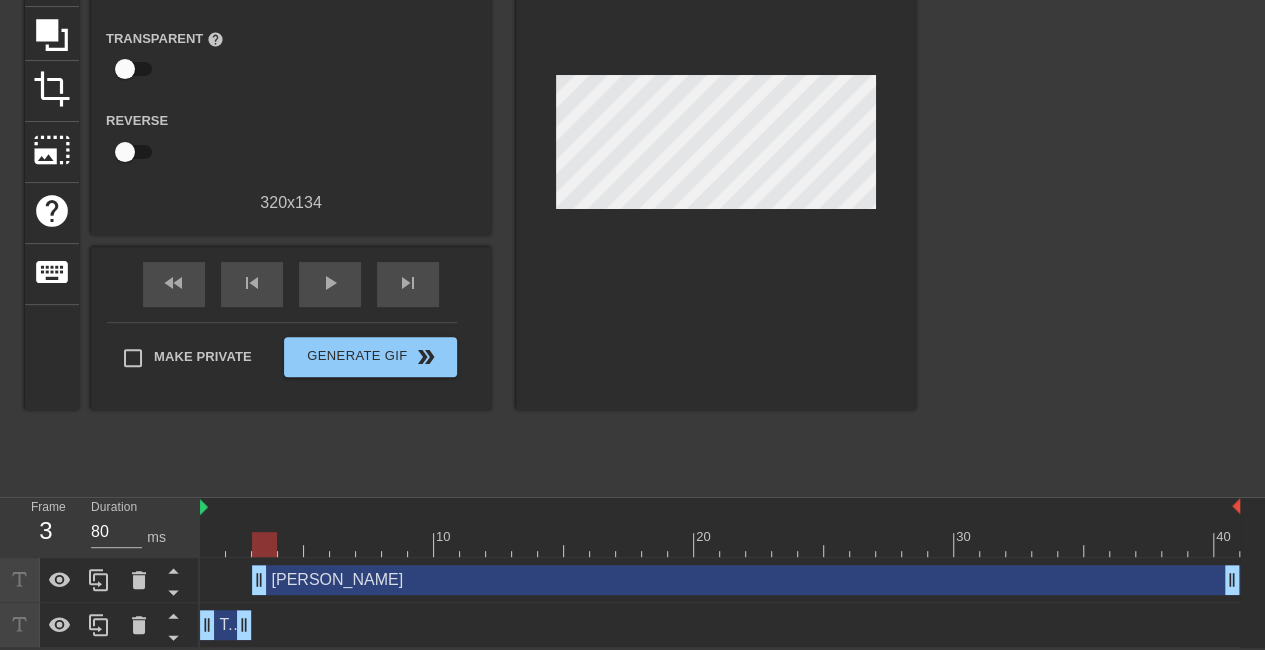 click on "Frame 3 Duration 80 ms" at bounding box center [100, 528] 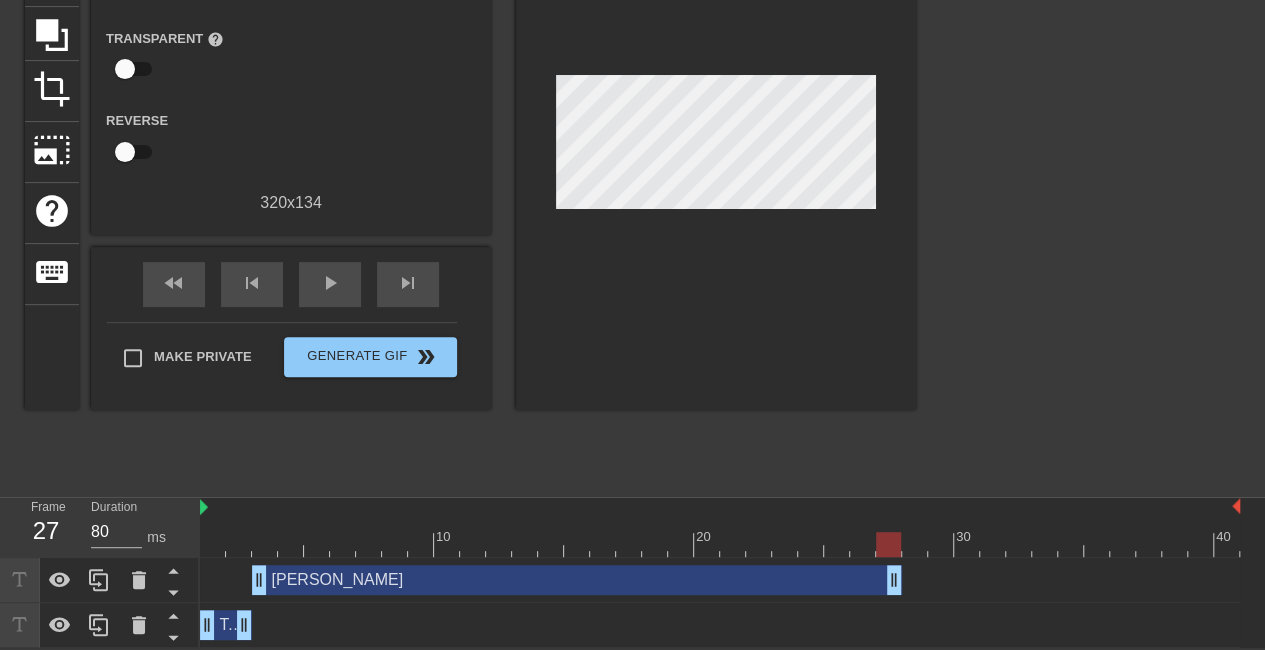 drag, startPoint x: 1230, startPoint y: 579, endPoint x: 880, endPoint y: 609, distance: 351.28336 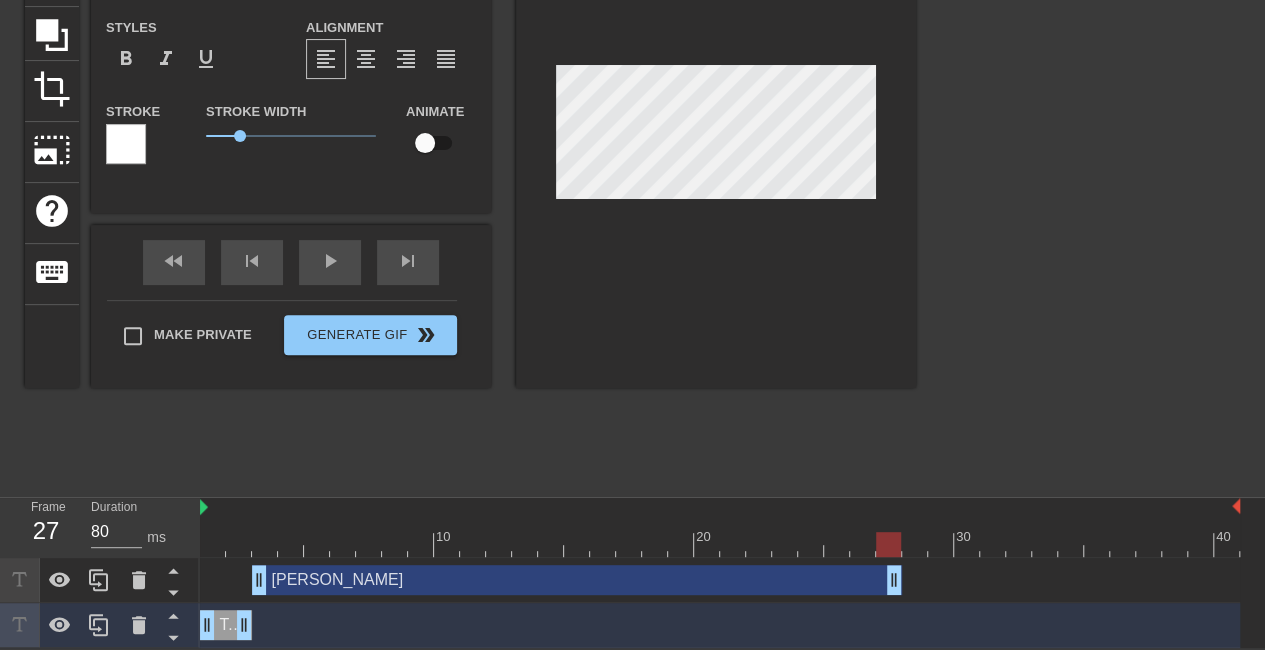 click on "Teddy drag_handle drag_handle" at bounding box center [720, 625] 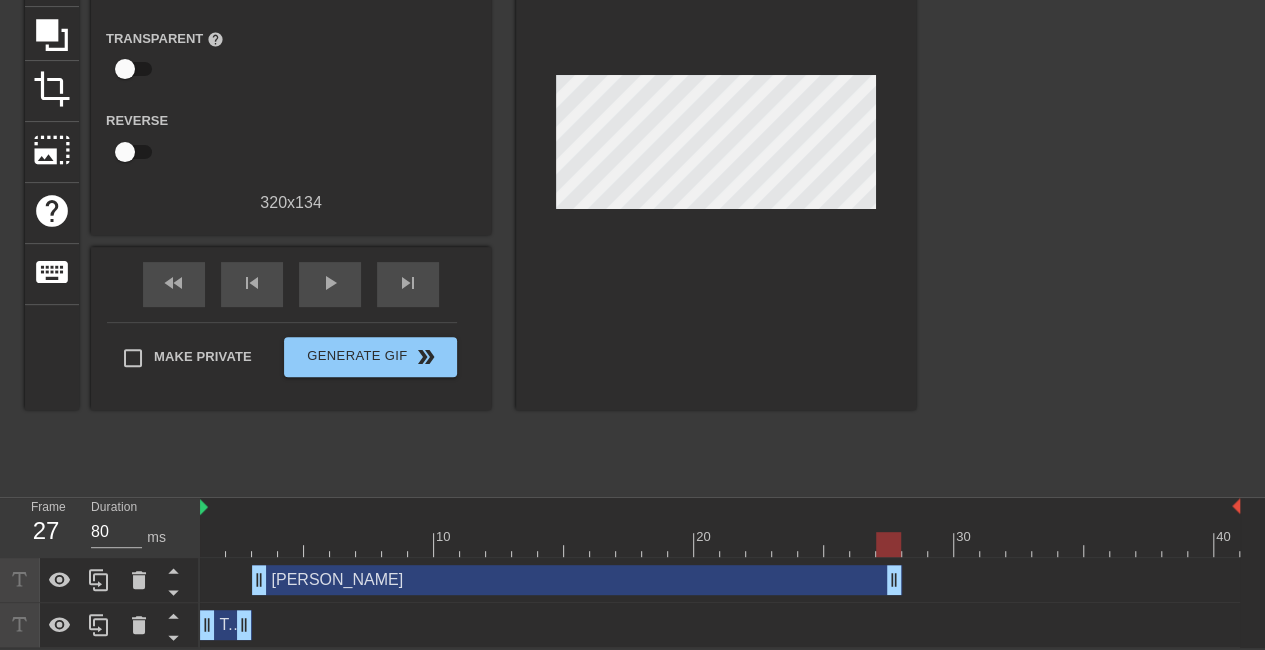 click on "Teddy drag_handle drag_handle" at bounding box center [226, 625] 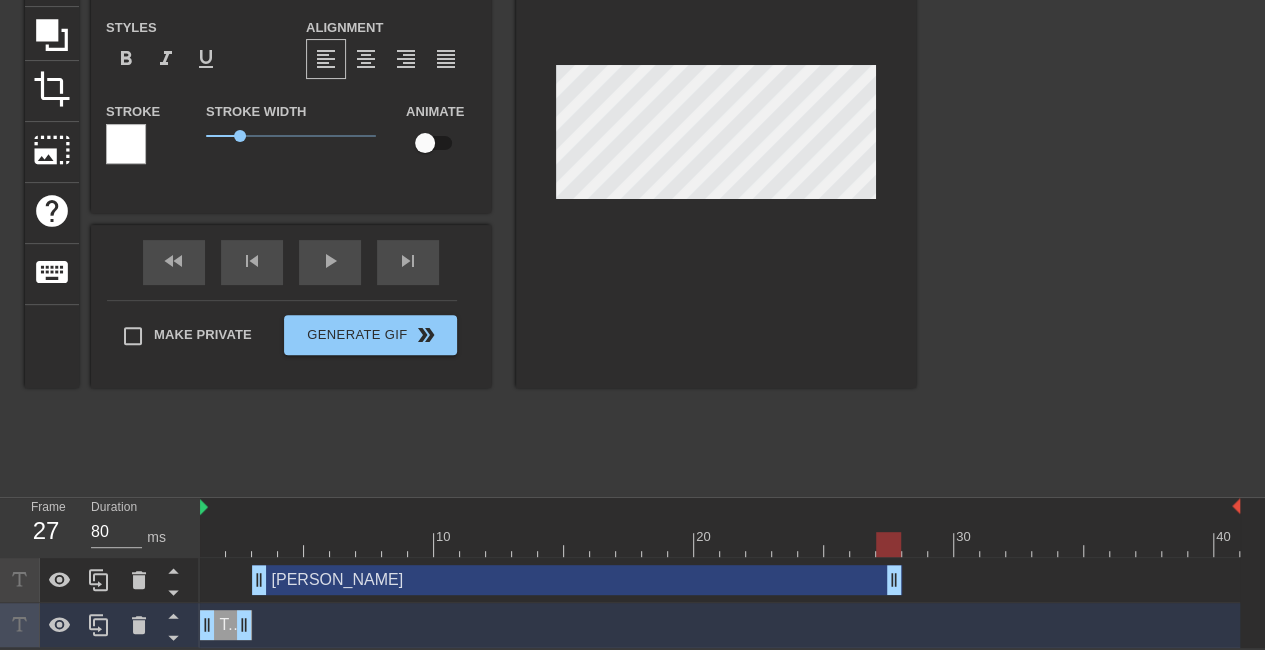 click on "Teddy drag_handle drag_handle" at bounding box center (720, 625) 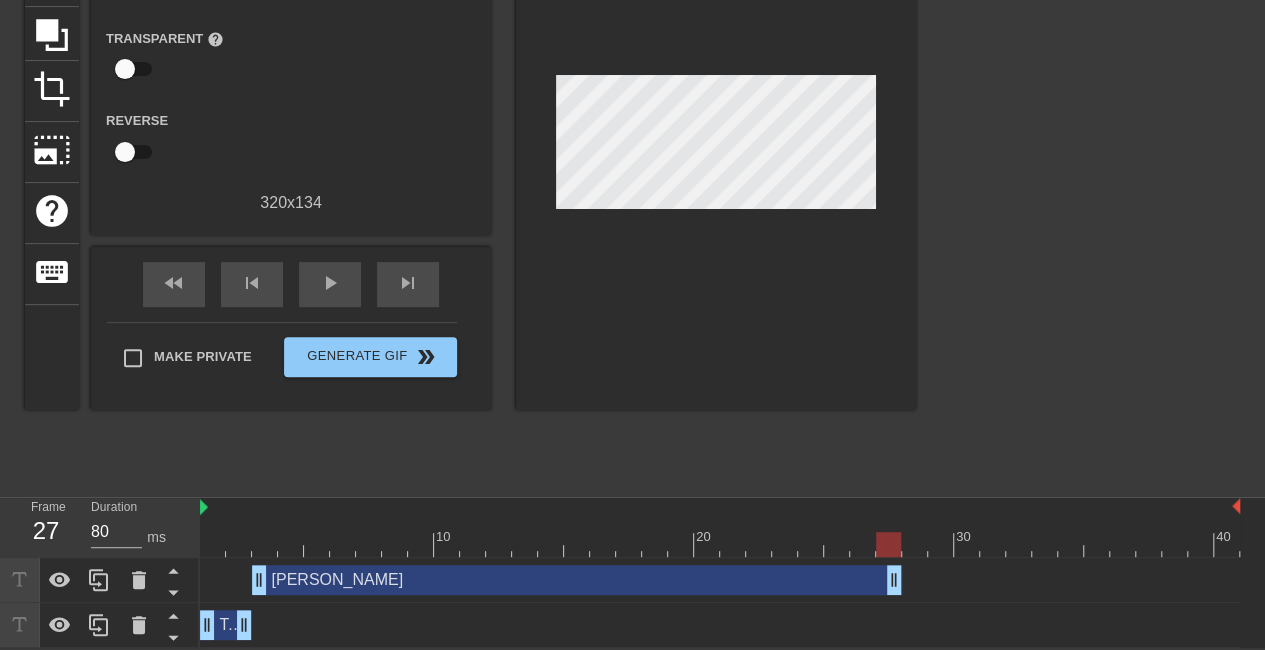 scroll, scrollTop: 0, scrollLeft: 0, axis: both 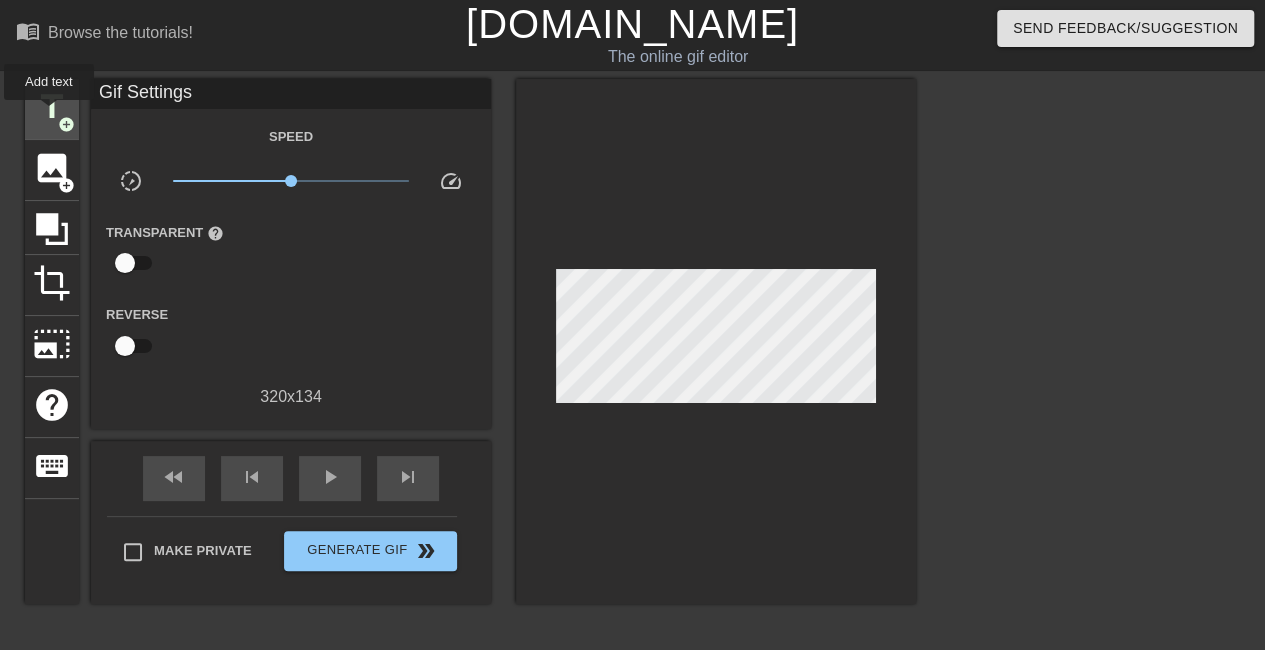 click on "title" at bounding box center (52, 107) 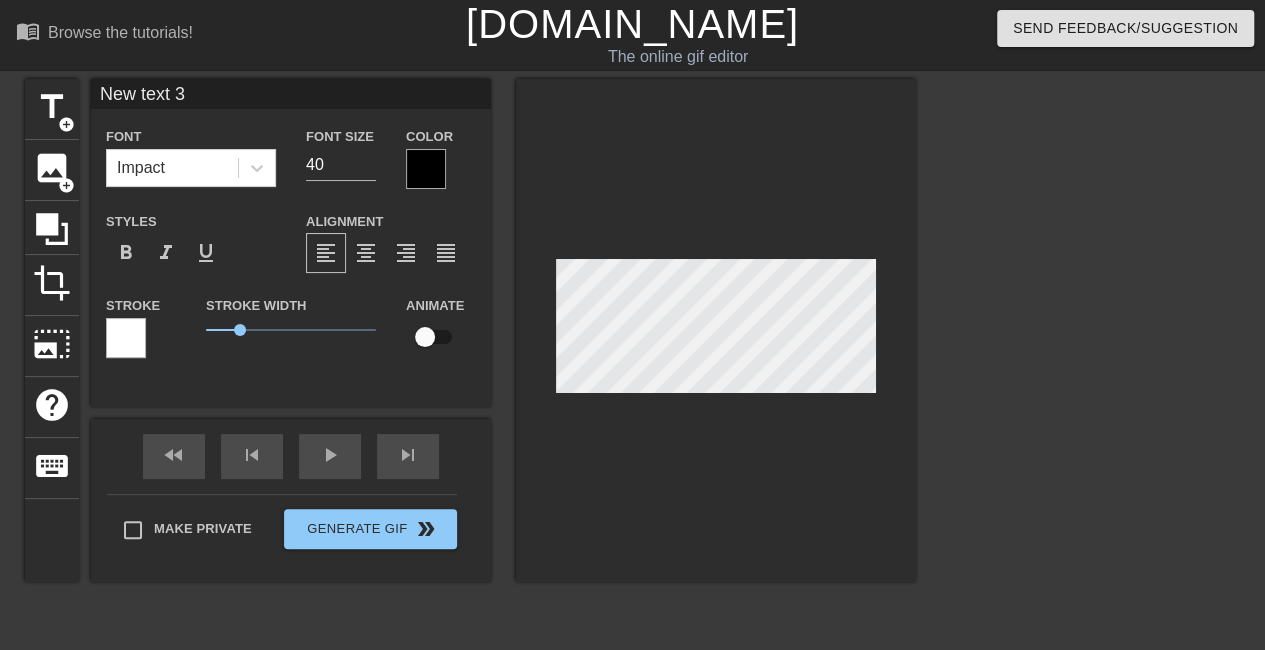 scroll, scrollTop: 241, scrollLeft: 0, axis: vertical 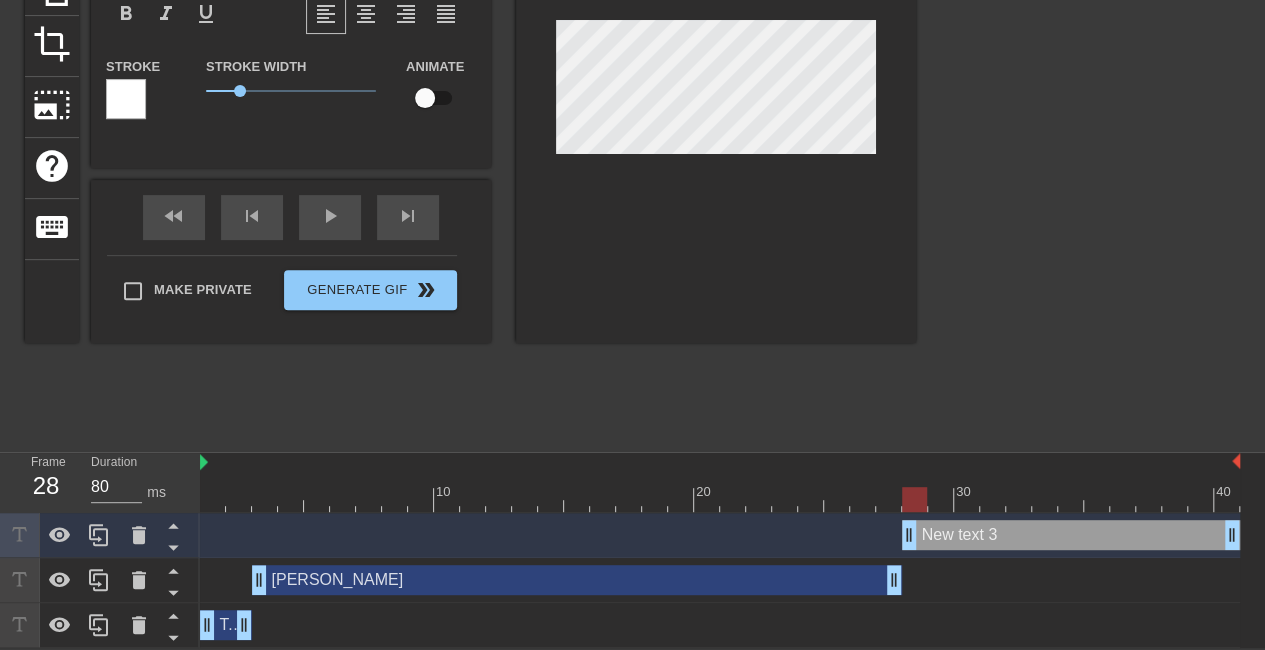 drag, startPoint x: 888, startPoint y: 529, endPoint x: 946, endPoint y: 529, distance: 58 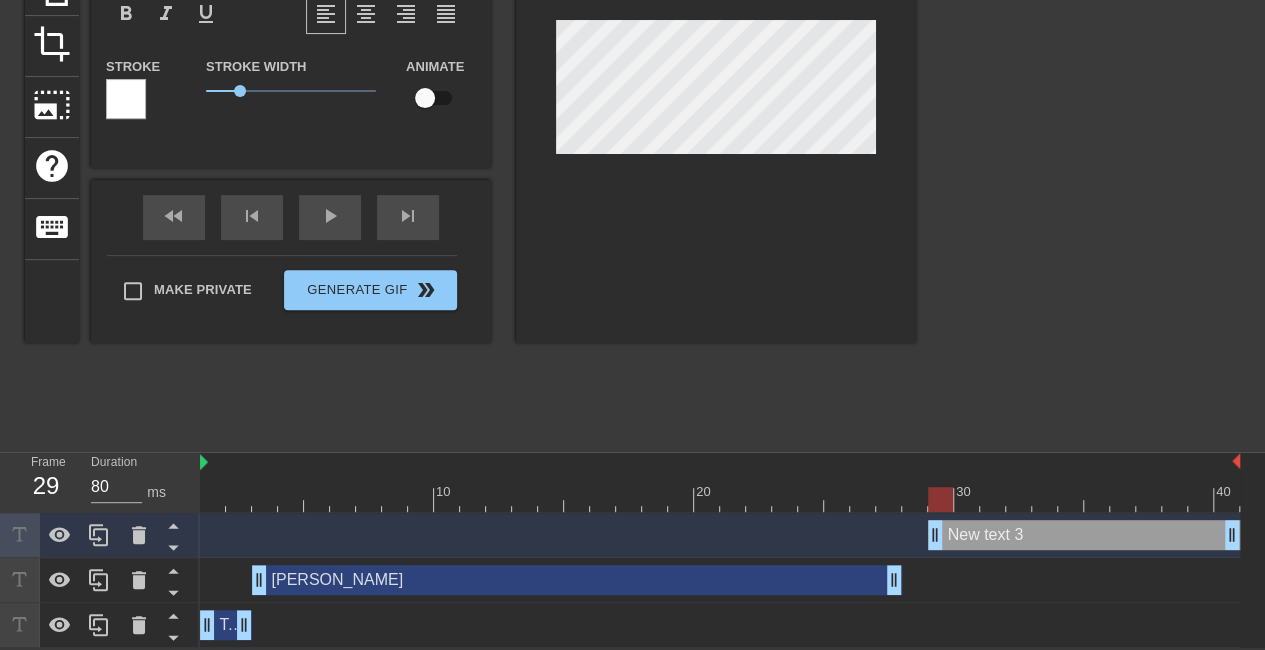 click at bounding box center [720, 499] 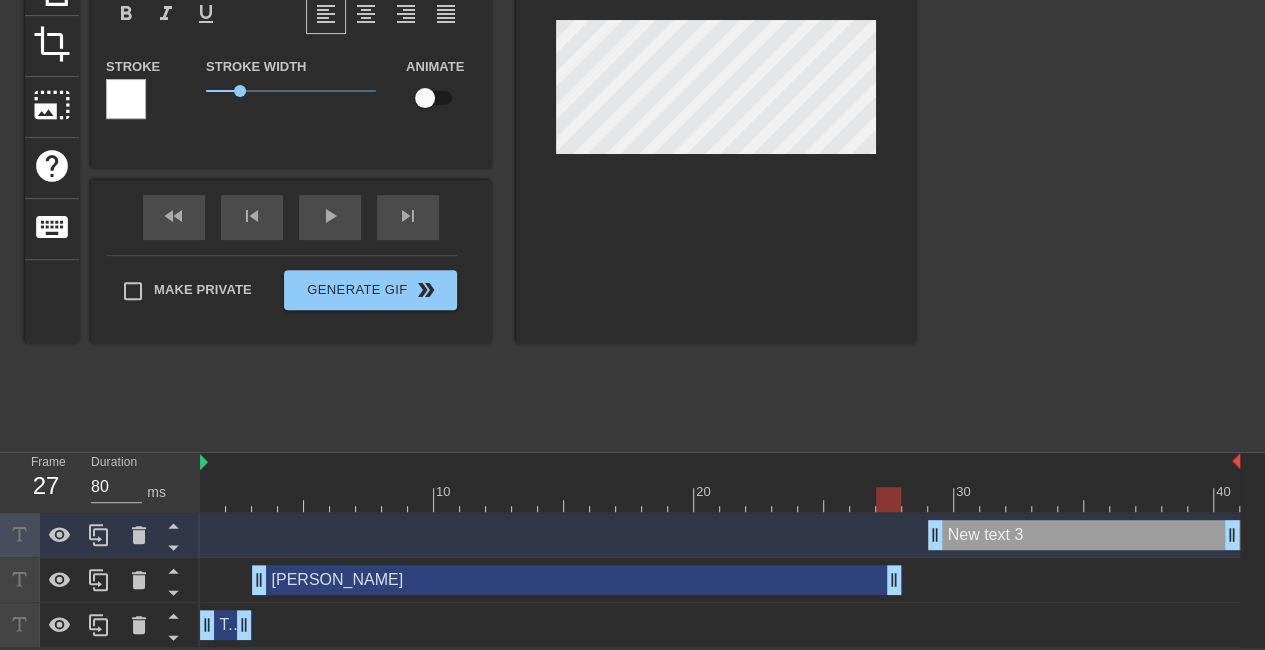 click at bounding box center [720, 499] 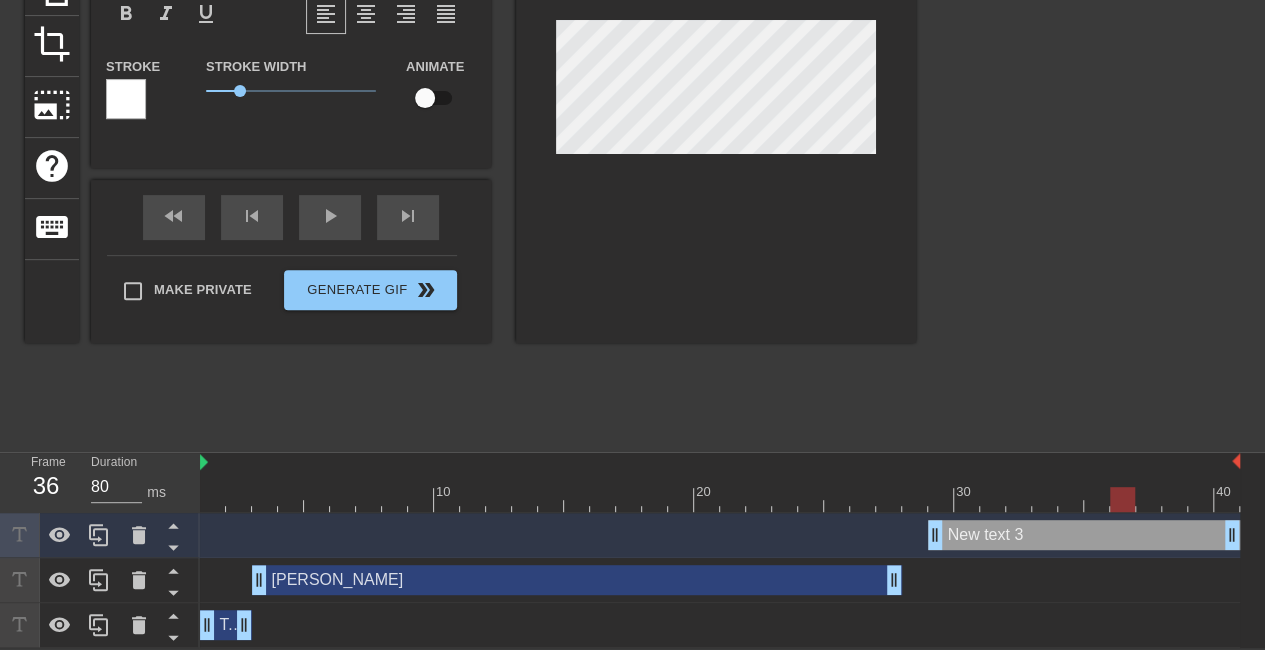 drag, startPoint x: 884, startPoint y: 499, endPoint x: 1116, endPoint y: 490, distance: 232.1745 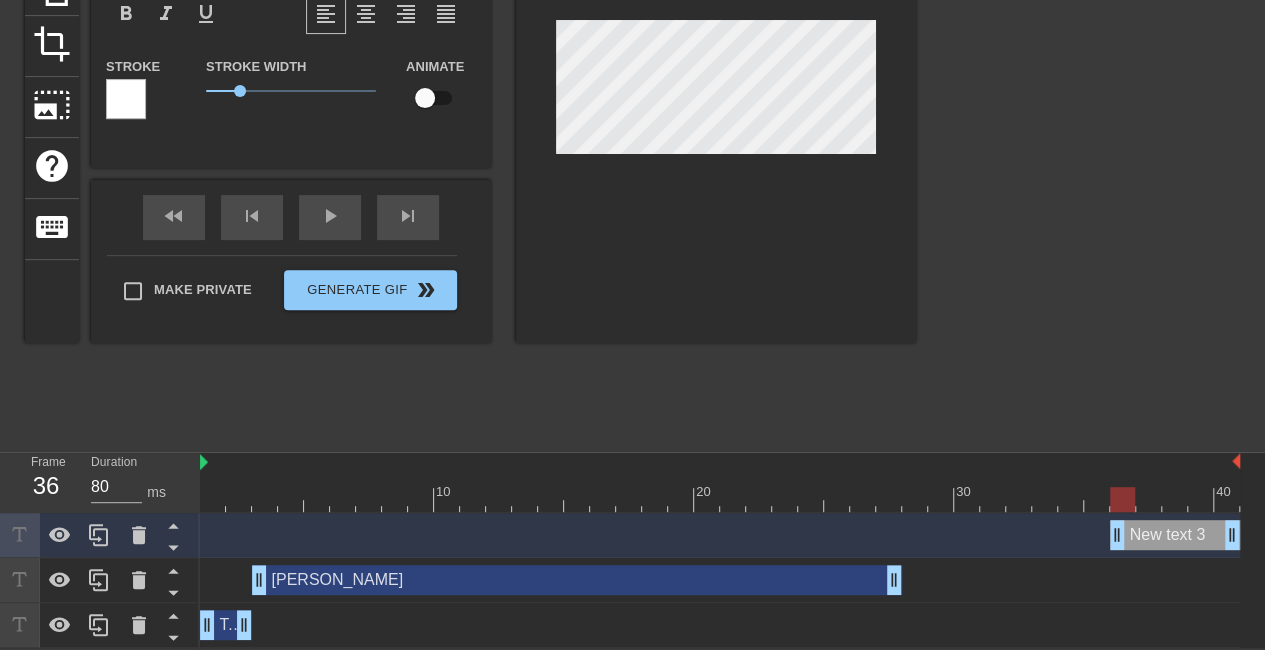 drag, startPoint x: 934, startPoint y: 539, endPoint x: 1062, endPoint y: 490, distance: 137.05838 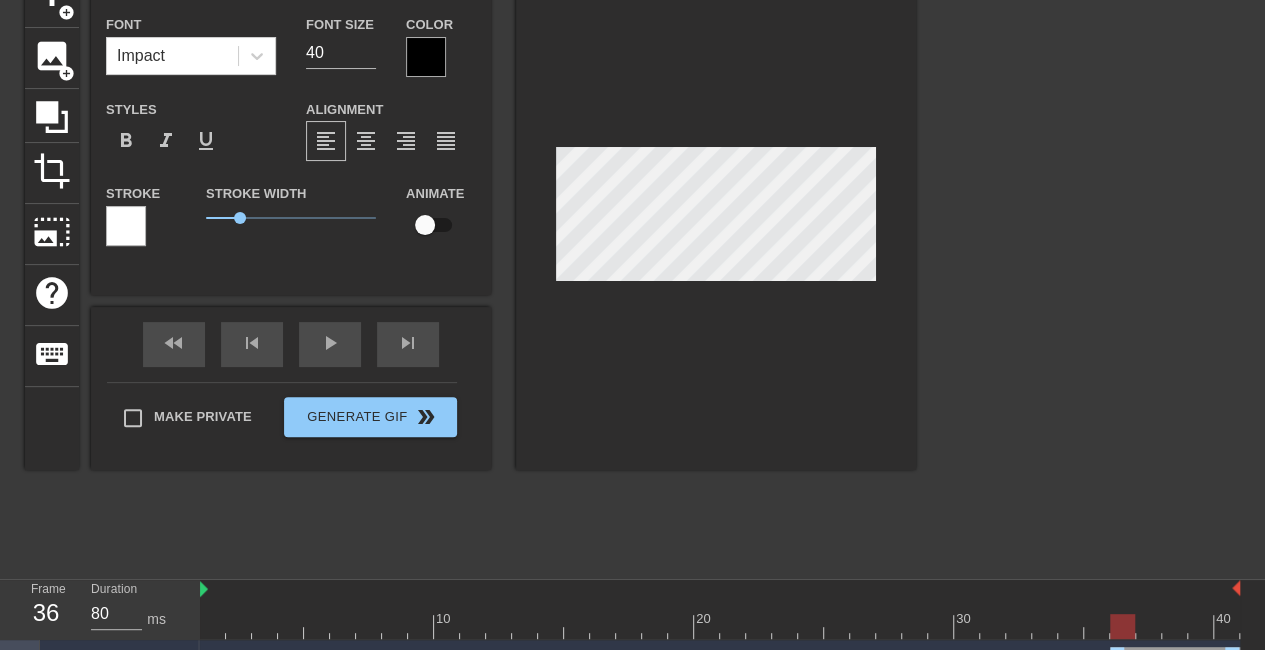 scroll, scrollTop: 109, scrollLeft: 0, axis: vertical 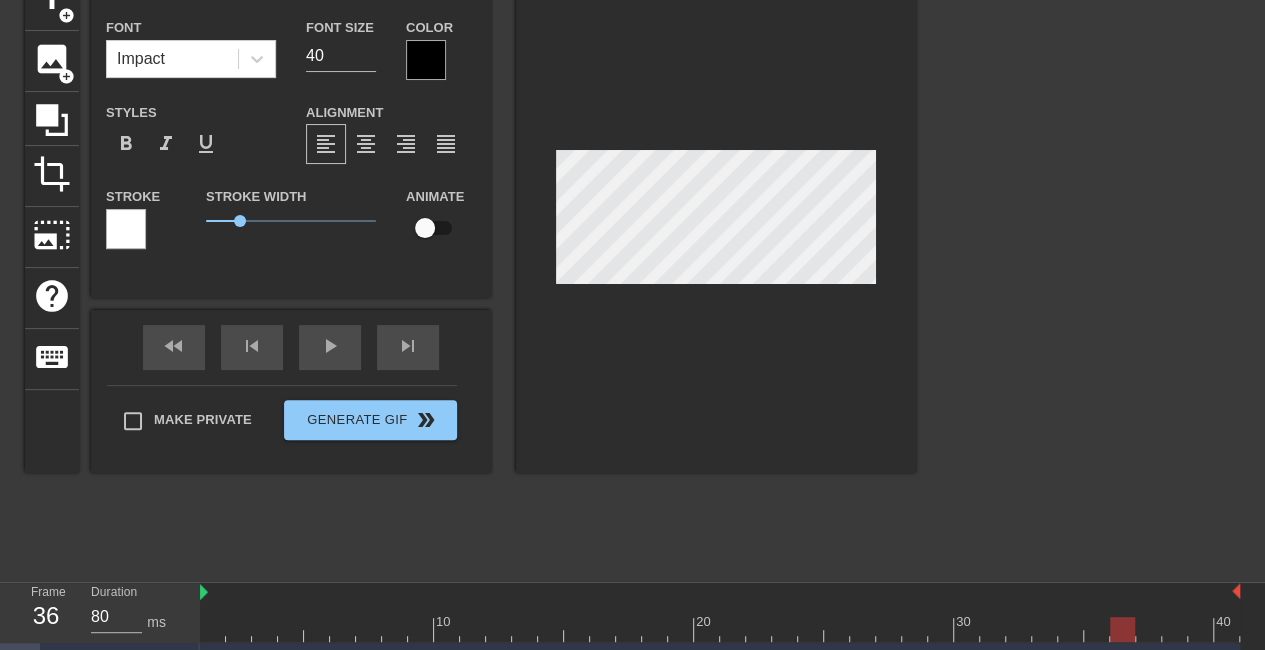type on "T" 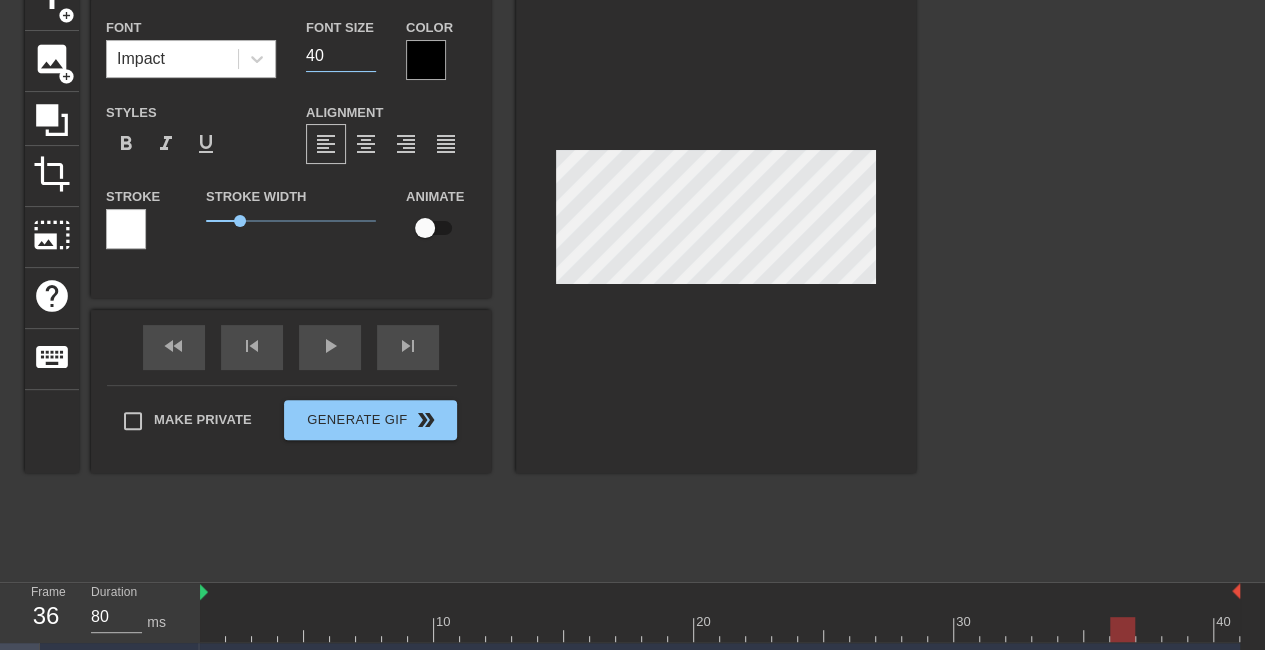 drag, startPoint x: 332, startPoint y: 51, endPoint x: 235, endPoint y: 71, distance: 99.0404 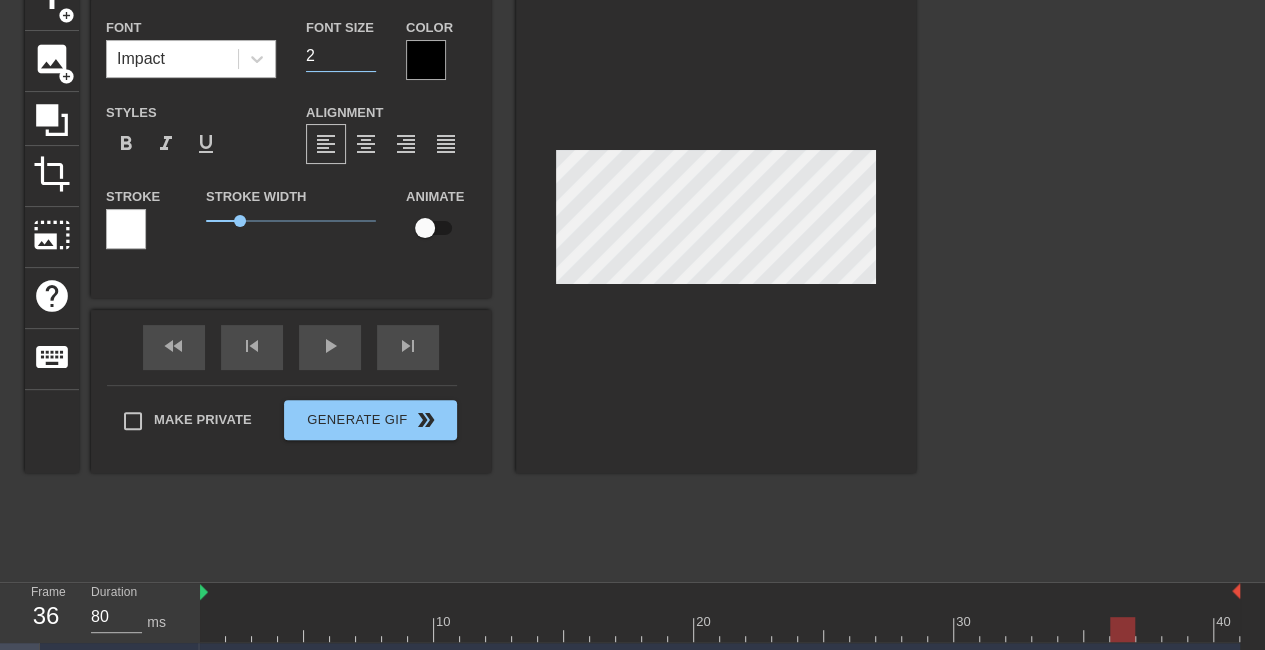 type on "28" 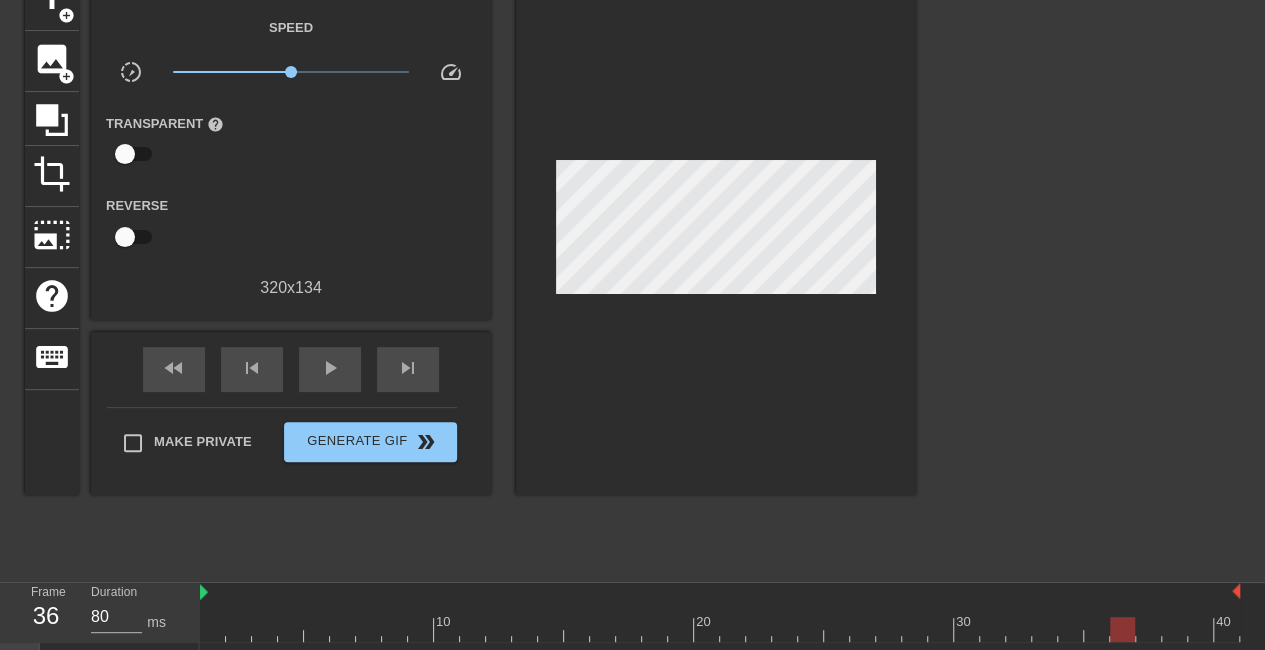 scroll, scrollTop: 241, scrollLeft: 0, axis: vertical 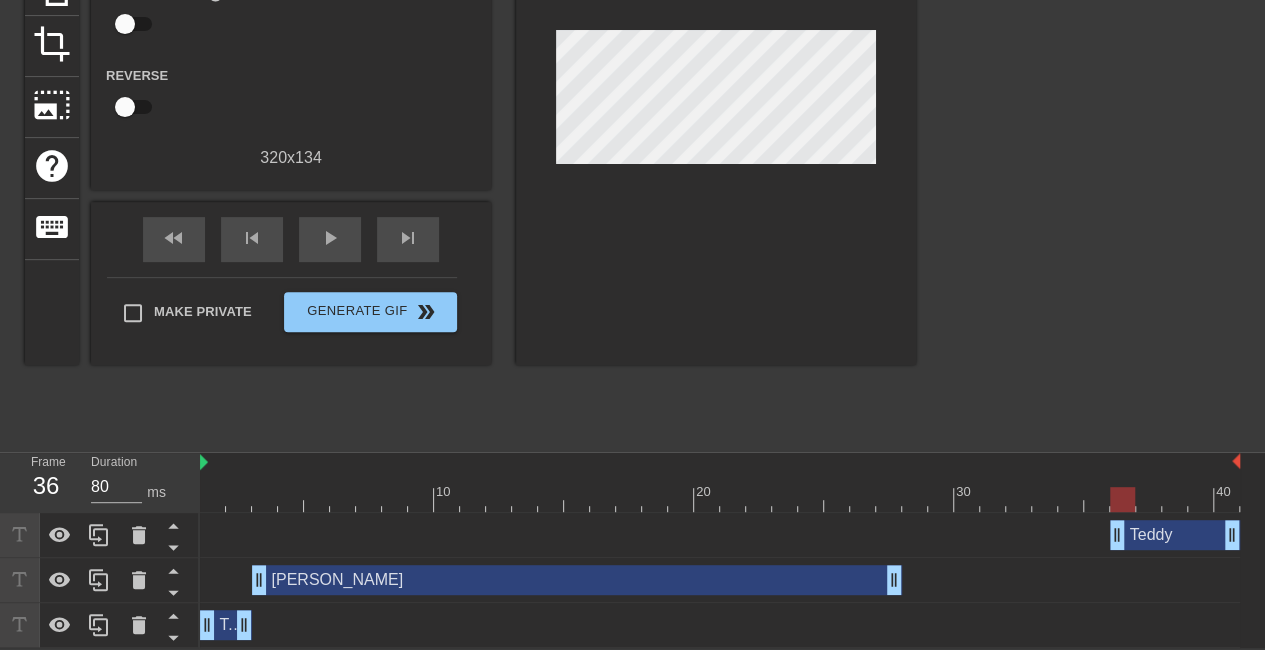 click at bounding box center (213, 485) 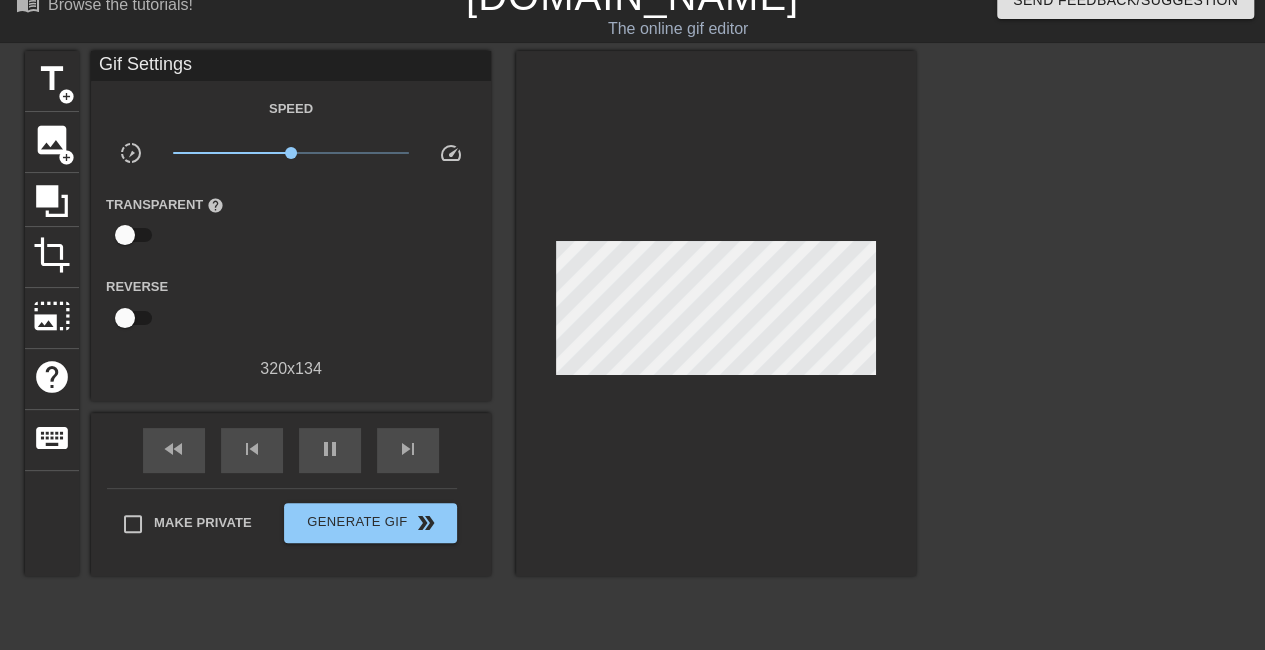 scroll, scrollTop: 241, scrollLeft: 0, axis: vertical 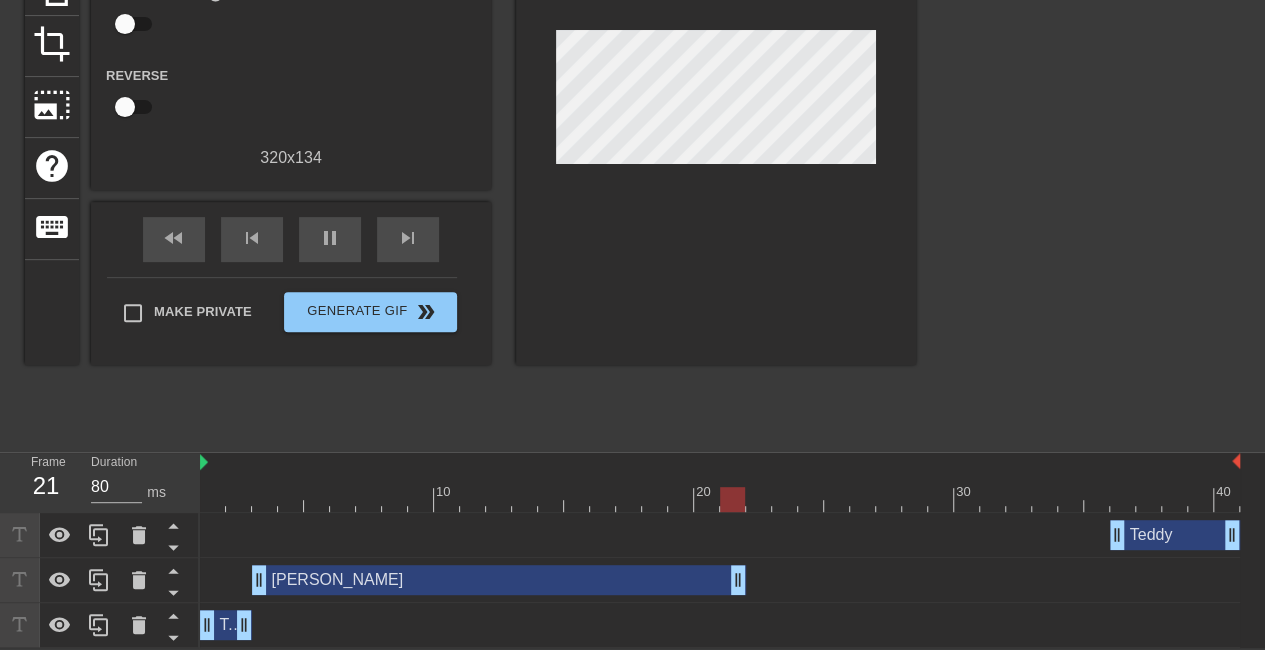 drag, startPoint x: 886, startPoint y: 576, endPoint x: 725, endPoint y: 587, distance: 161.37534 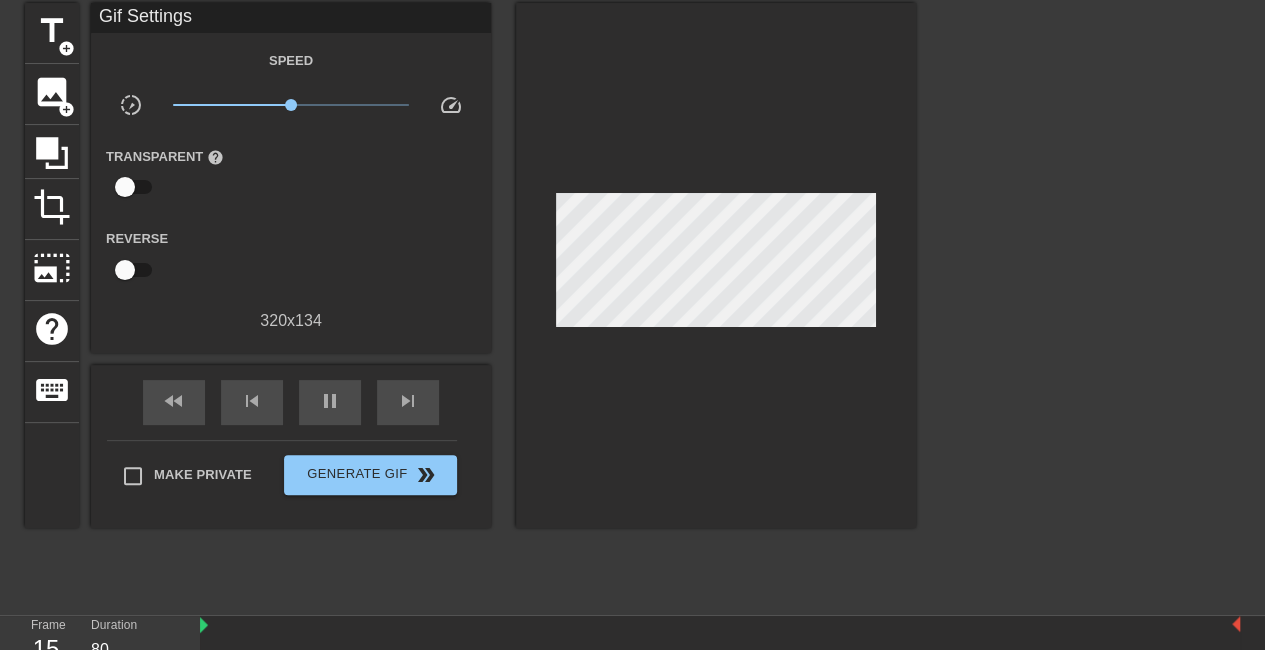 scroll, scrollTop: 241, scrollLeft: 0, axis: vertical 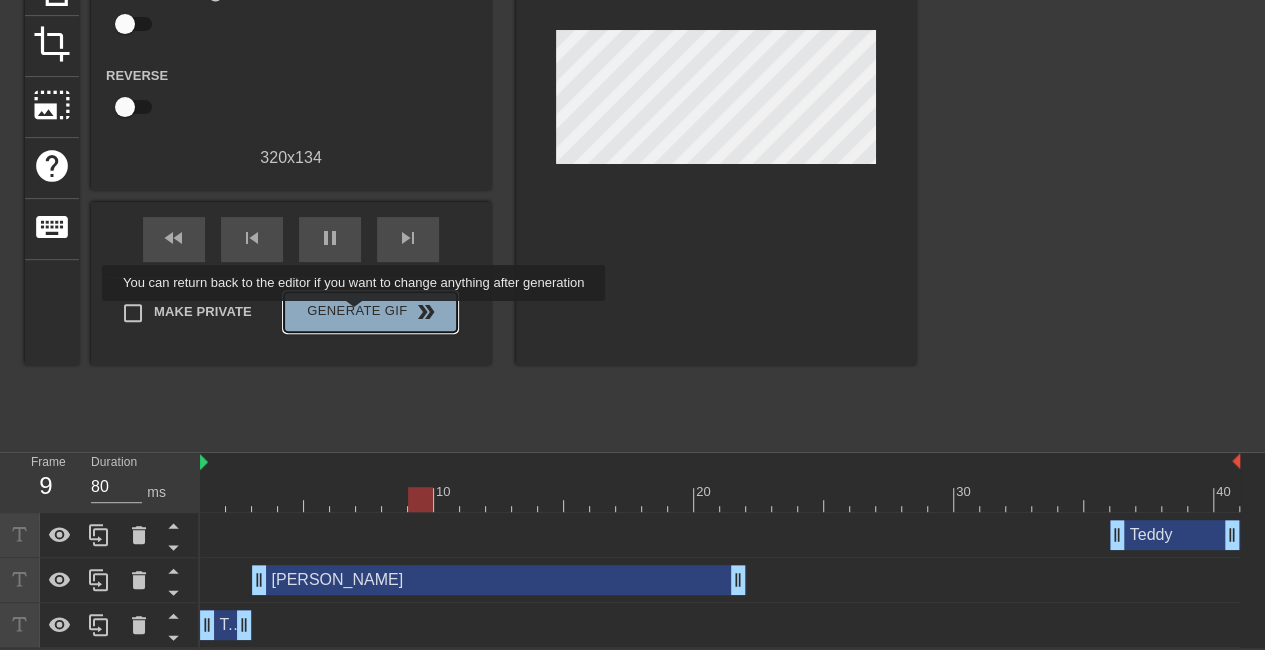 click on "Generate Gif double_arrow" at bounding box center [370, 312] 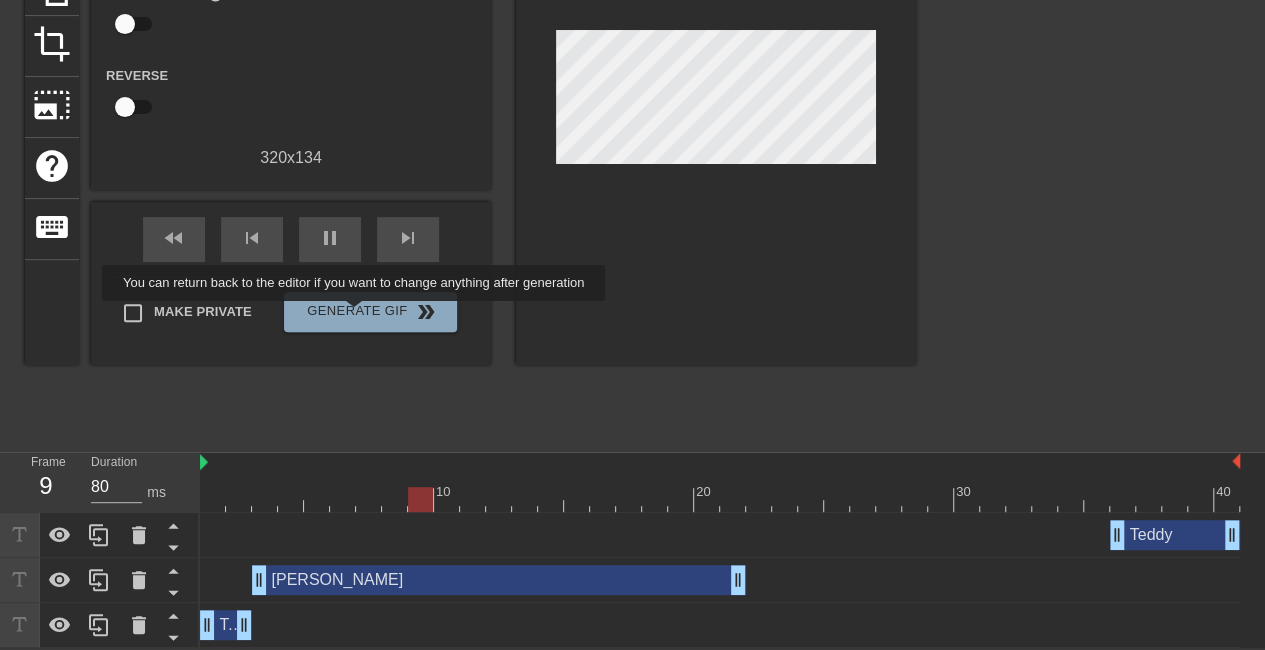 scroll, scrollTop: 38, scrollLeft: 0, axis: vertical 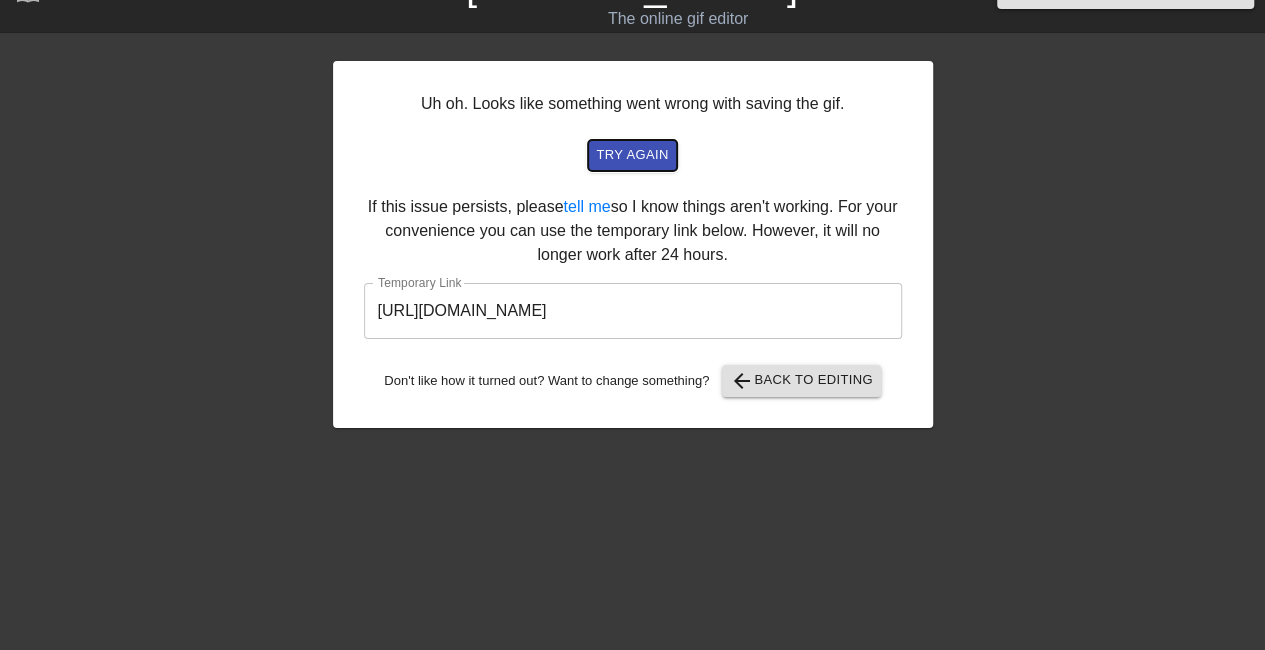 click on "try again" at bounding box center (632, 155) 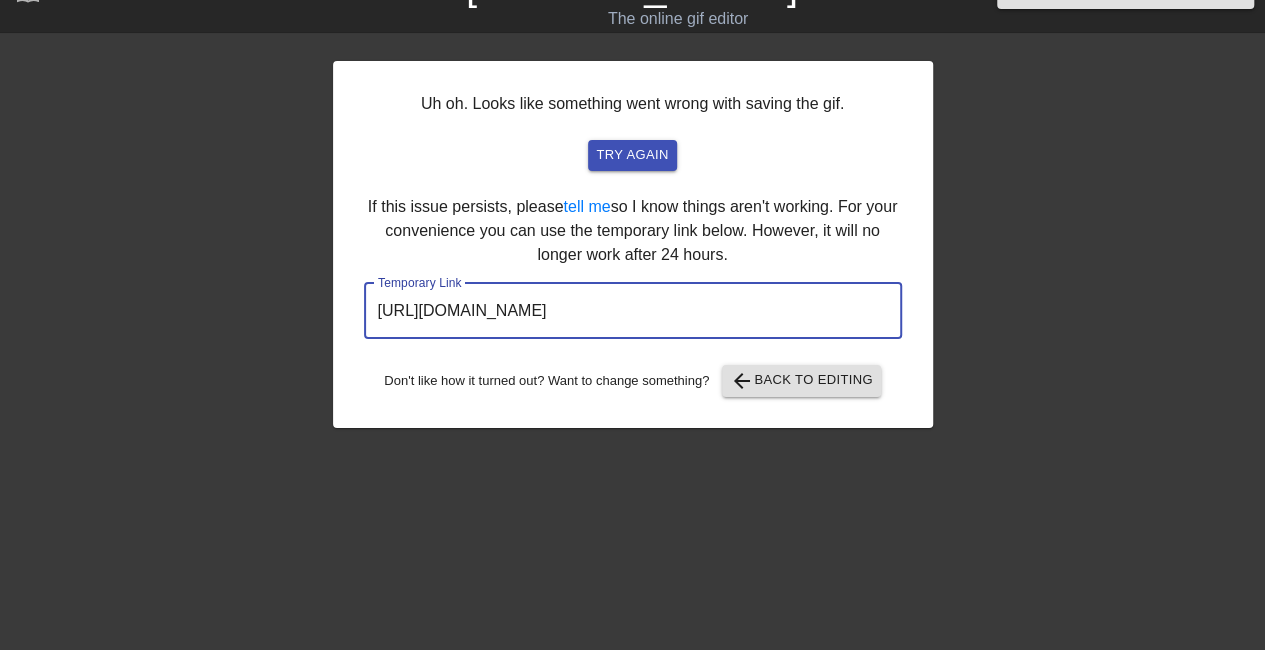 drag, startPoint x: 818, startPoint y: 319, endPoint x: 342, endPoint y: 332, distance: 476.1775 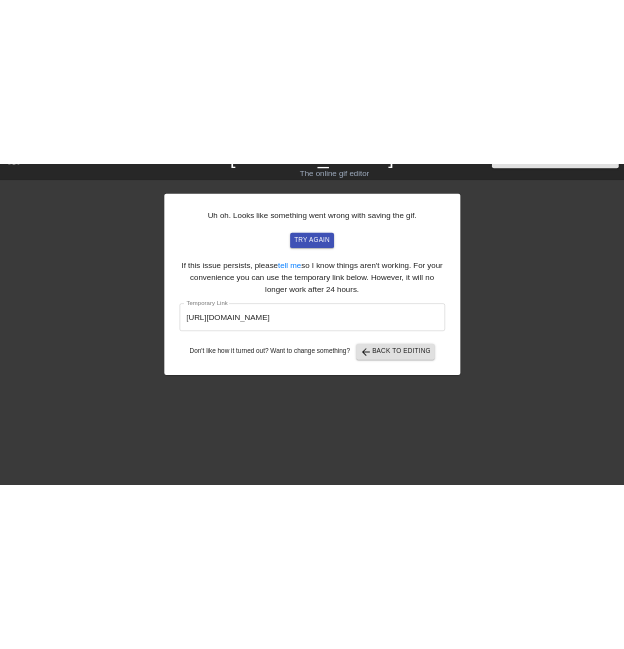 scroll, scrollTop: 0, scrollLeft: 0, axis: both 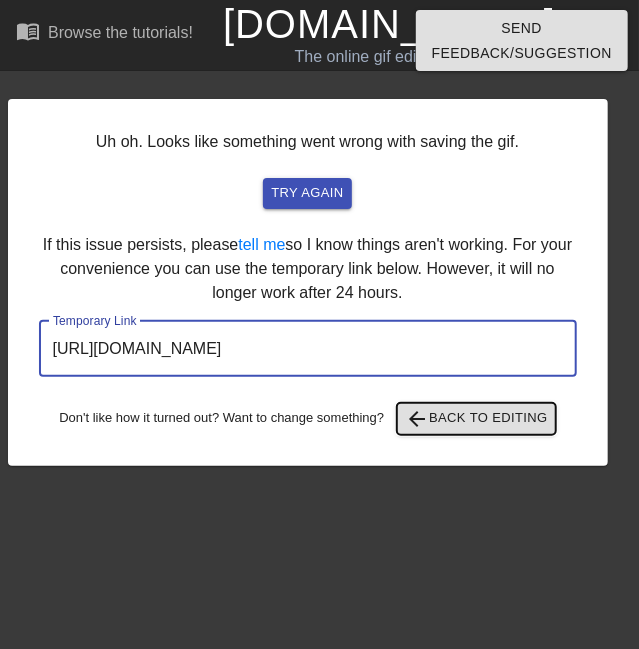 click on "arrow_back Back to Editing" at bounding box center (476, 419) 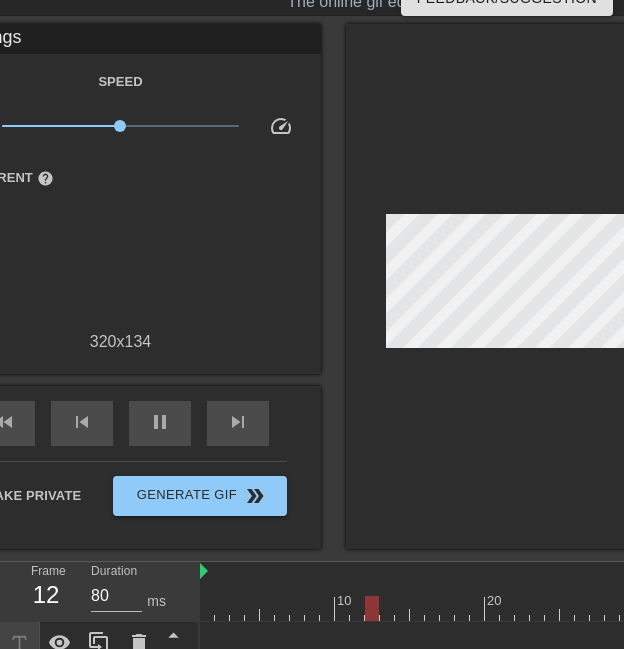 scroll, scrollTop: 179, scrollLeft: 0, axis: vertical 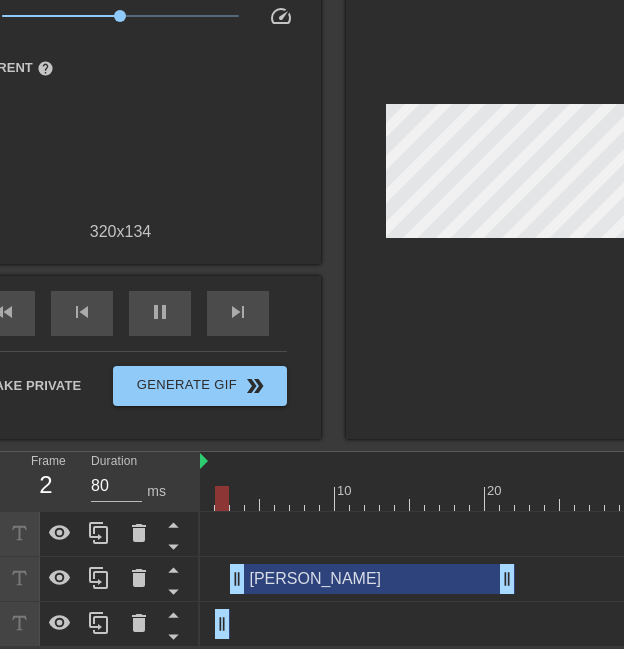 drag, startPoint x: 210, startPoint y: 602, endPoint x: 276, endPoint y: 608, distance: 66.27216 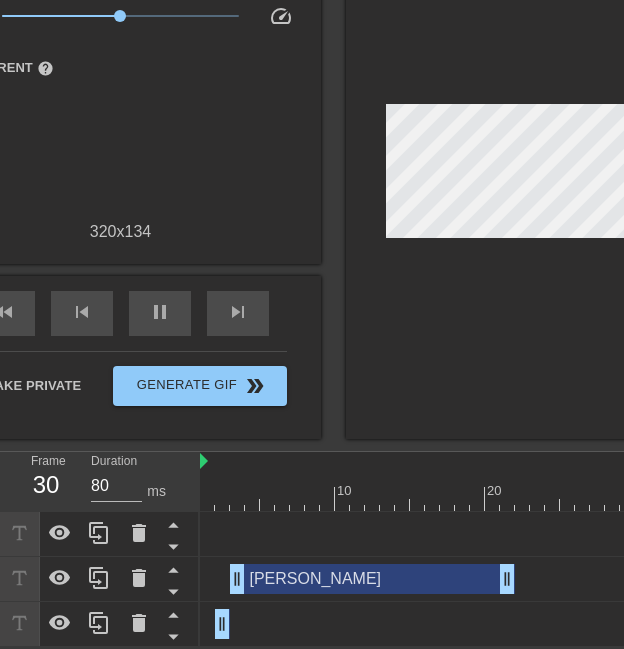 click on "Teddy drag_handle drag_handle" at bounding box center [500, 534] 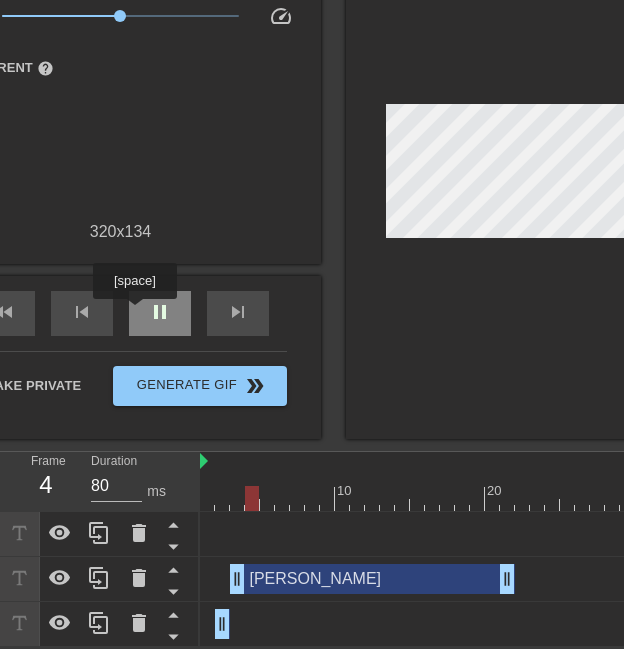 click on "pause" at bounding box center [160, 313] 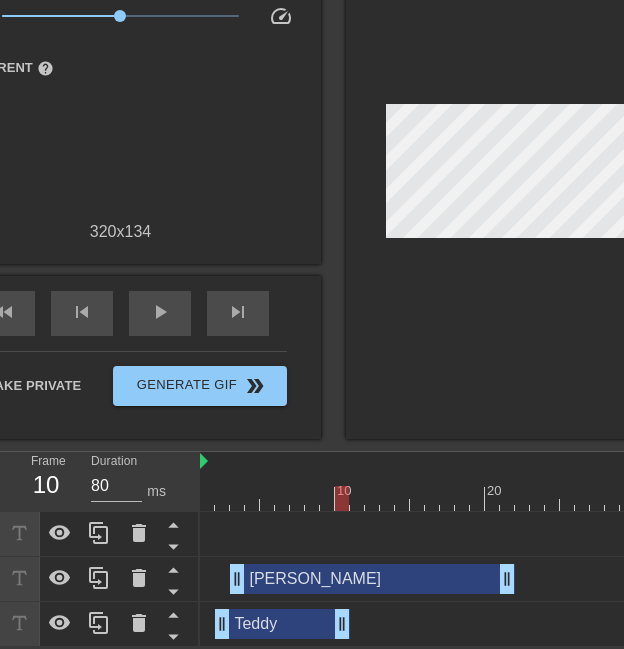 drag, startPoint x: 224, startPoint y: 611, endPoint x: 350, endPoint y: 607, distance: 126.06348 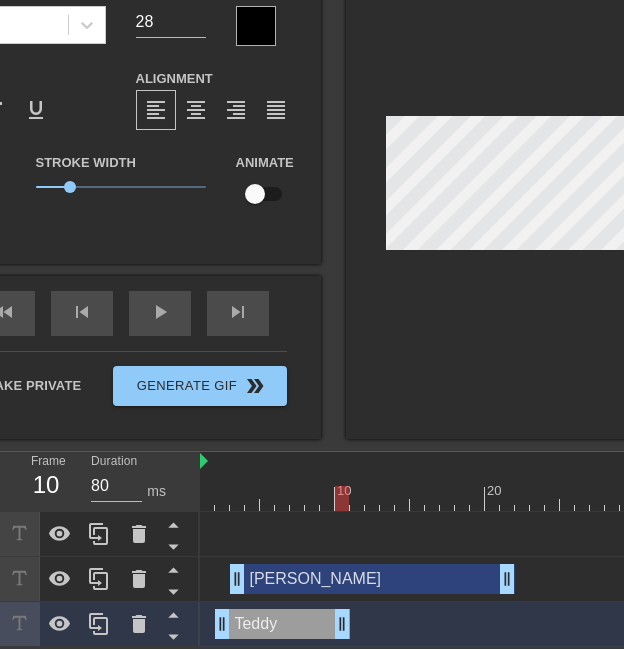 scroll, scrollTop: 134, scrollLeft: 0, axis: vertical 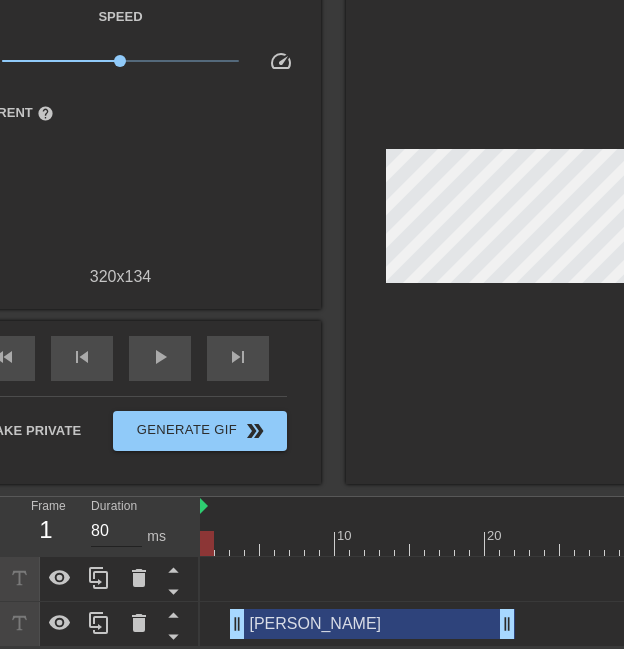 drag, startPoint x: 337, startPoint y: 524, endPoint x: 136, endPoint y: 530, distance: 201.08954 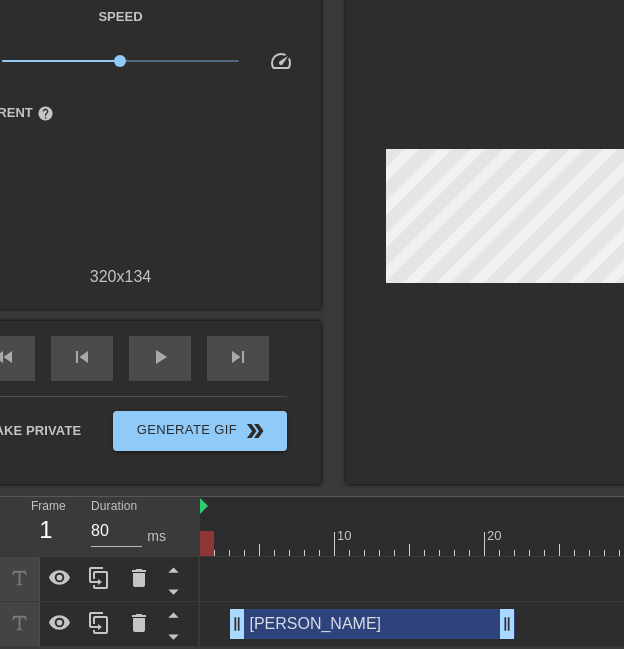 drag, startPoint x: 136, startPoint y: 530, endPoint x: 502, endPoint y: 299, distance: 432.80133 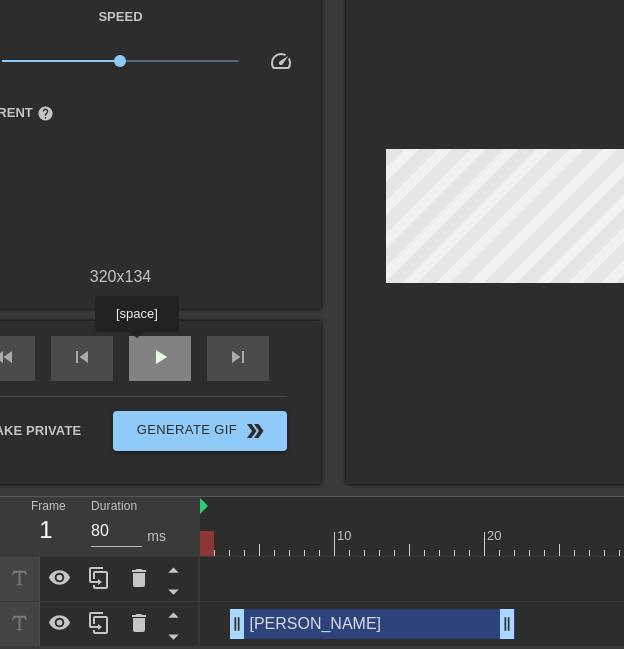 click on "play_arrow" at bounding box center (160, 358) 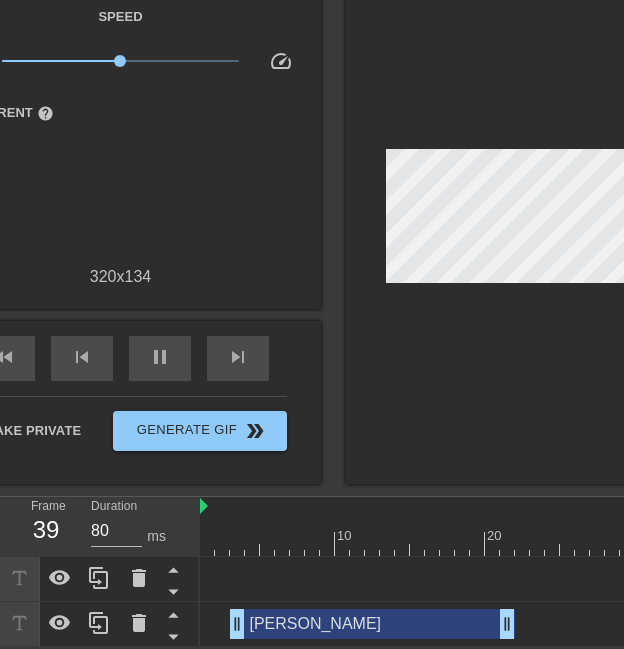 scroll, scrollTop: 134, scrollLeft: 0, axis: vertical 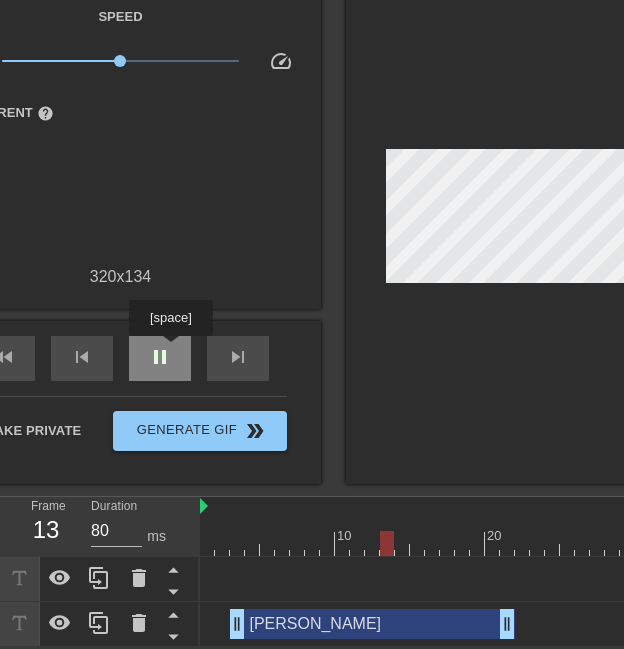 click on "pause" at bounding box center [160, 357] 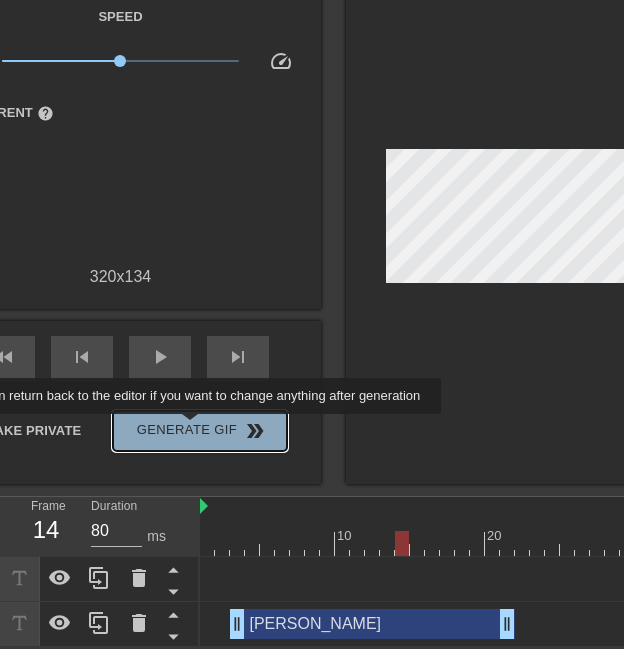 click on "Generate Gif double_arrow" at bounding box center (199, 431) 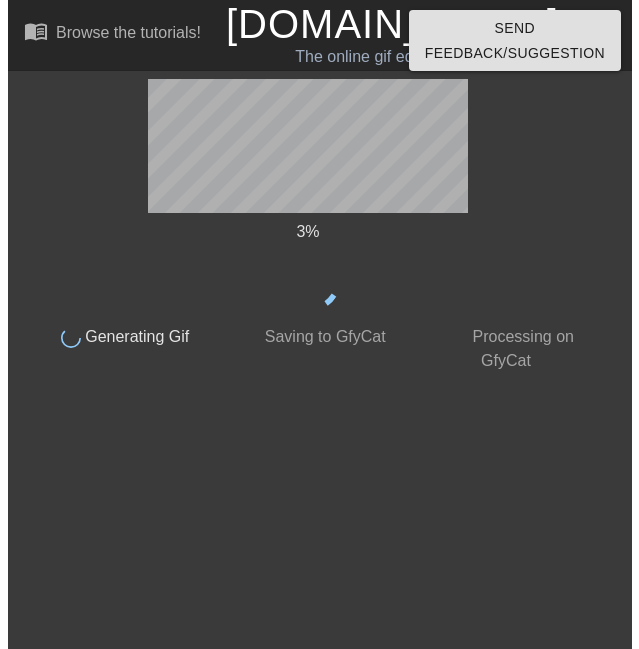 scroll, scrollTop: 0, scrollLeft: 0, axis: both 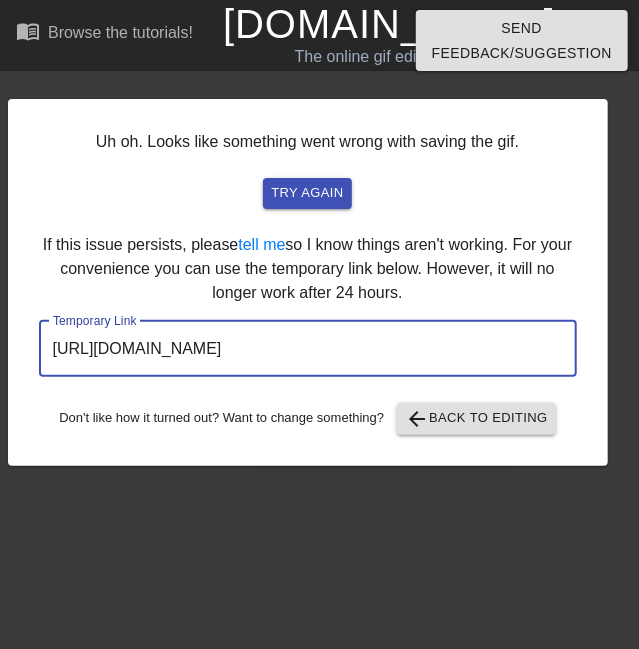 drag, startPoint x: 510, startPoint y: 356, endPoint x: -49, endPoint y: 377, distance: 559.3943 